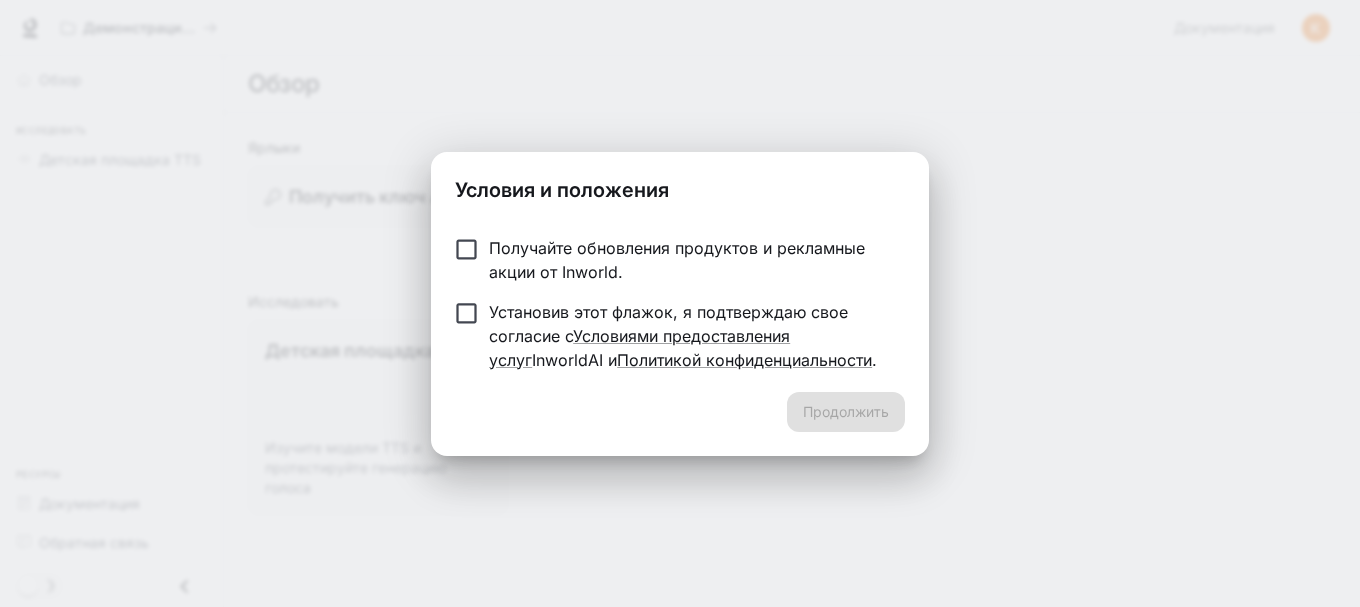 scroll, scrollTop: 0, scrollLeft: 0, axis: both 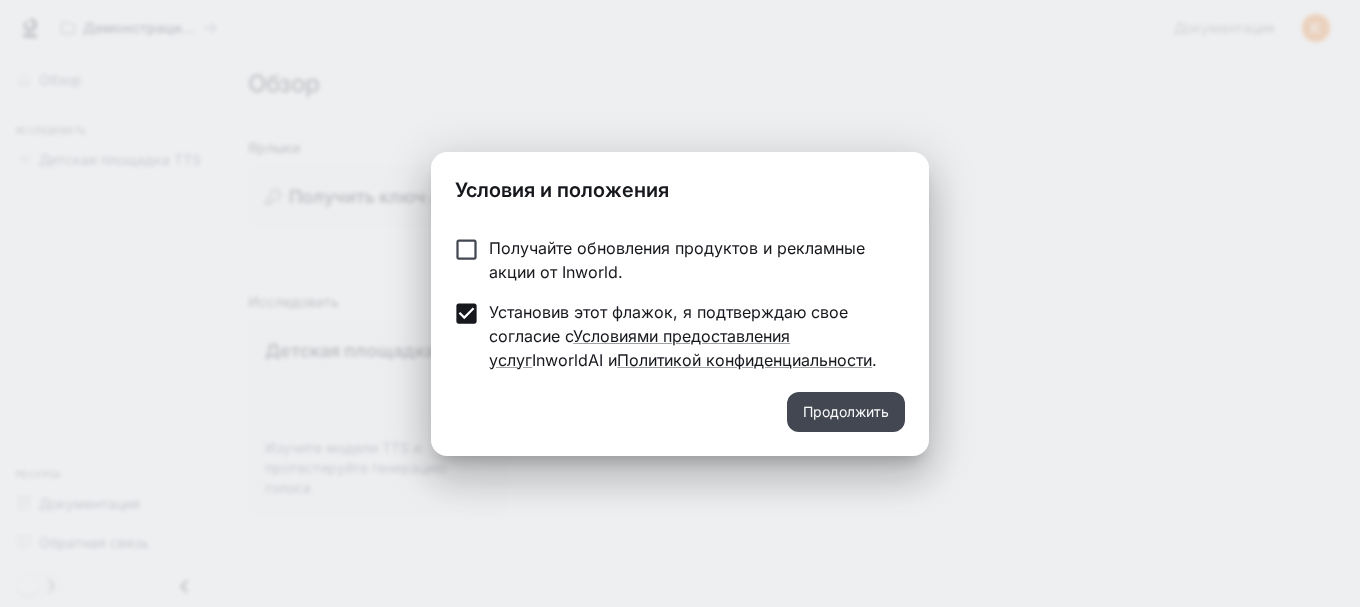 click on "Продолжить" at bounding box center (846, 411) 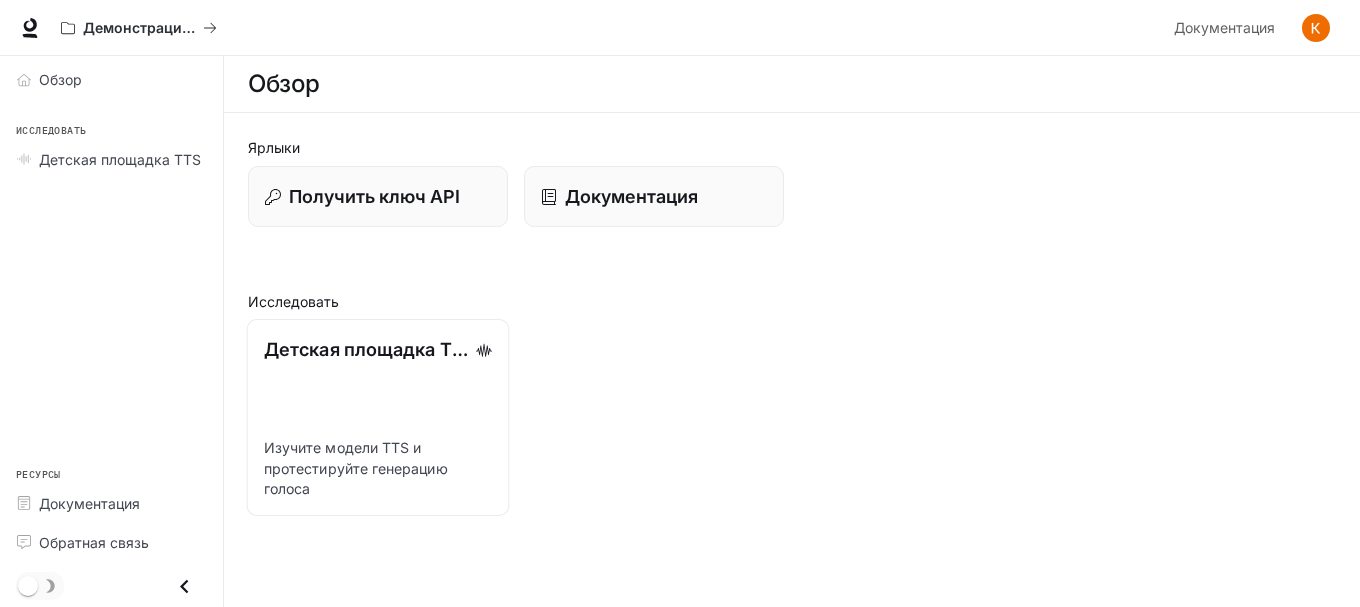 click on "Изучите модели TTS и протестируйте генерацию голоса" at bounding box center (356, 468) 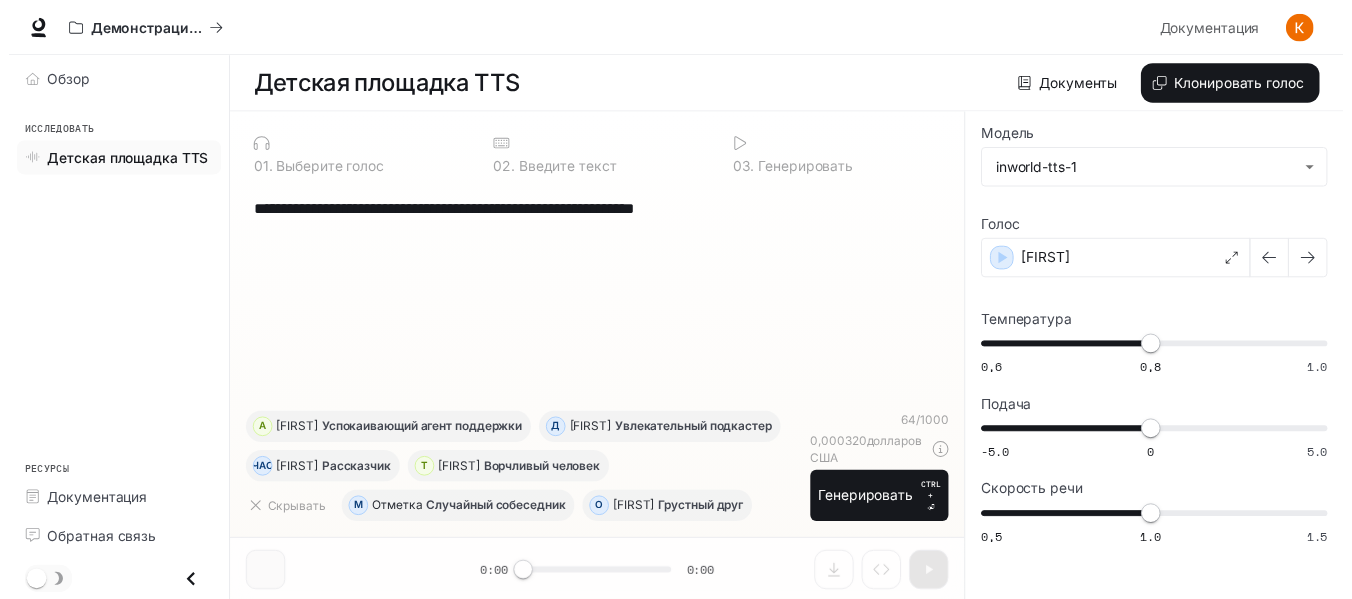 scroll, scrollTop: 1, scrollLeft: 0, axis: vertical 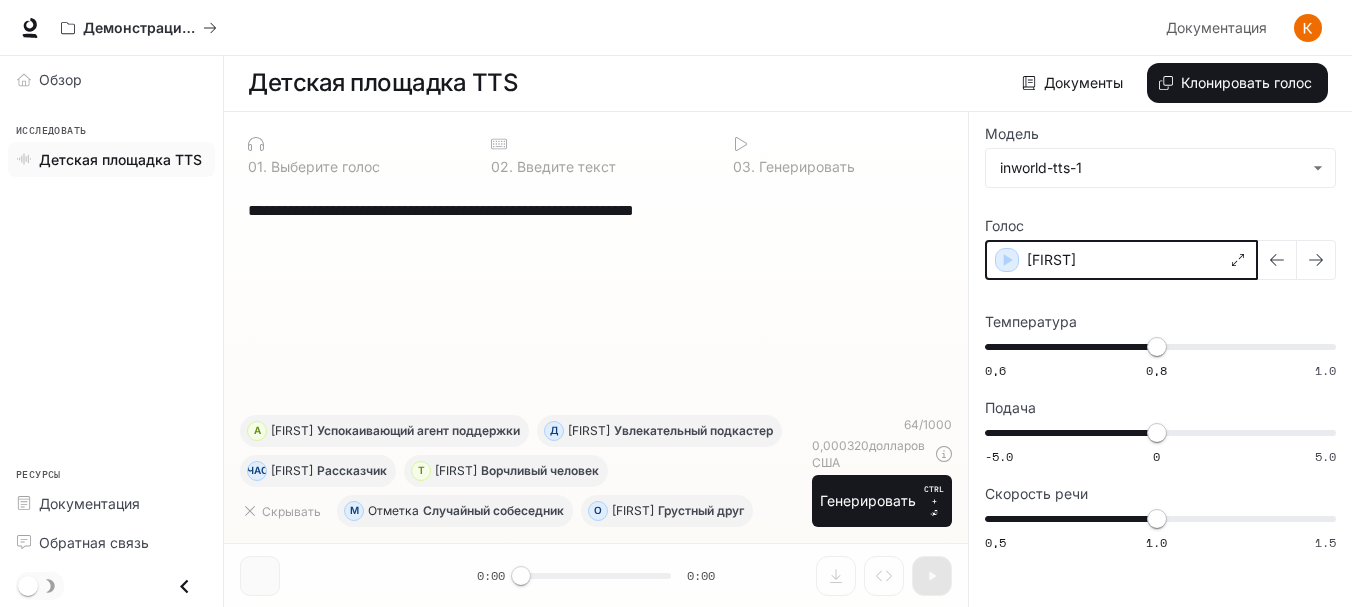 click 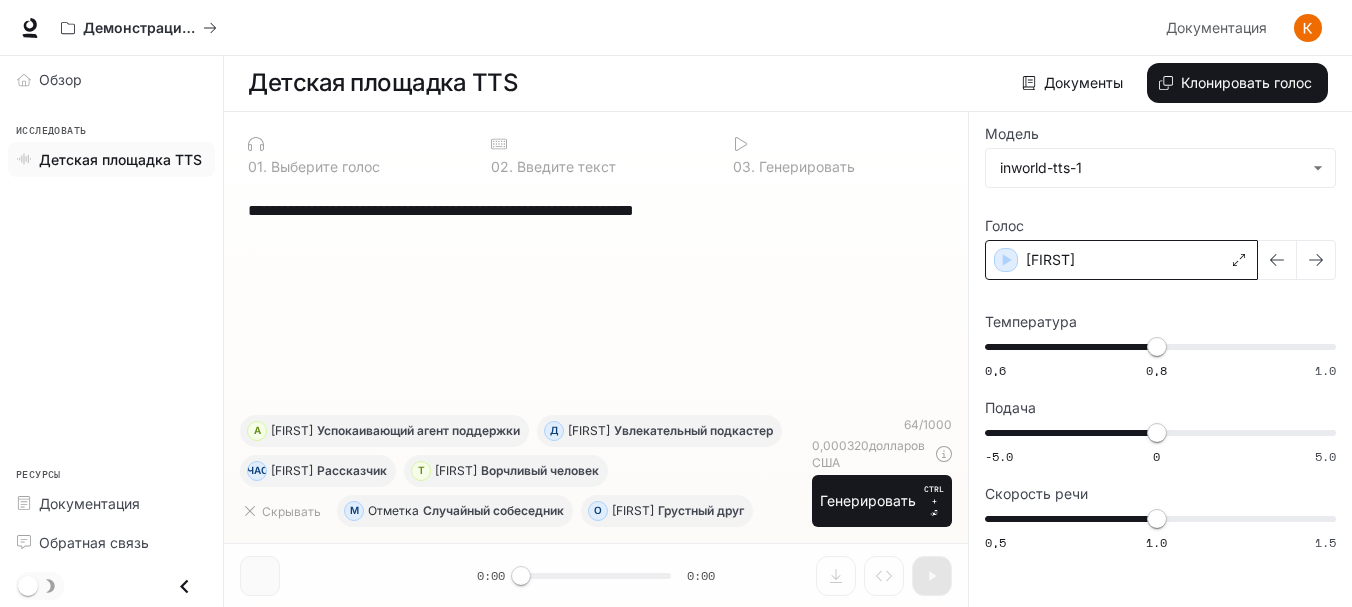 click 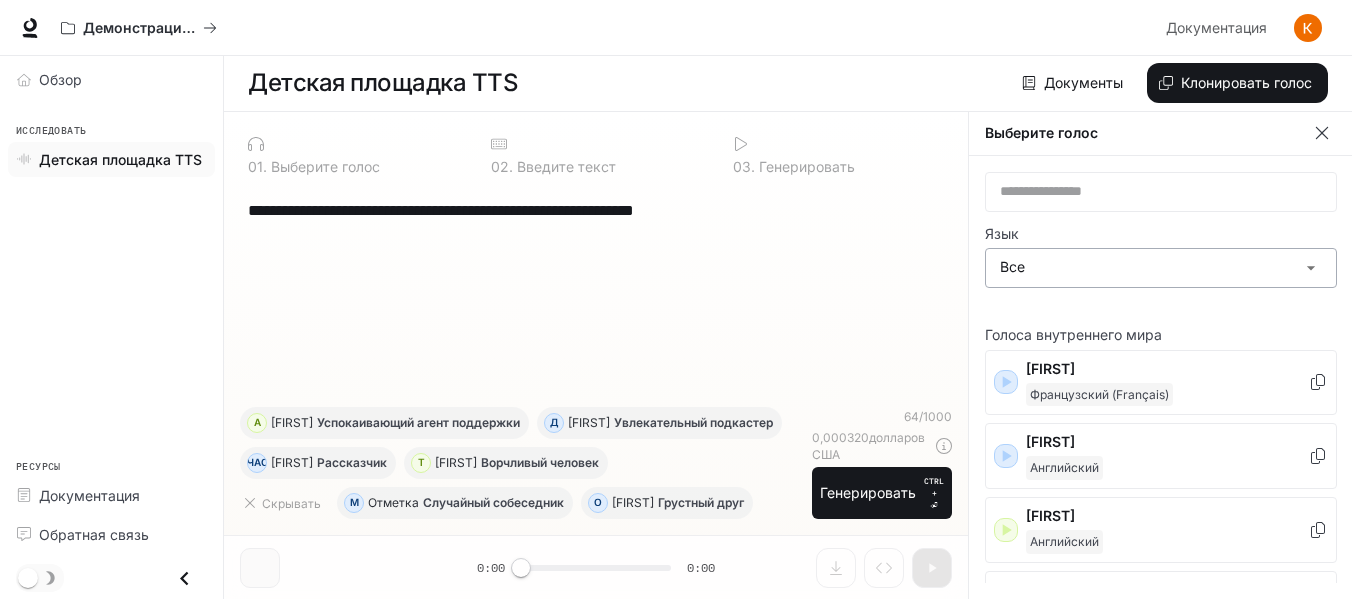 click on "**********" at bounding box center [676, 299] 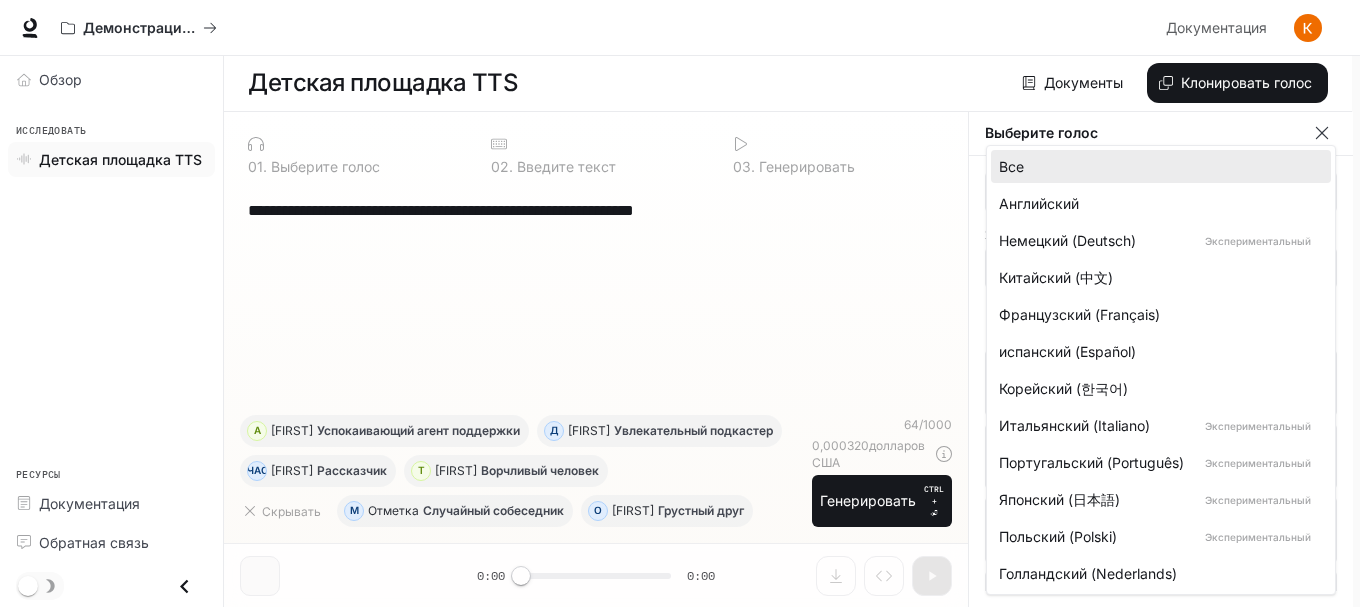 click at bounding box center [680, 303] 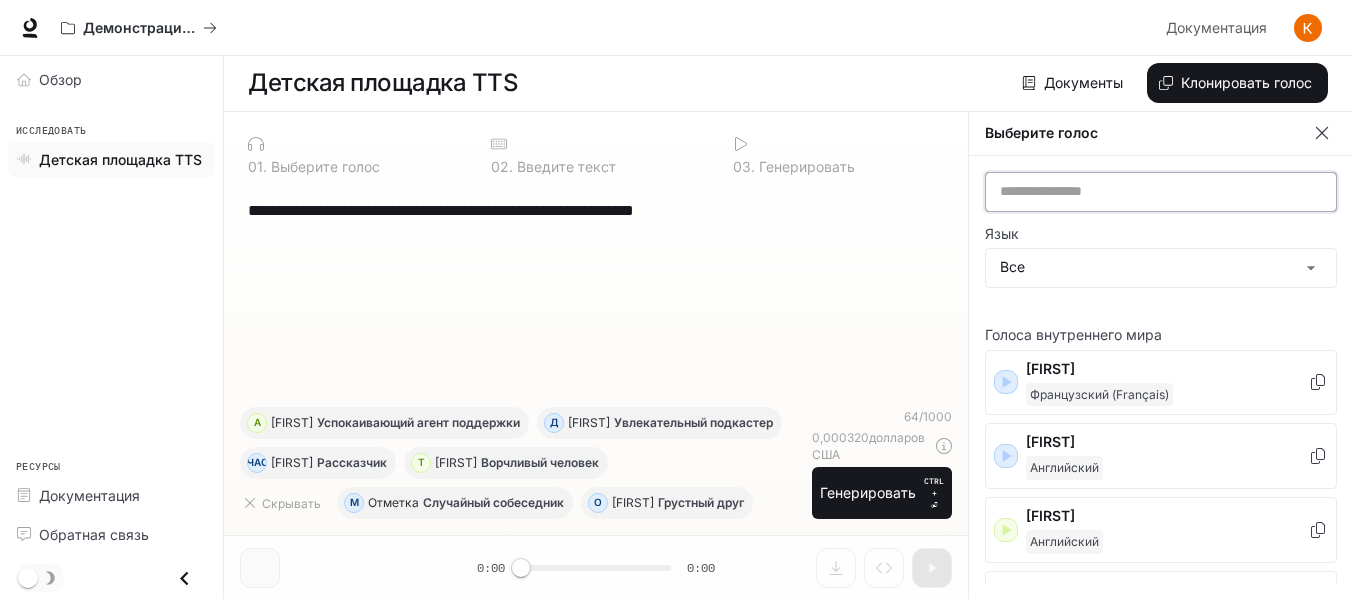 click at bounding box center [1161, 191] 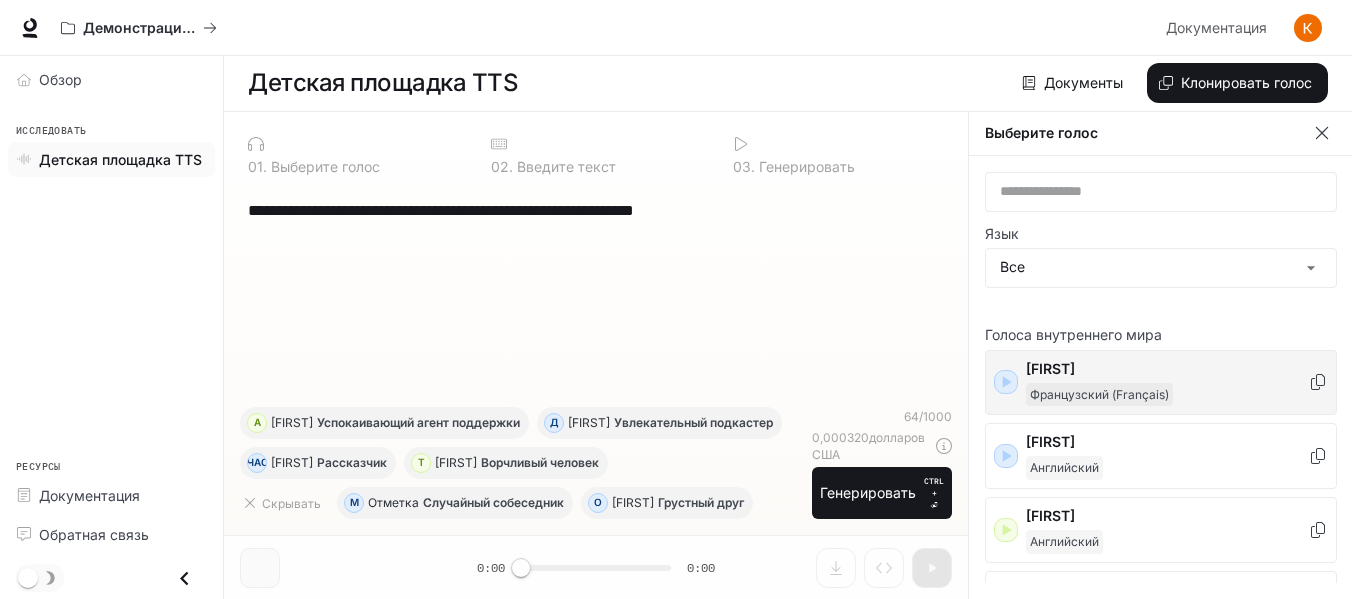 click 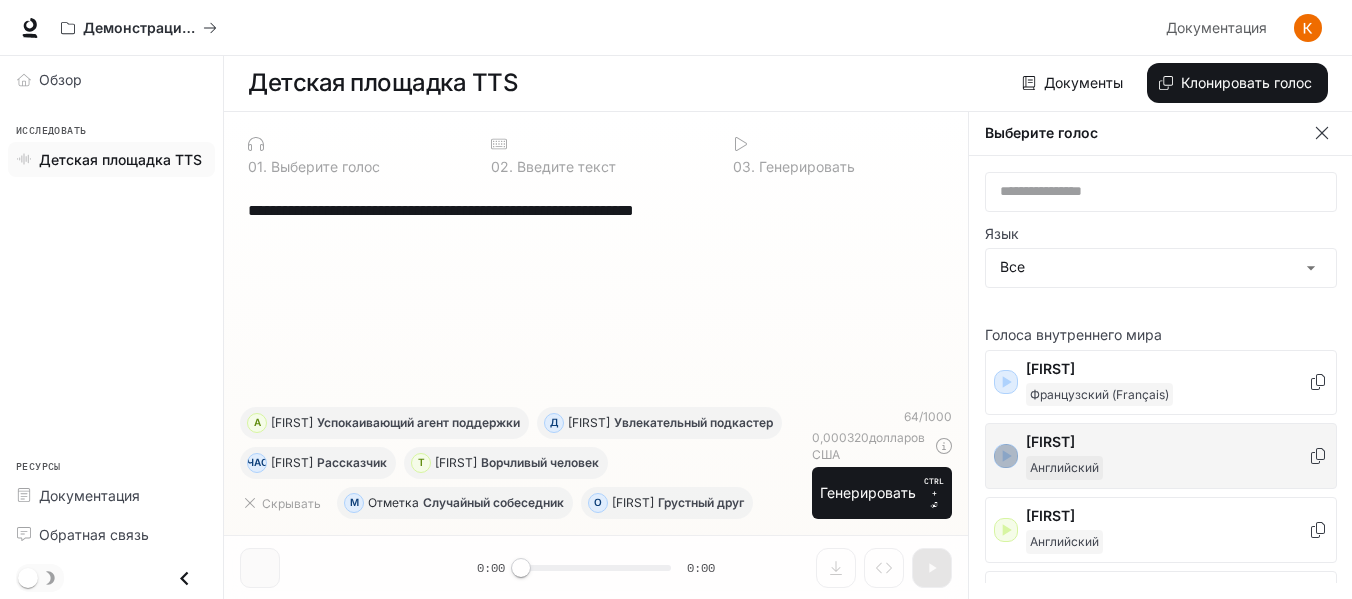 click 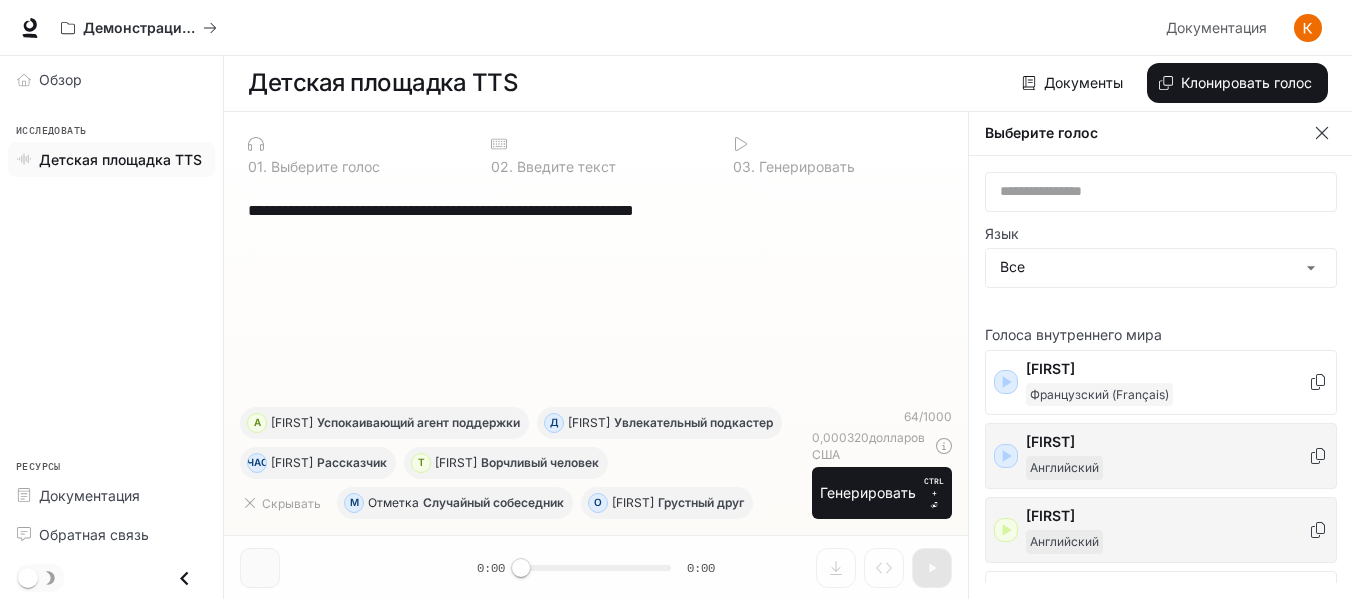 click 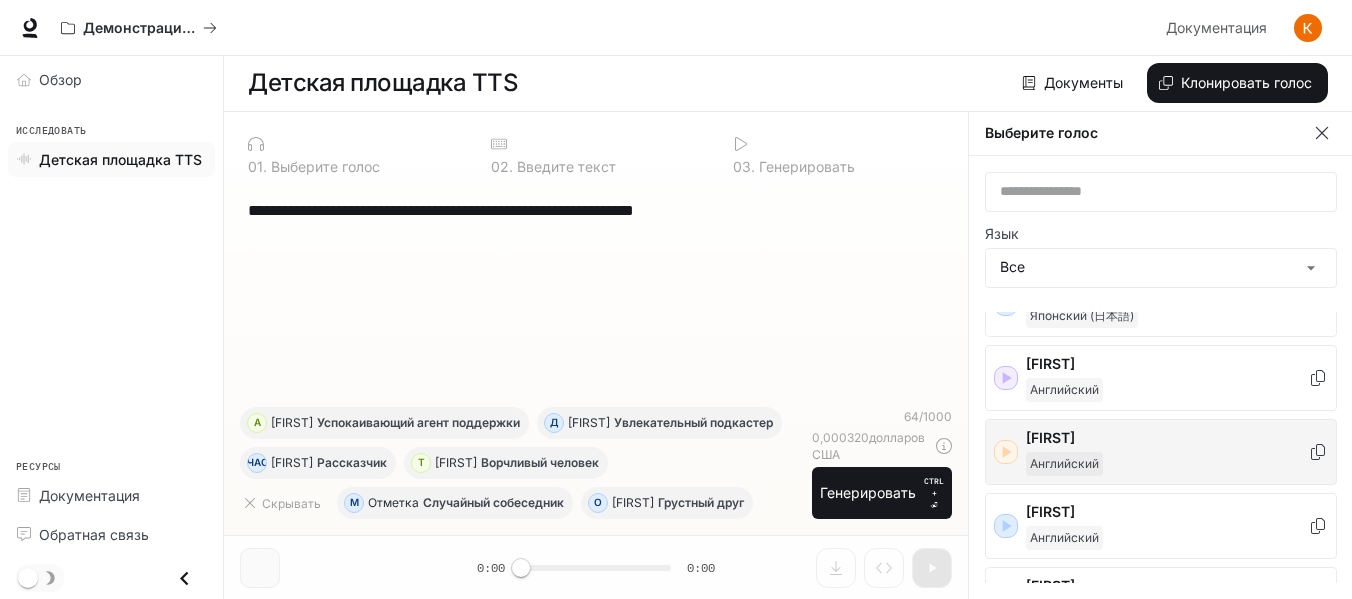 scroll, scrollTop: 200, scrollLeft: 0, axis: vertical 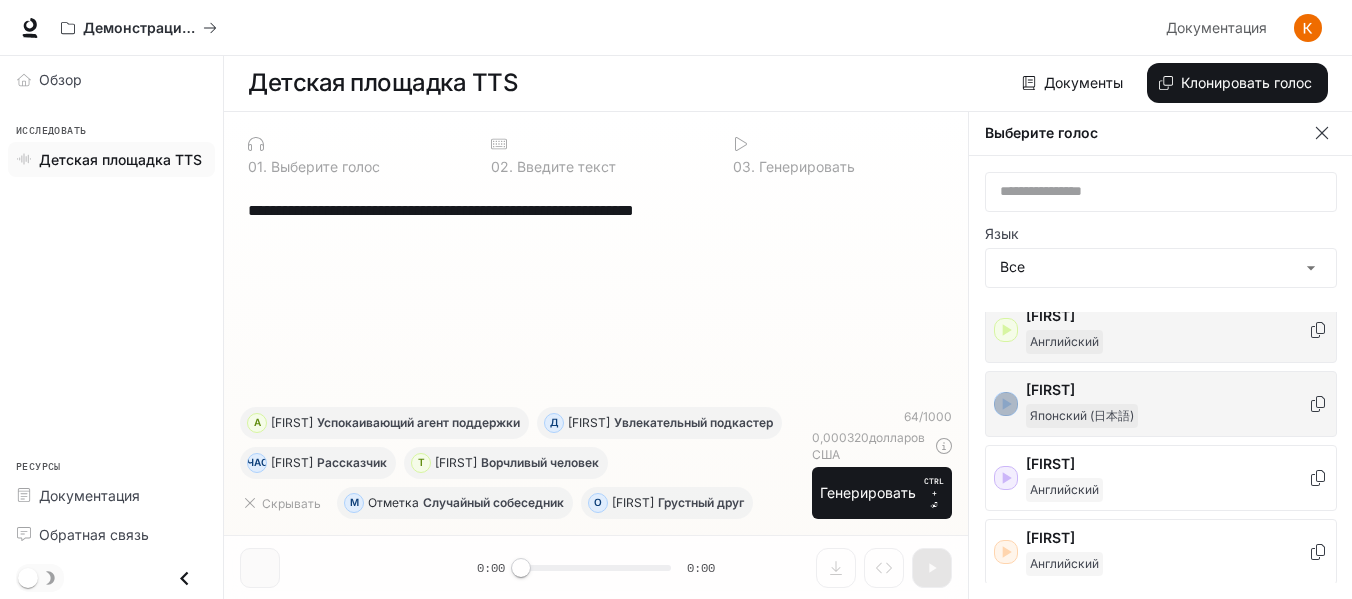 click 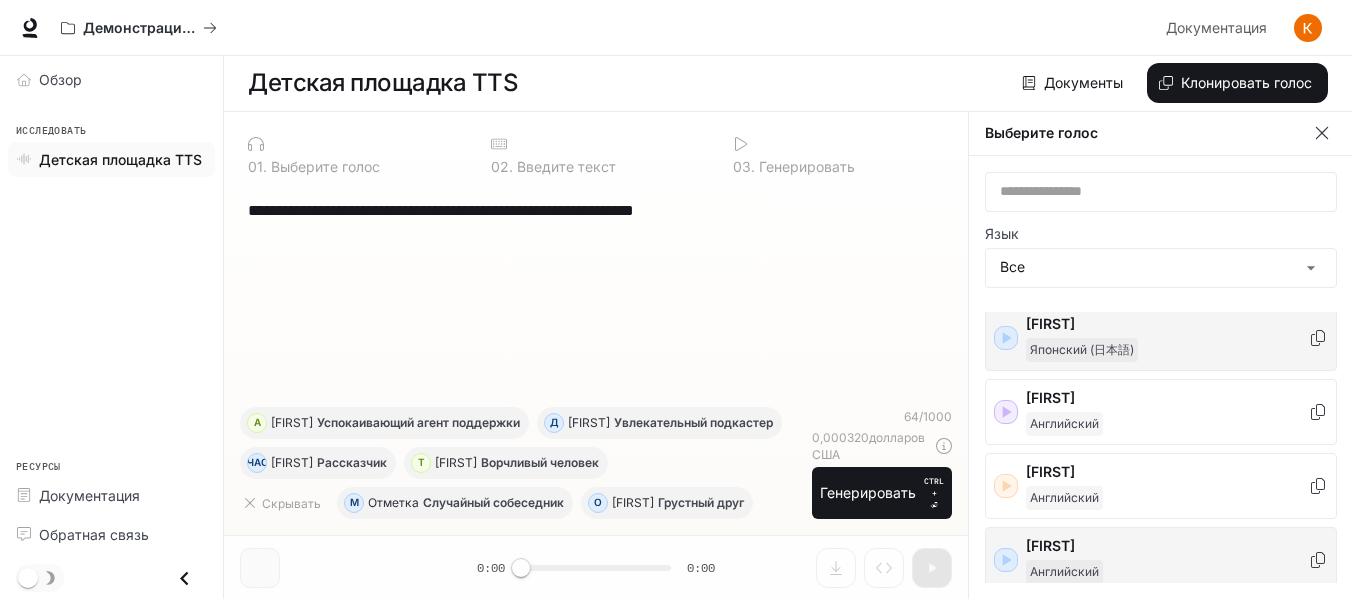 scroll, scrollTop: 300, scrollLeft: 0, axis: vertical 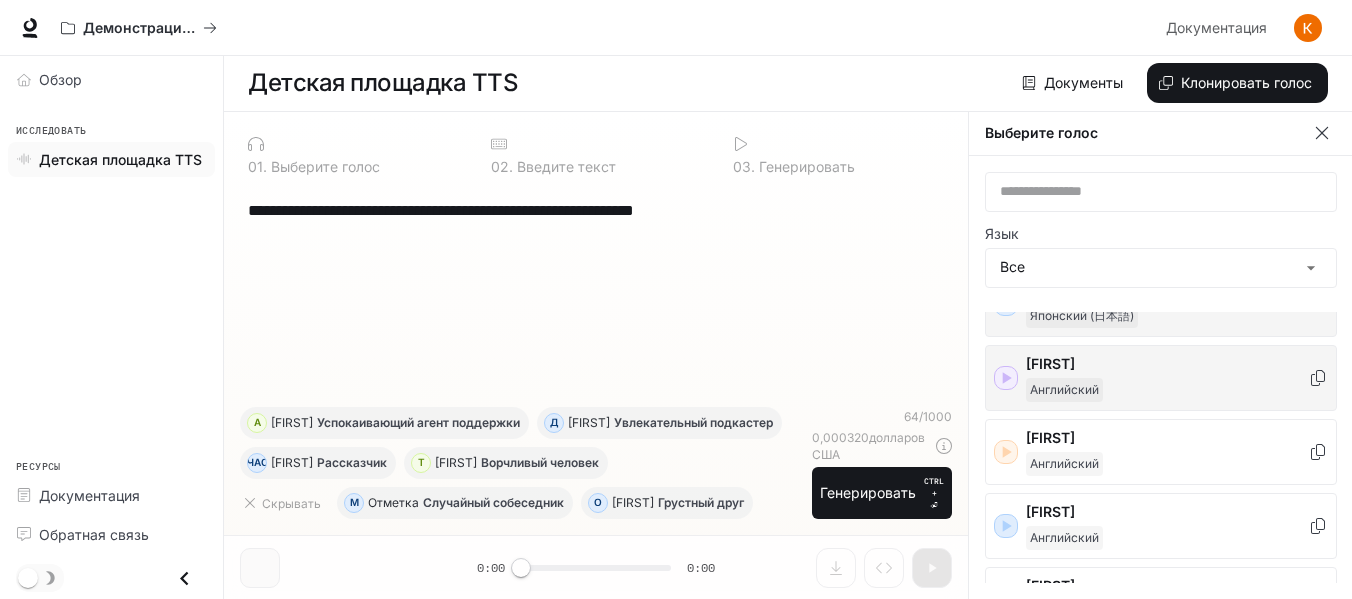 click 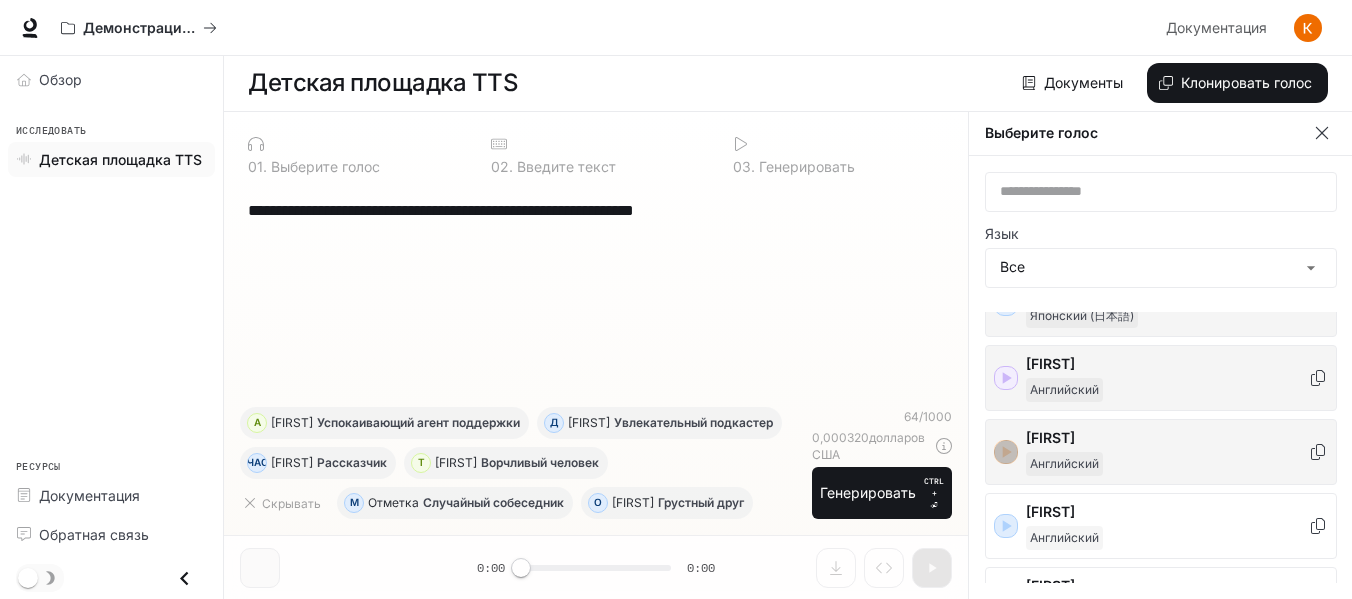 click 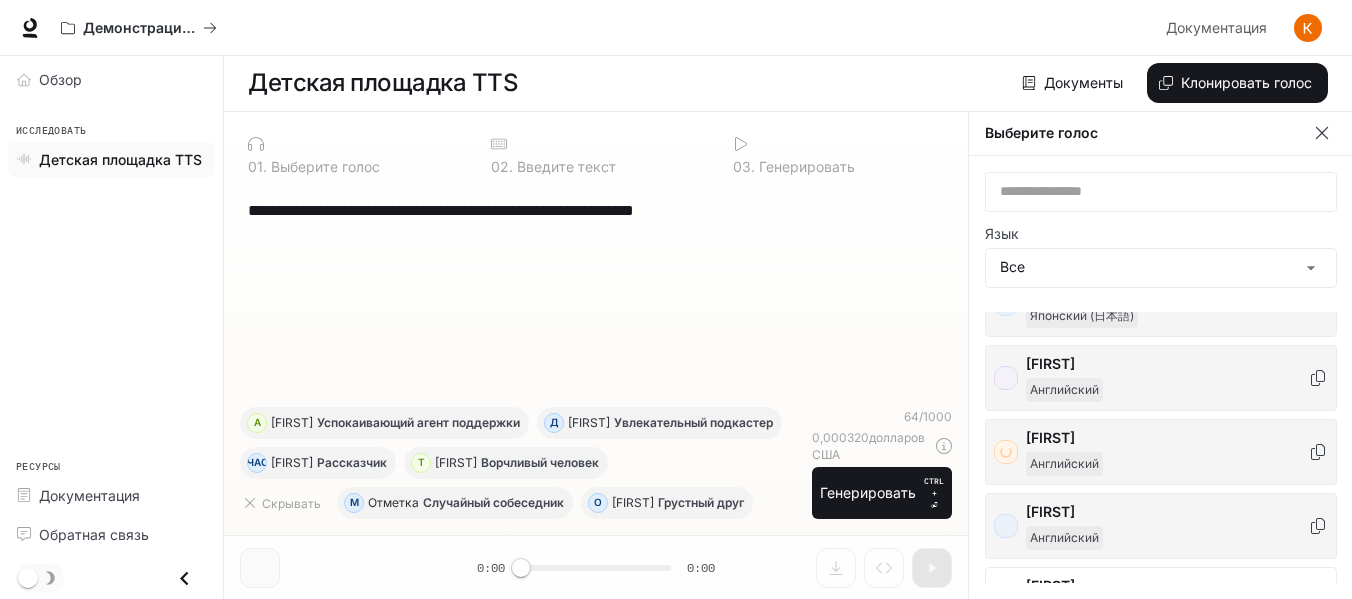 click on "[FIRST]" at bounding box center (1161, 526) 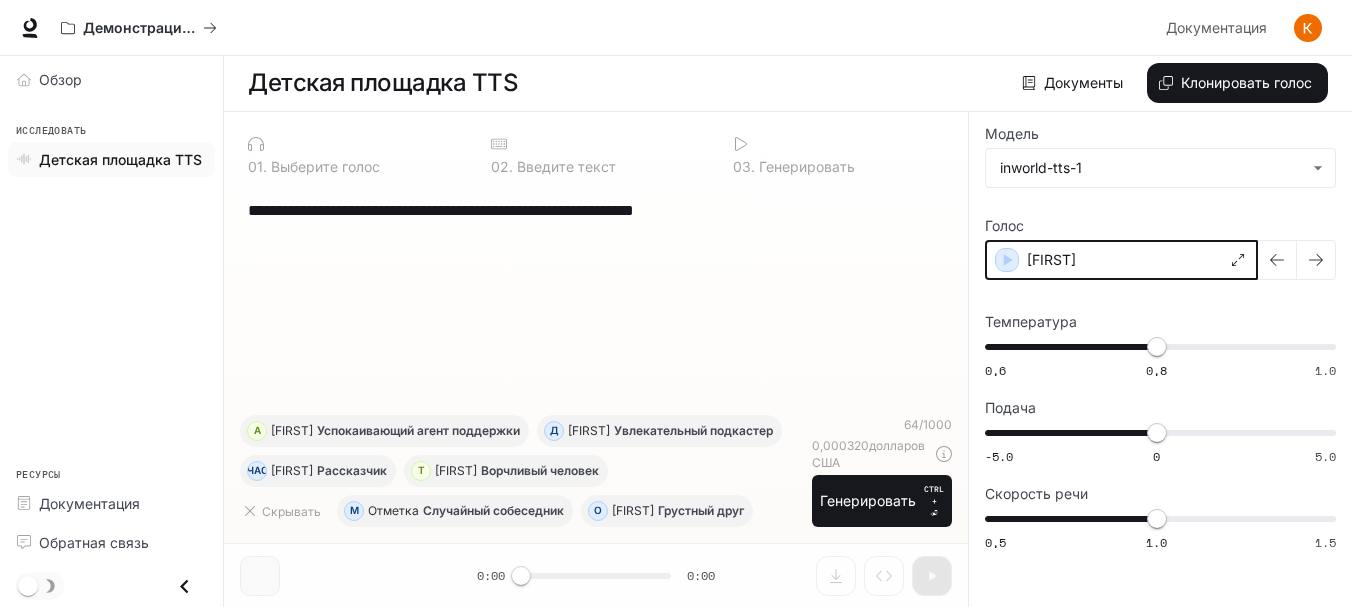 click 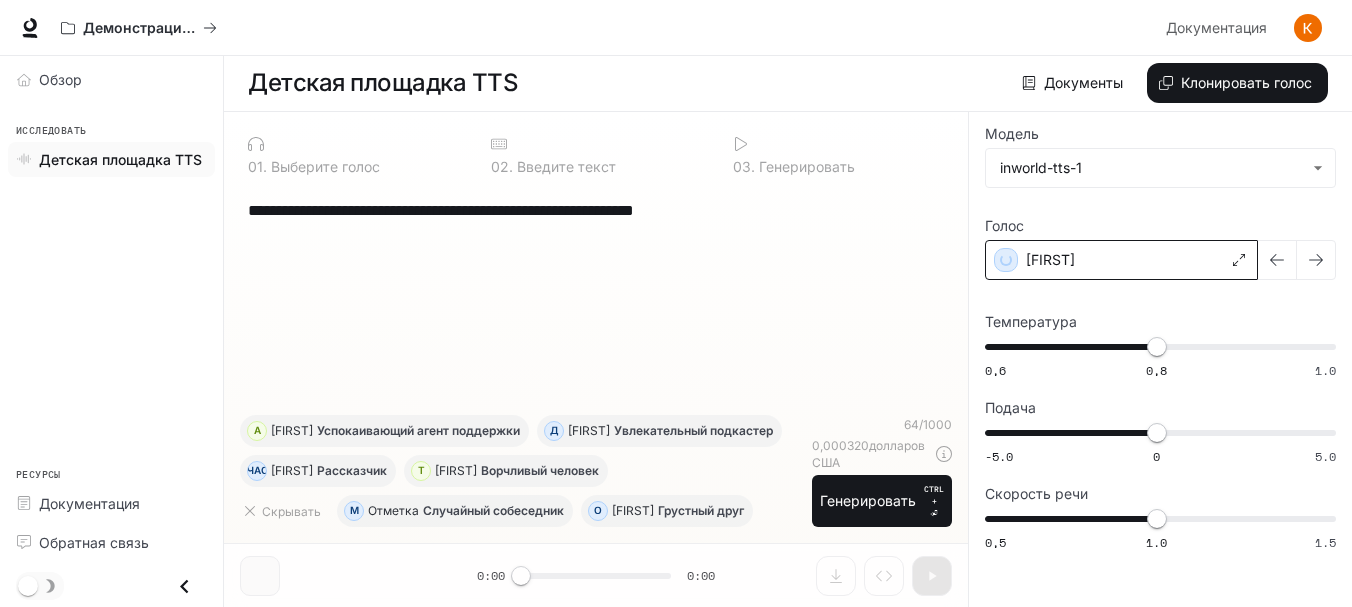 click 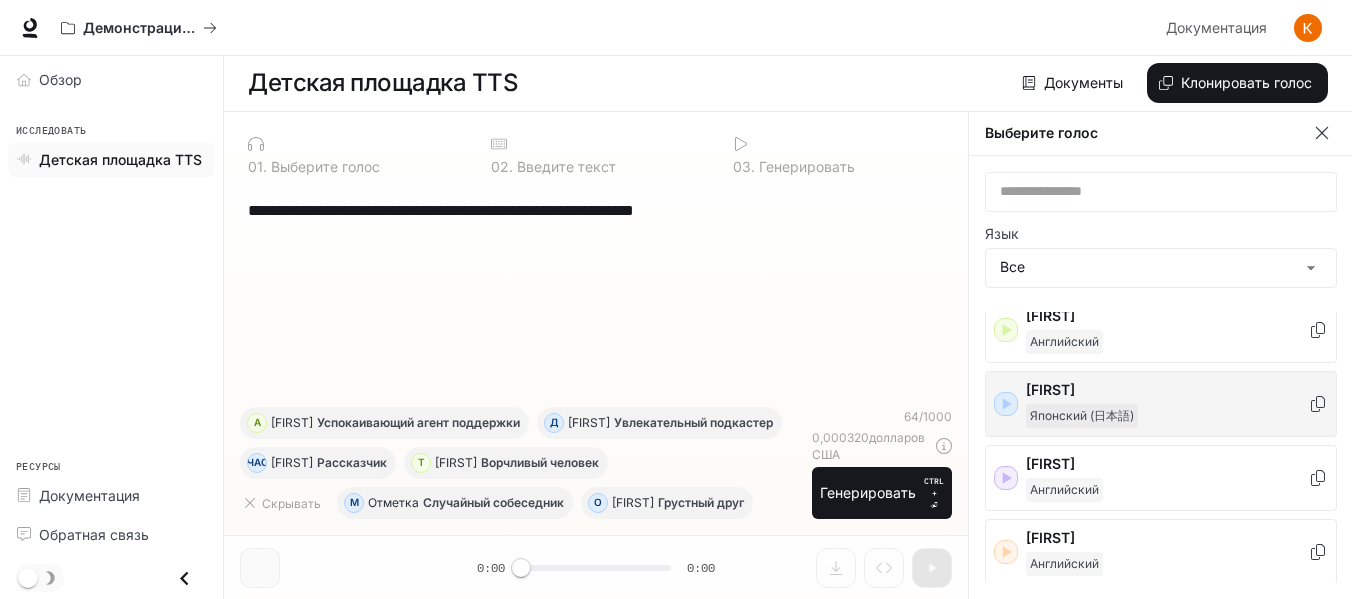 scroll, scrollTop: 400, scrollLeft: 0, axis: vertical 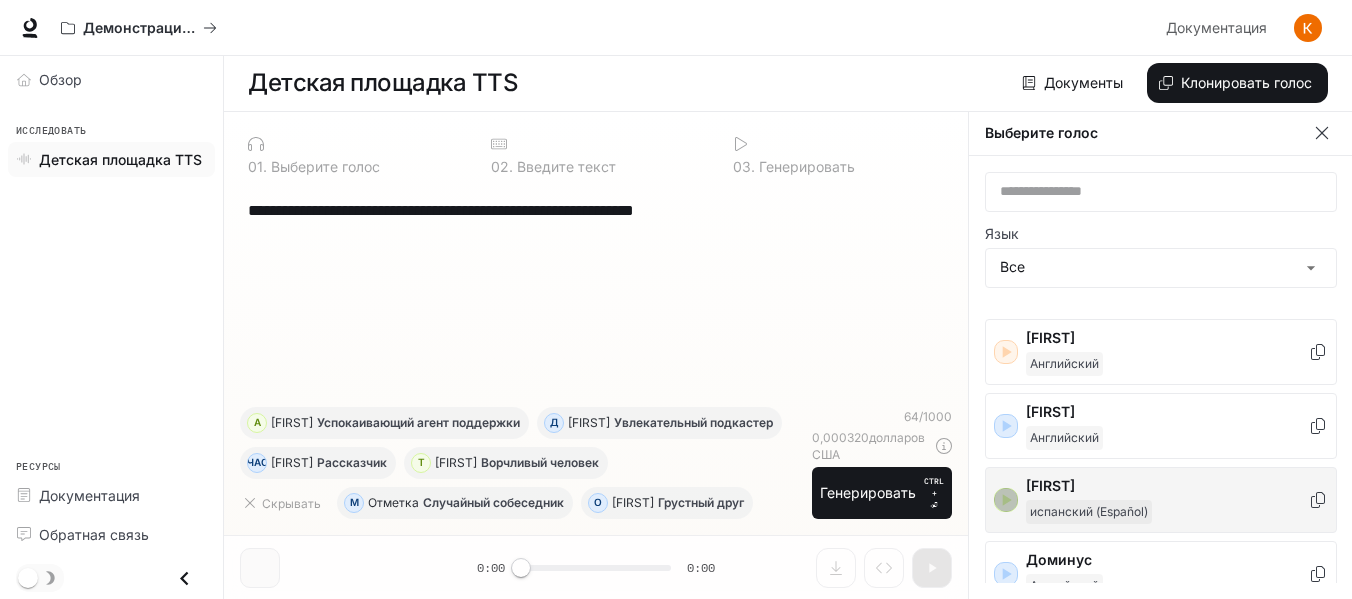 click 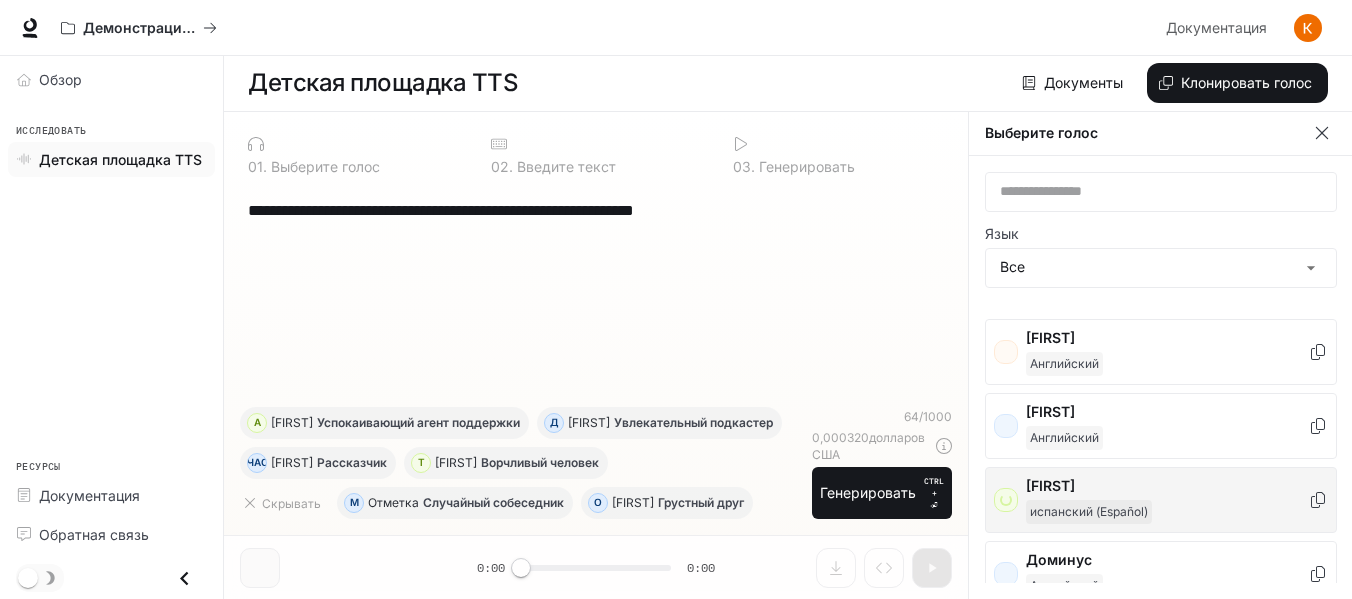 scroll, scrollTop: 500, scrollLeft: 0, axis: vertical 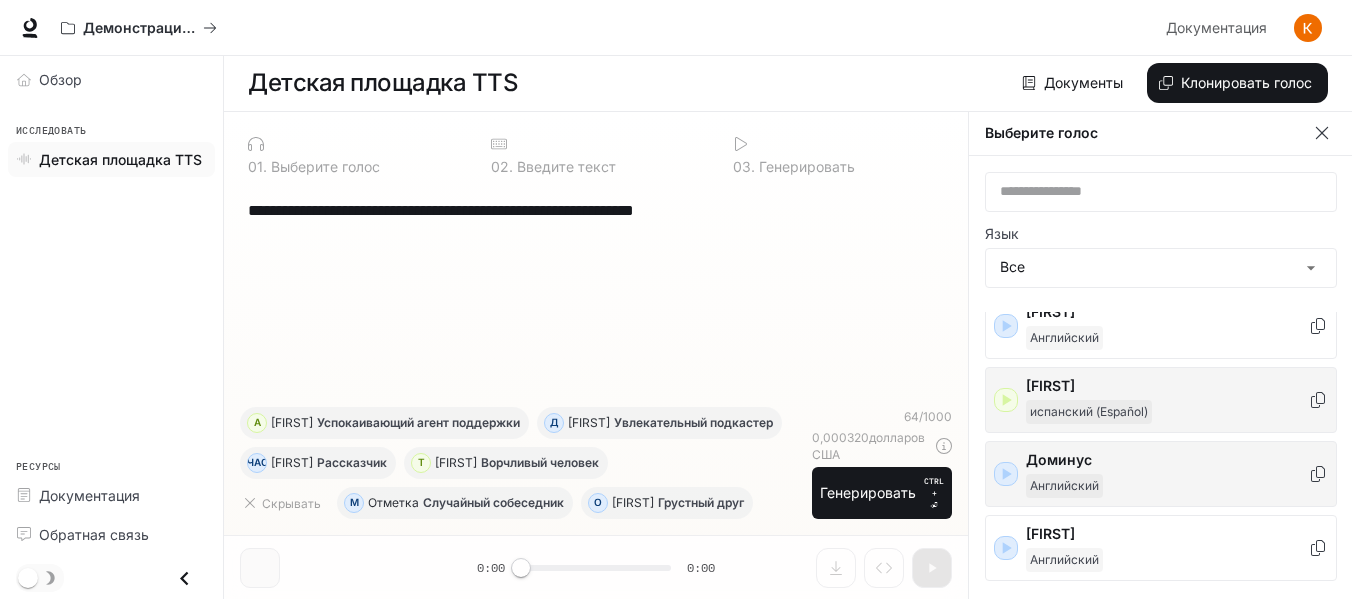 click 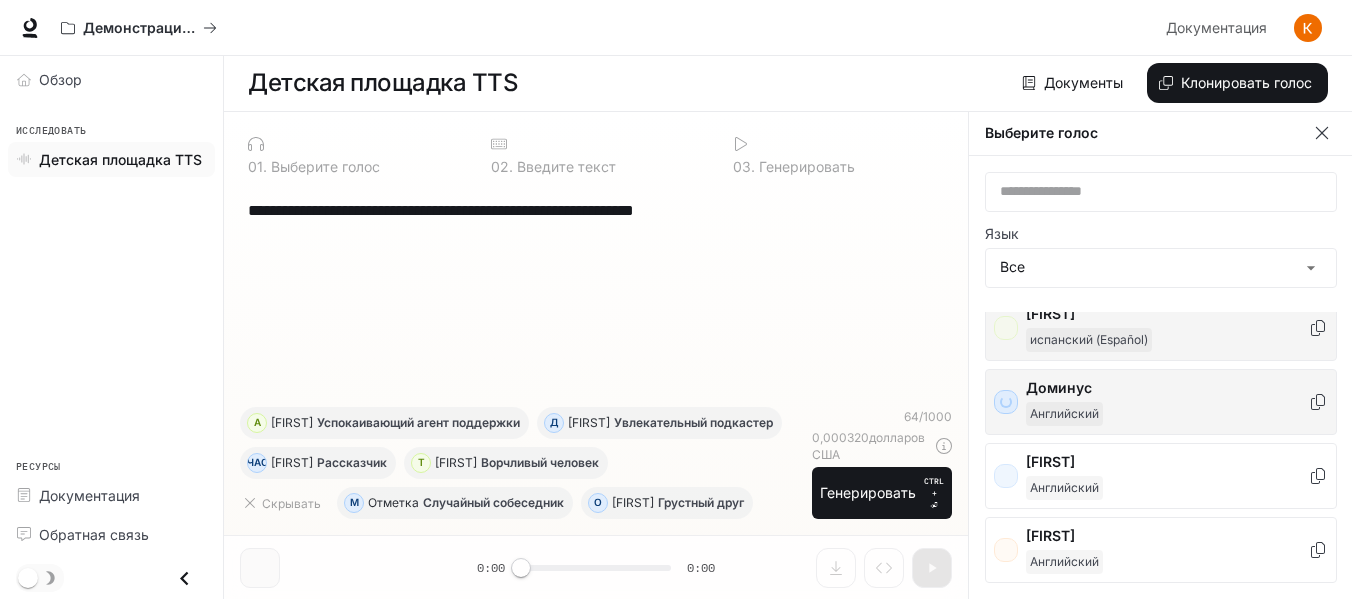 scroll, scrollTop: 600, scrollLeft: 0, axis: vertical 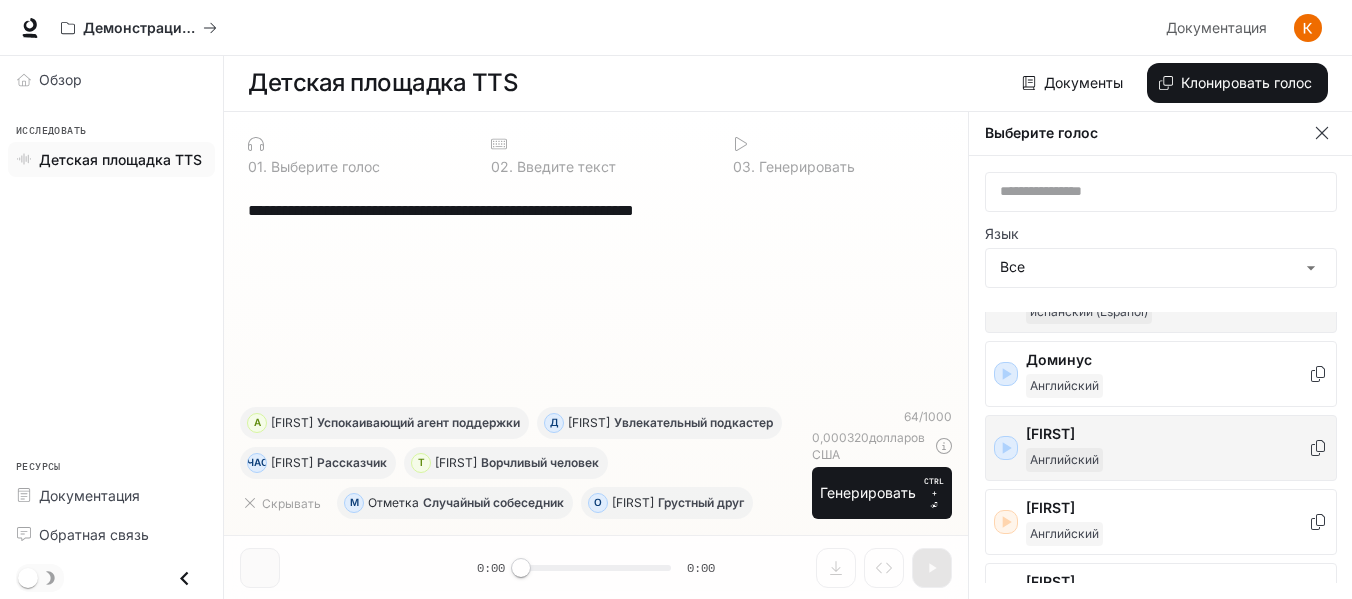 click 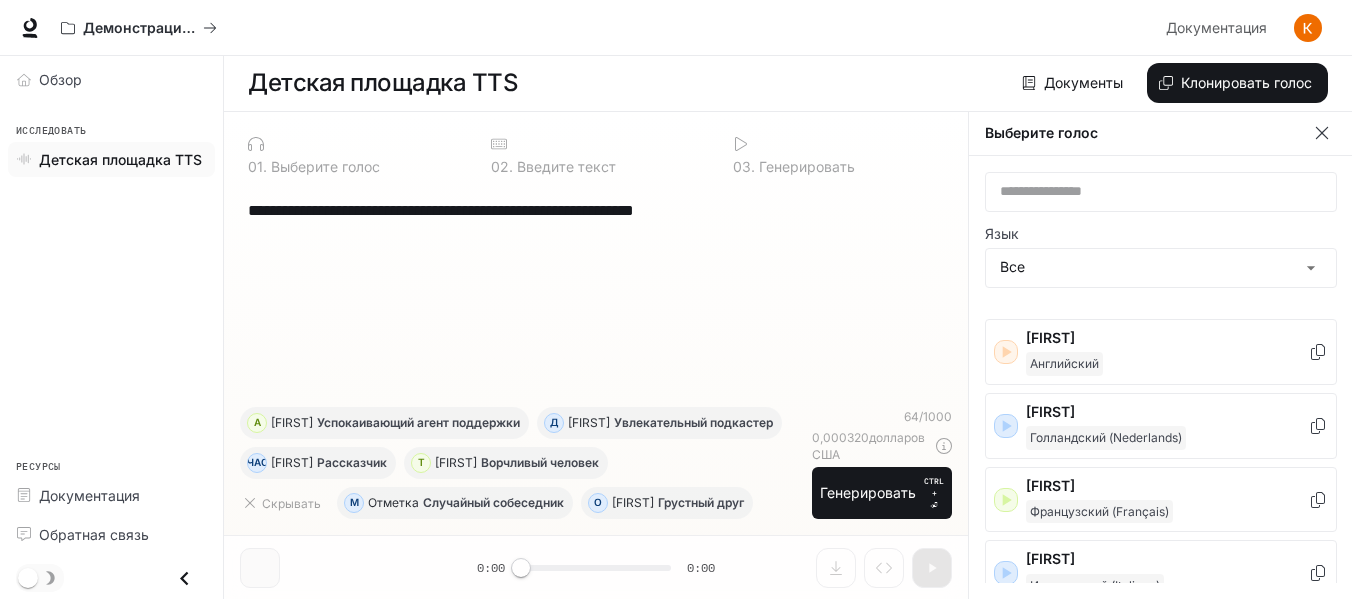 scroll, scrollTop: 800, scrollLeft: 0, axis: vertical 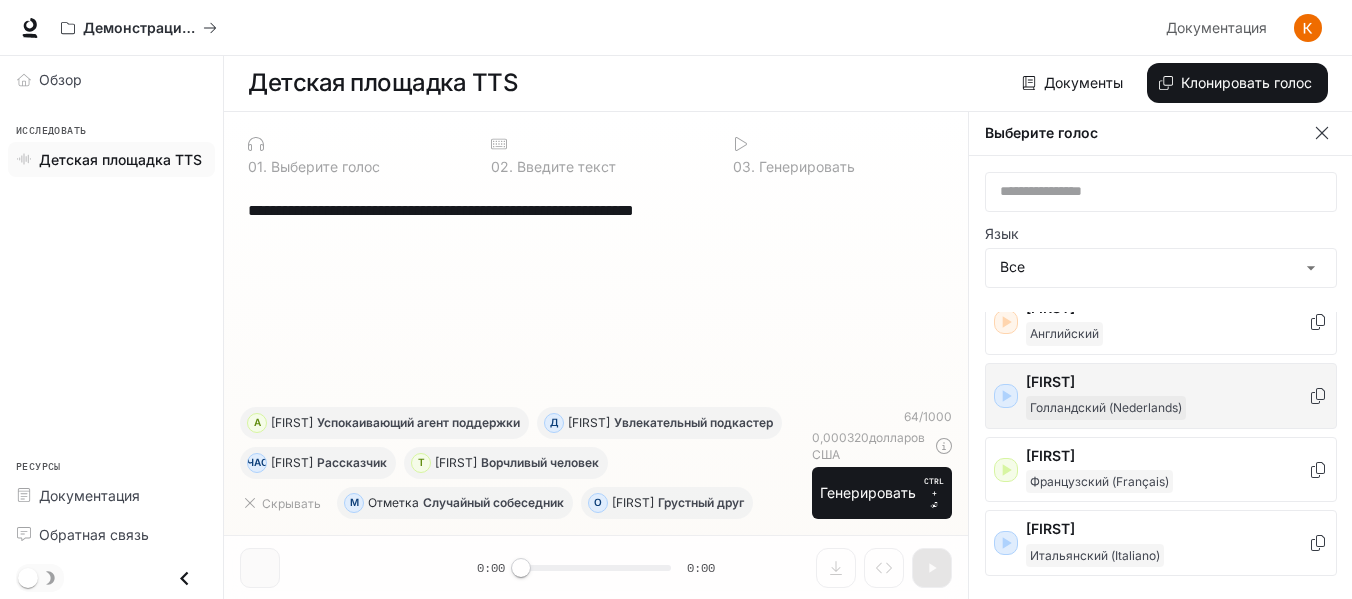 click 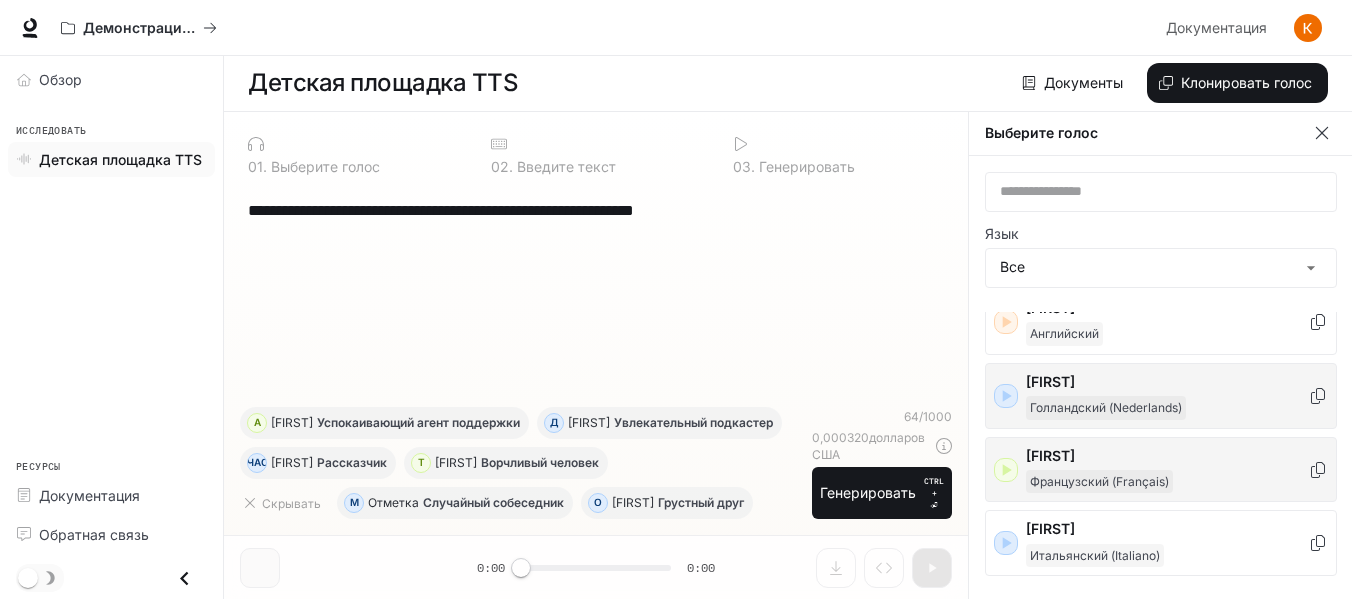 click 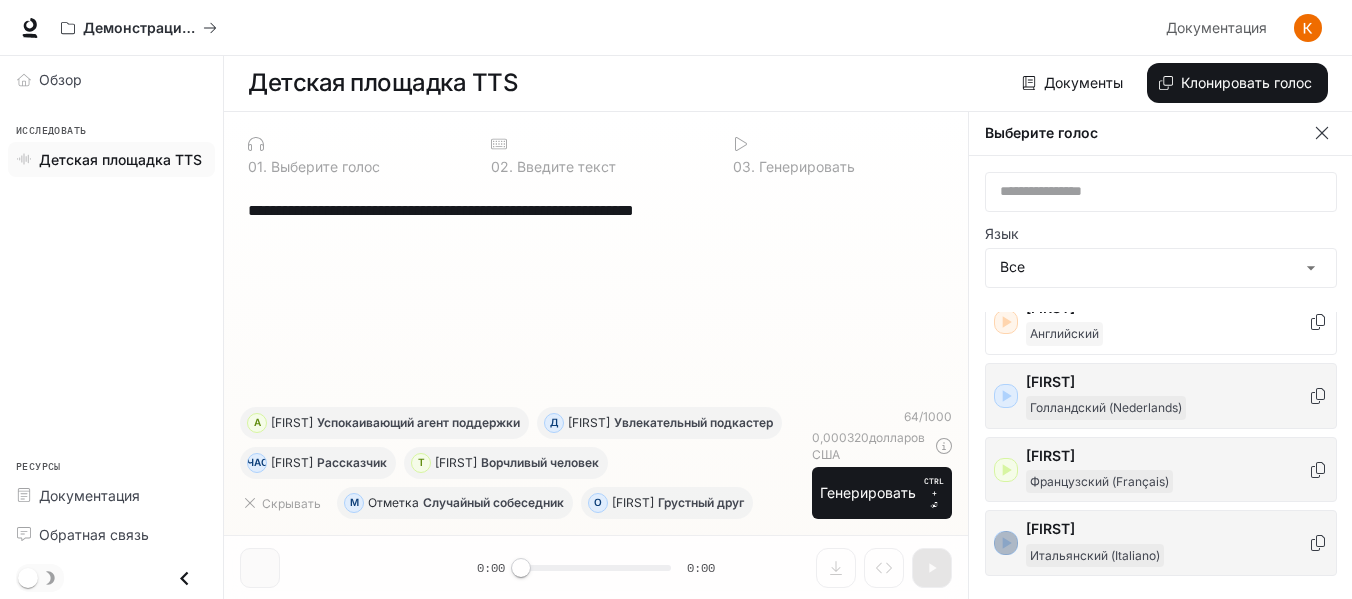 click 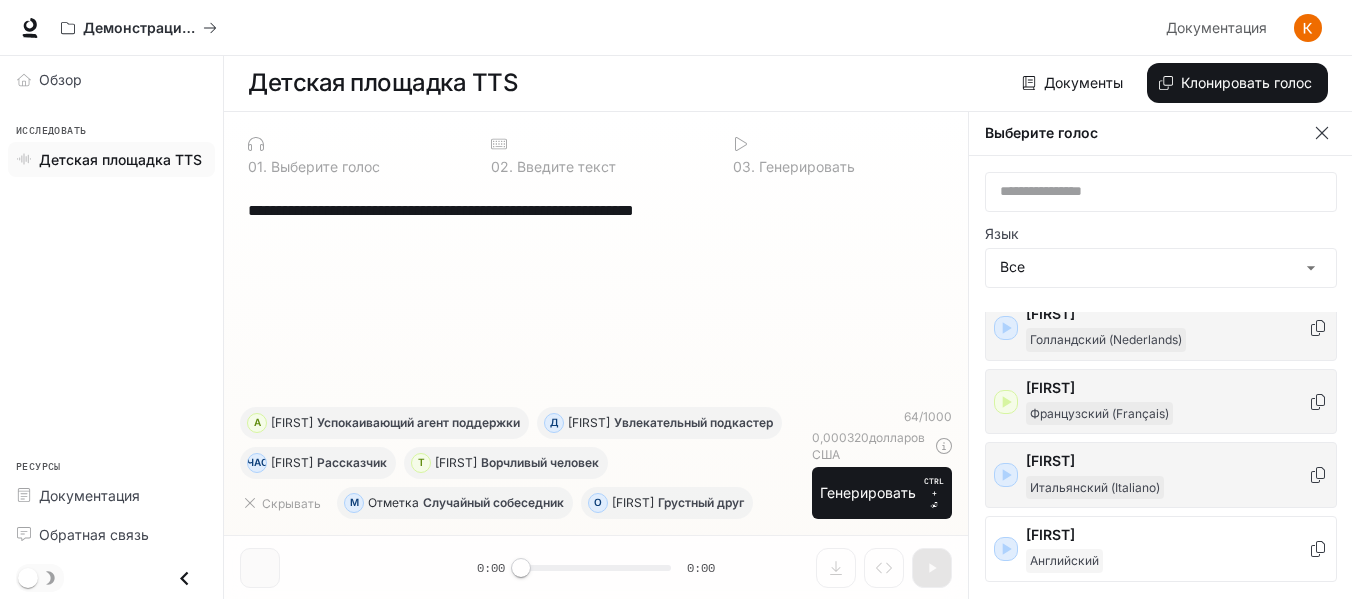 scroll, scrollTop: 900, scrollLeft: 0, axis: vertical 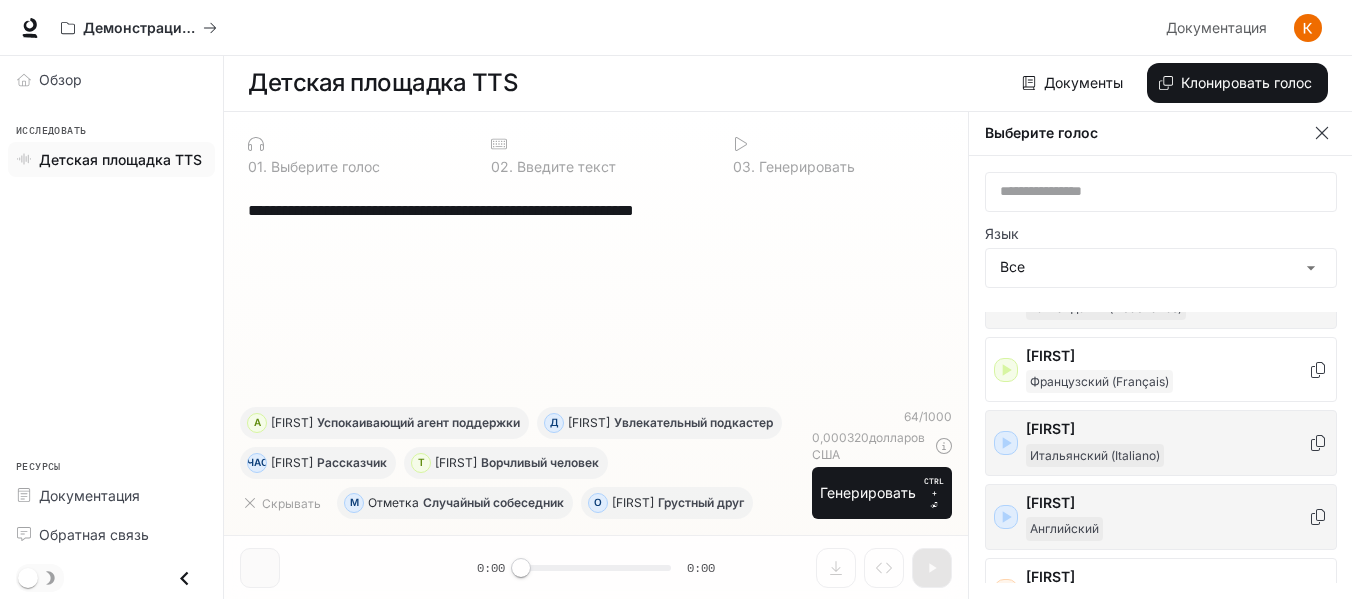 click 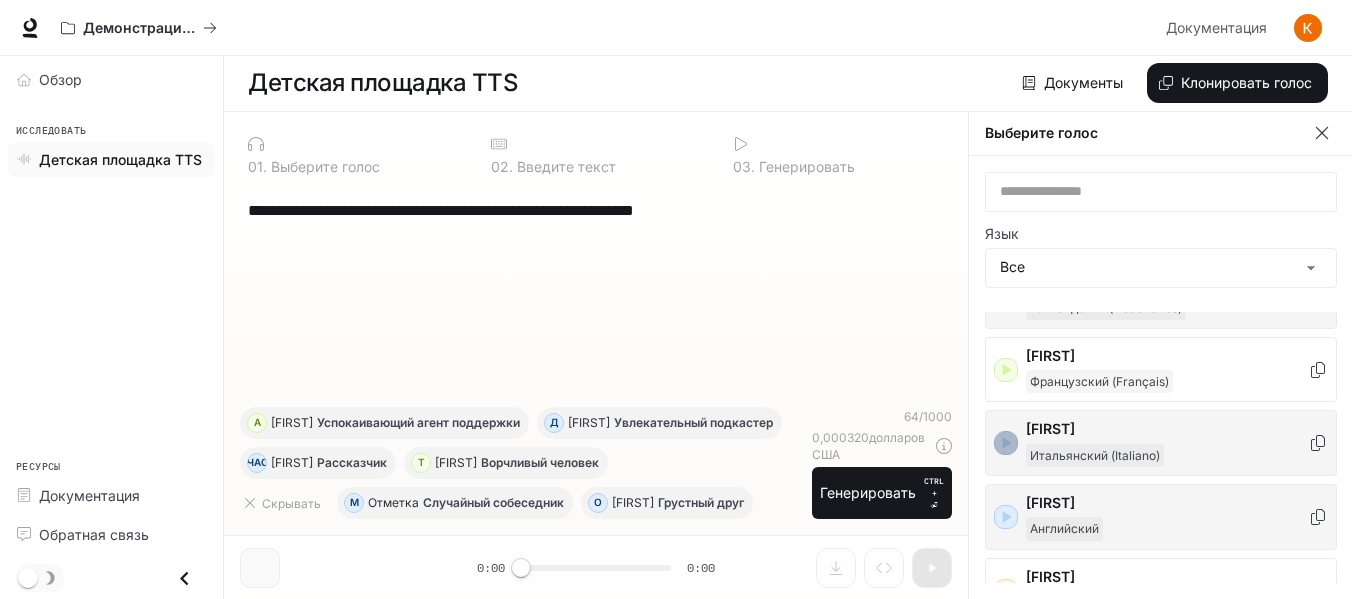 click 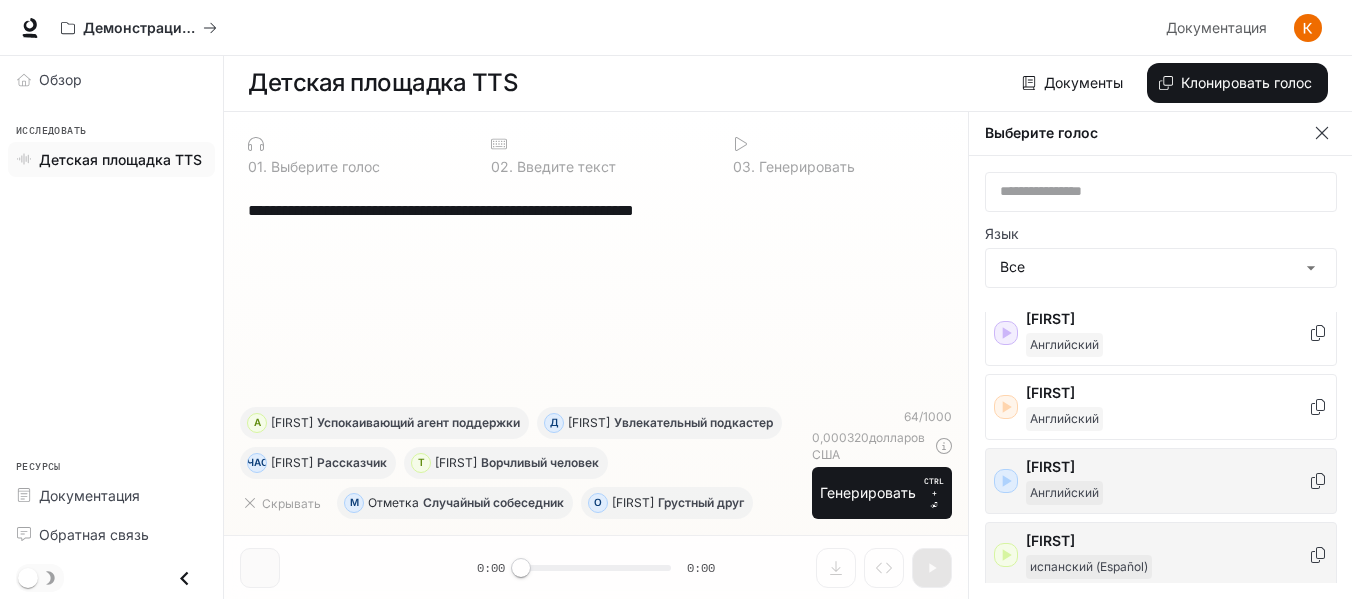 scroll, scrollTop: 300, scrollLeft: 0, axis: vertical 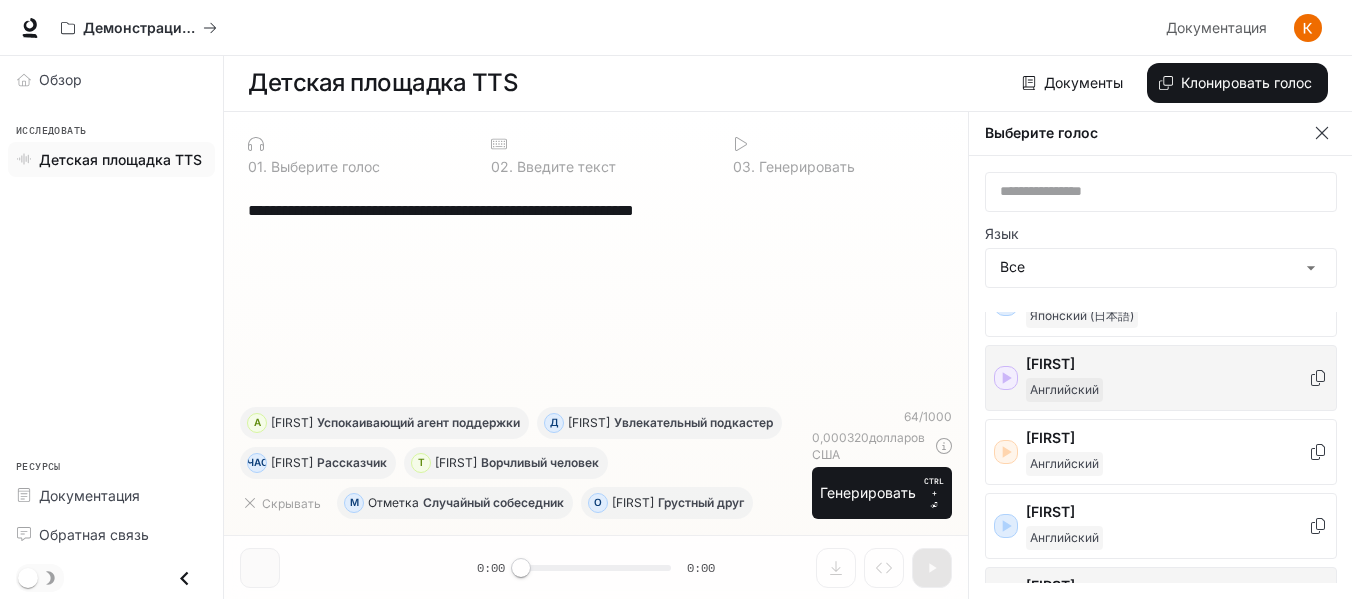 click 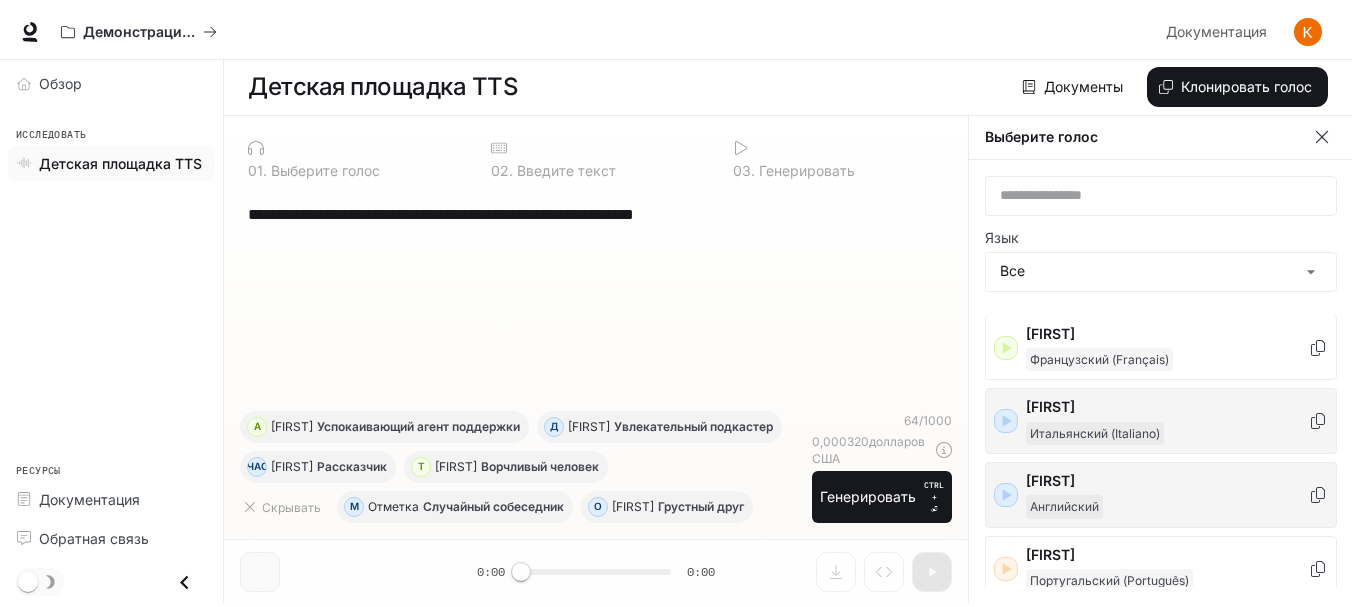scroll, scrollTop: 900, scrollLeft: 0, axis: vertical 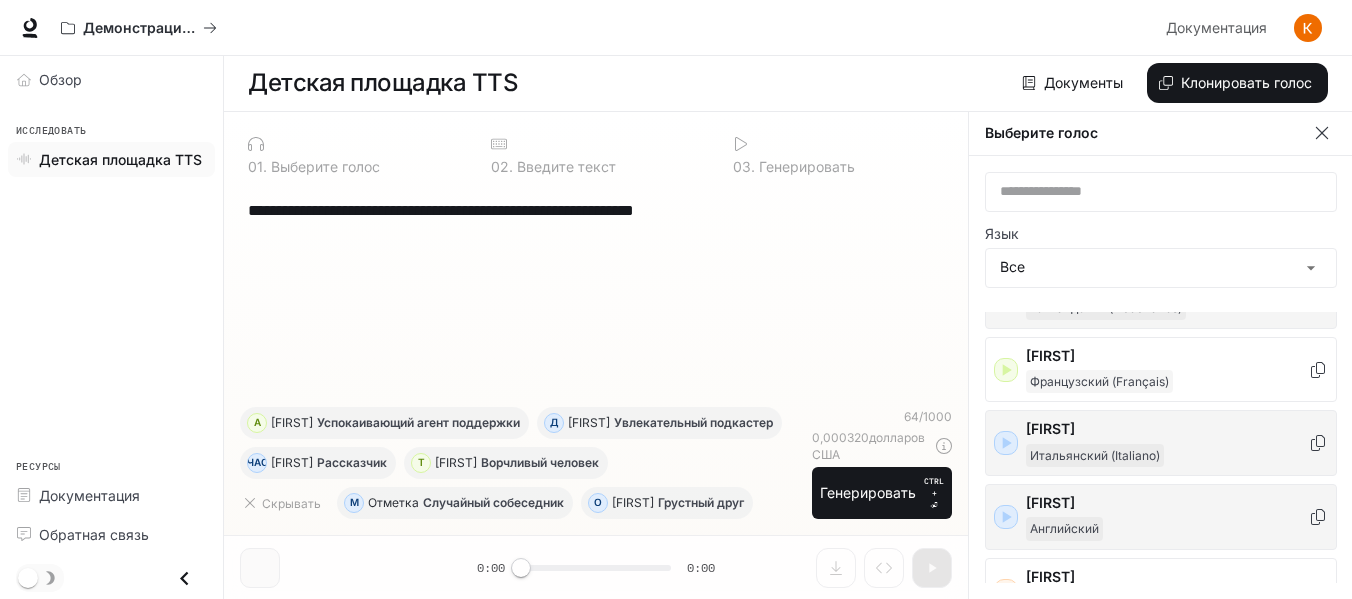 click on "Итальянский (Italiano)" at bounding box center (1167, 456) 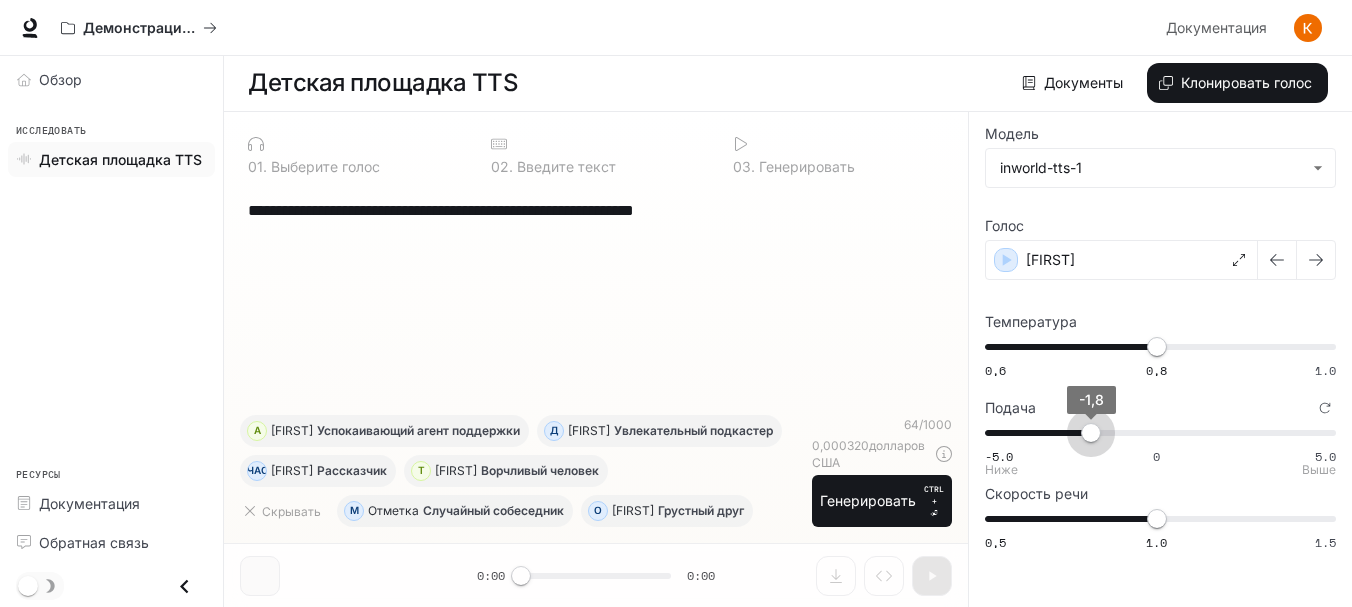 drag, startPoint x: 1156, startPoint y: 433, endPoint x: 1093, endPoint y: 431, distance: 63.03174 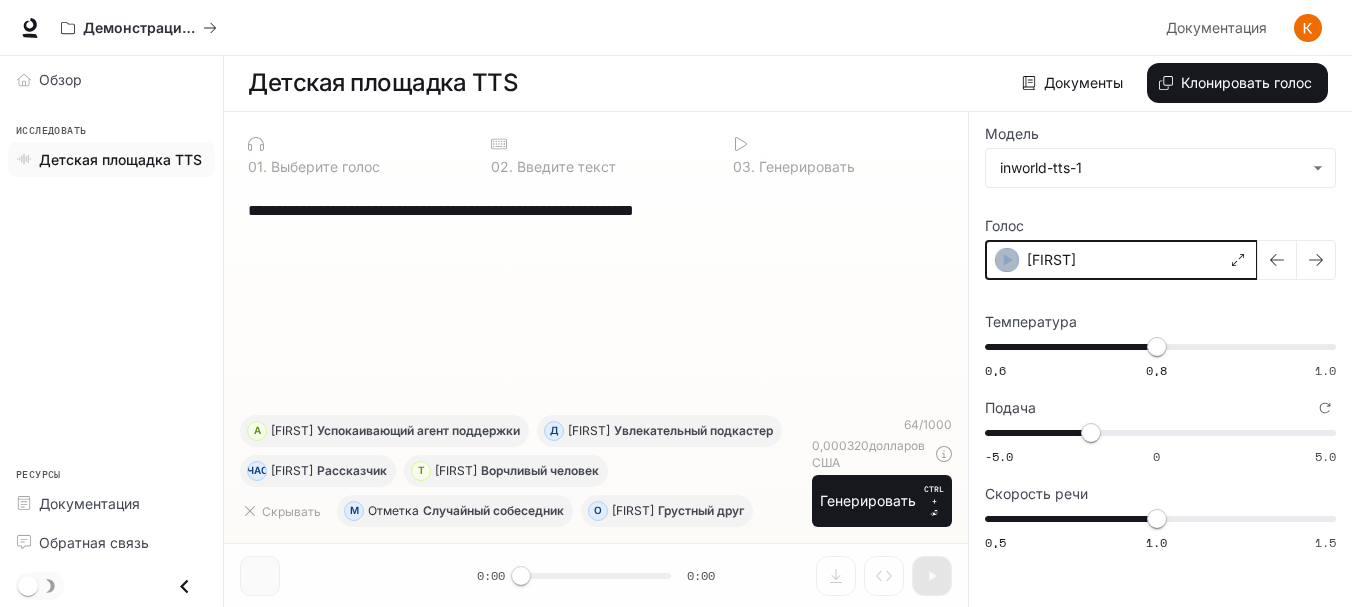 click 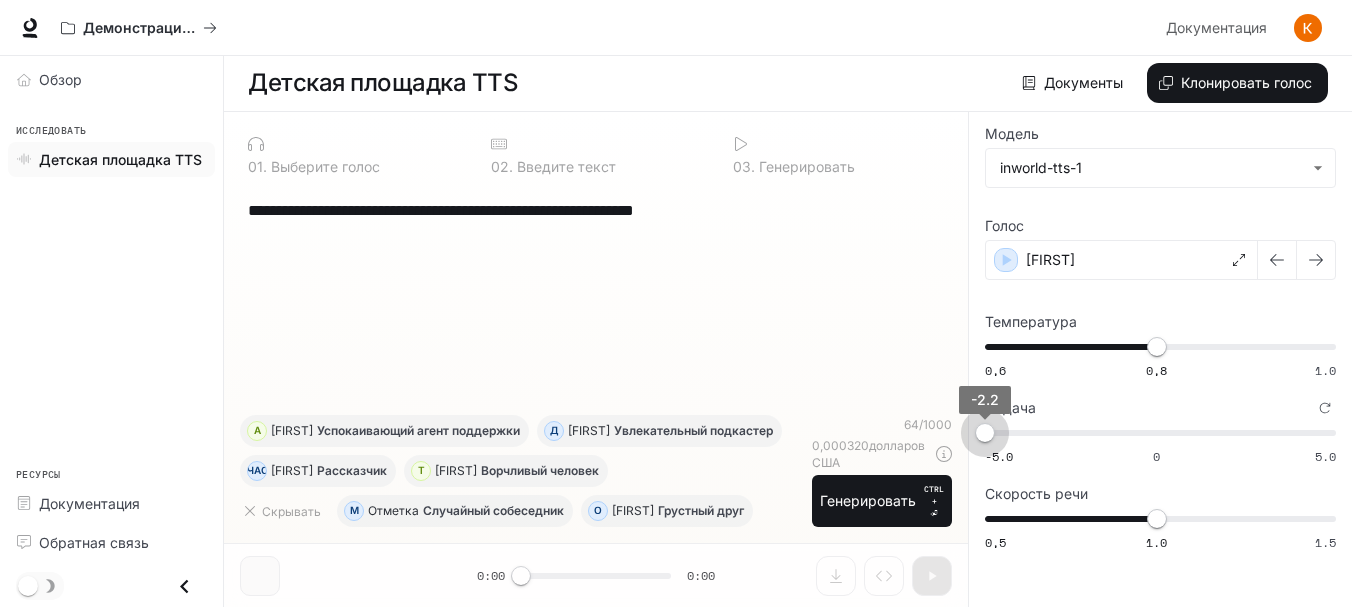 drag, startPoint x: 1082, startPoint y: 429, endPoint x: 919, endPoint y: 434, distance: 163.07668 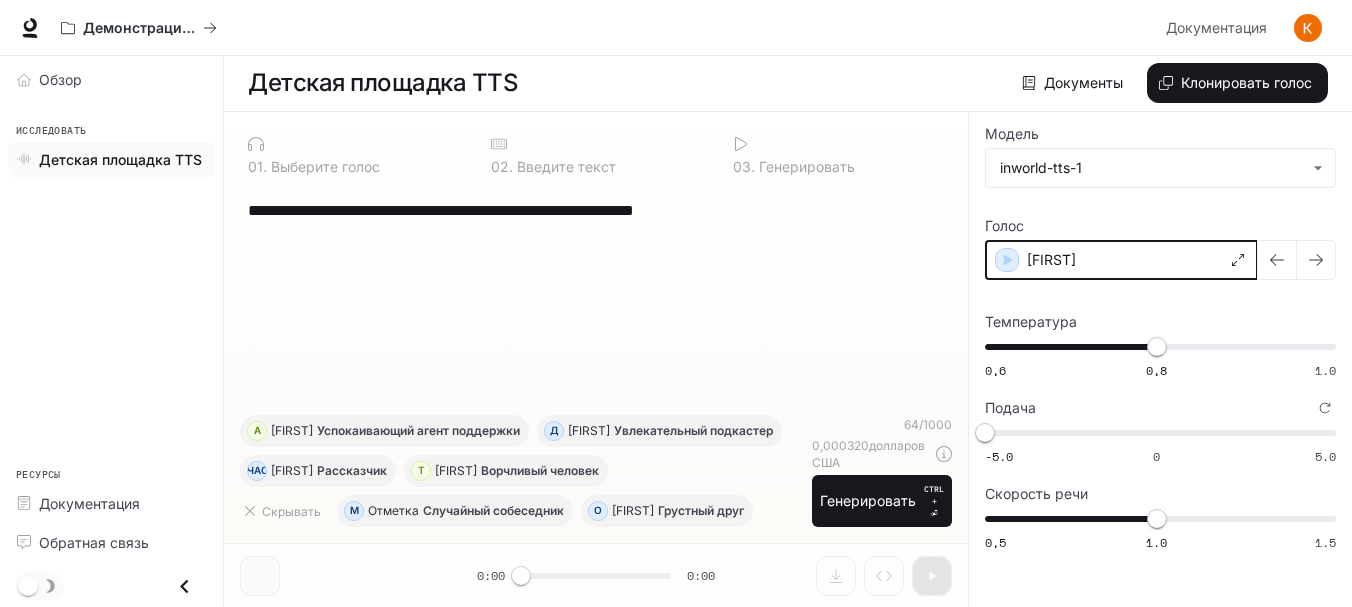 click 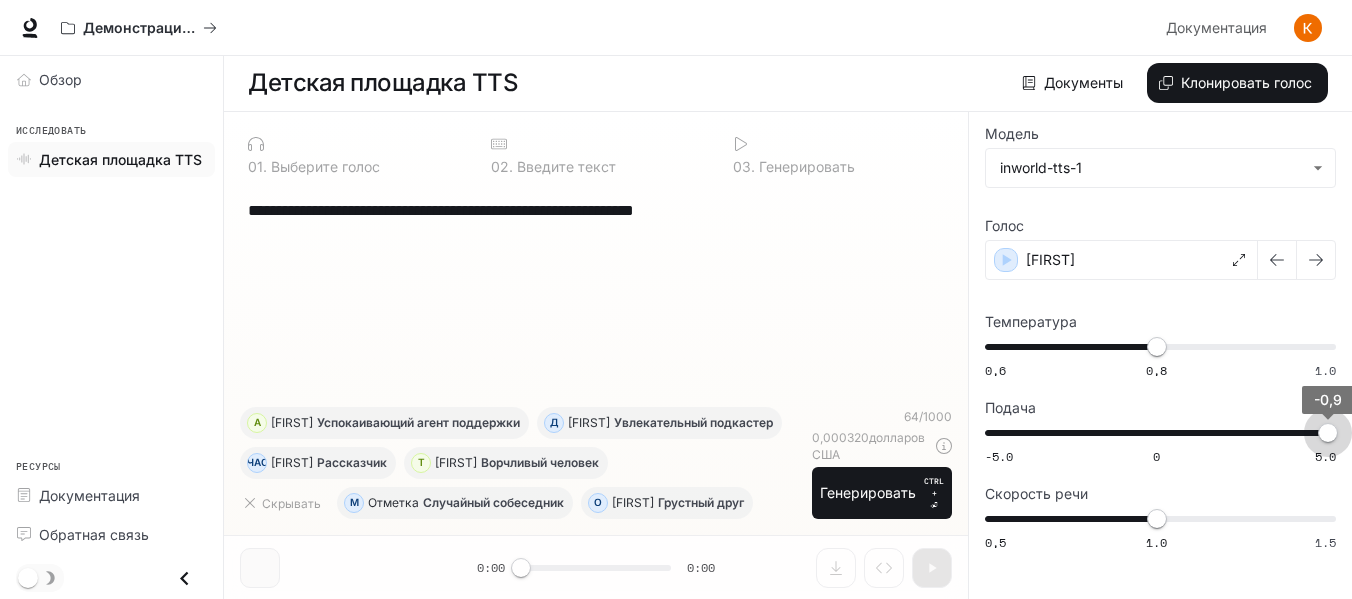 drag, startPoint x: 987, startPoint y: 432, endPoint x: 1359, endPoint y: 436, distance: 372.0215 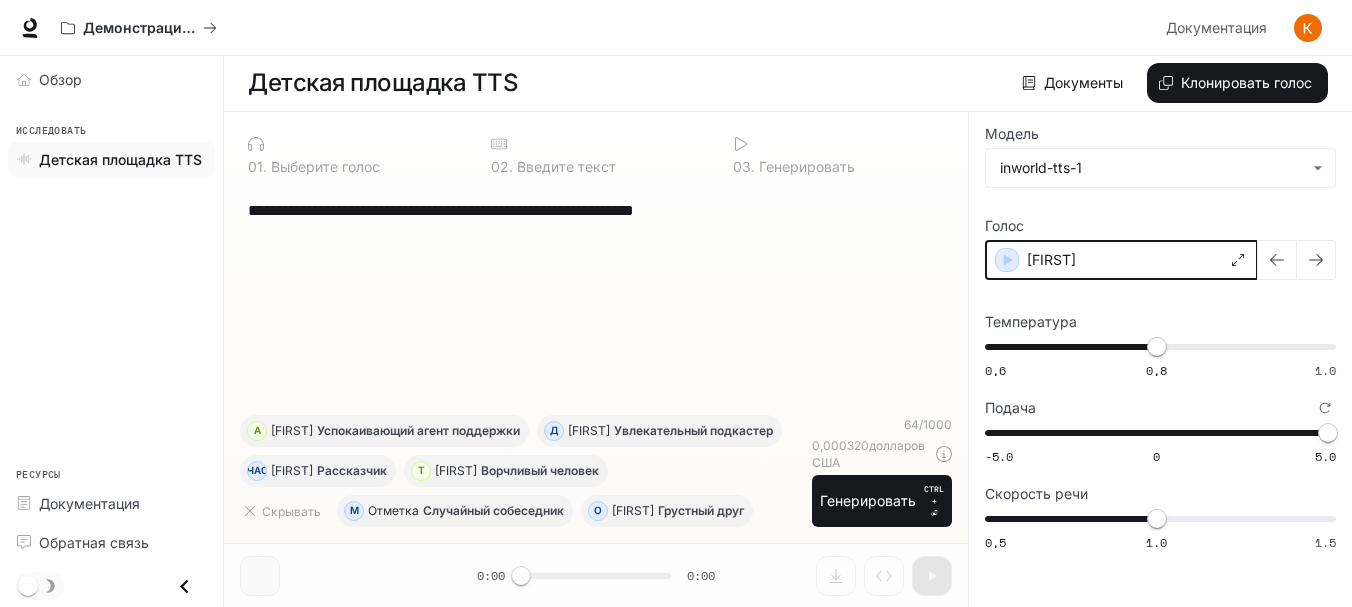 click 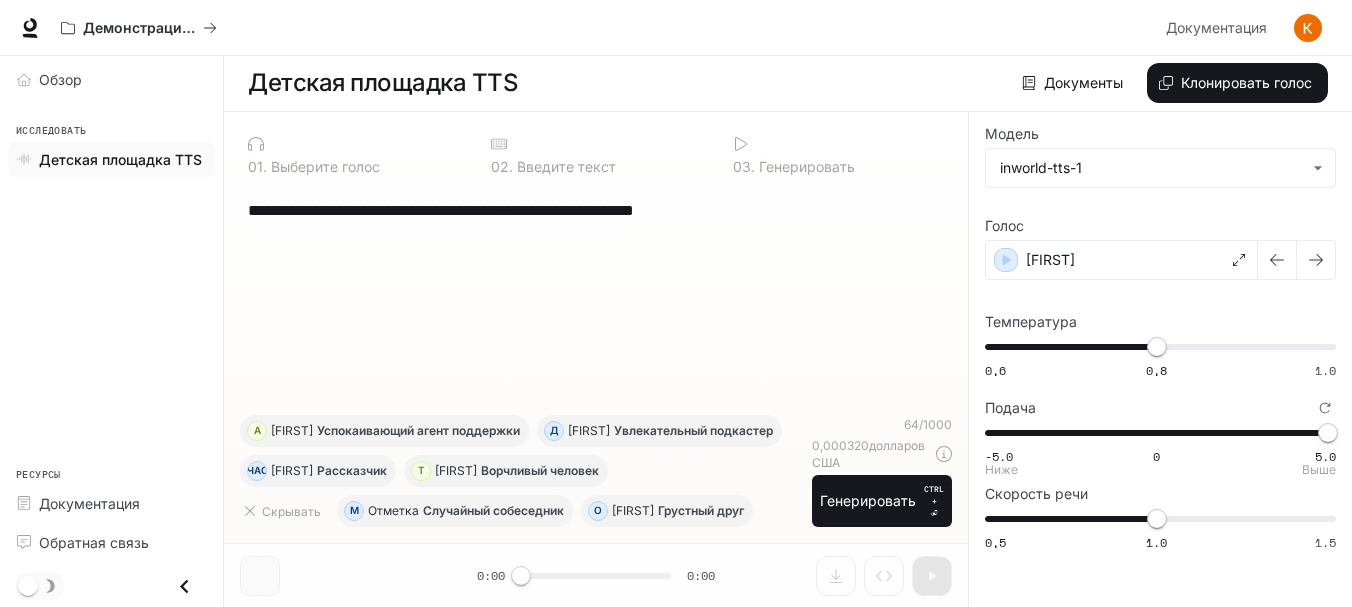 click on "-5.0 0 5.0 -0,9" at bounding box center (1156, 433) 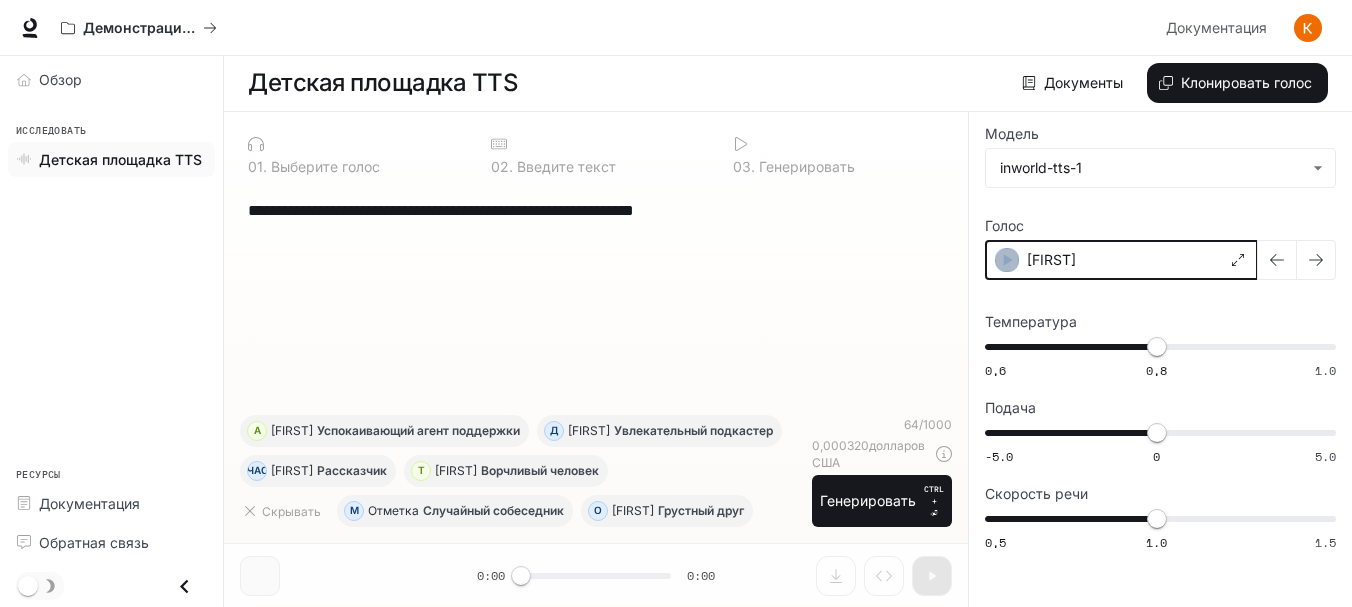 click 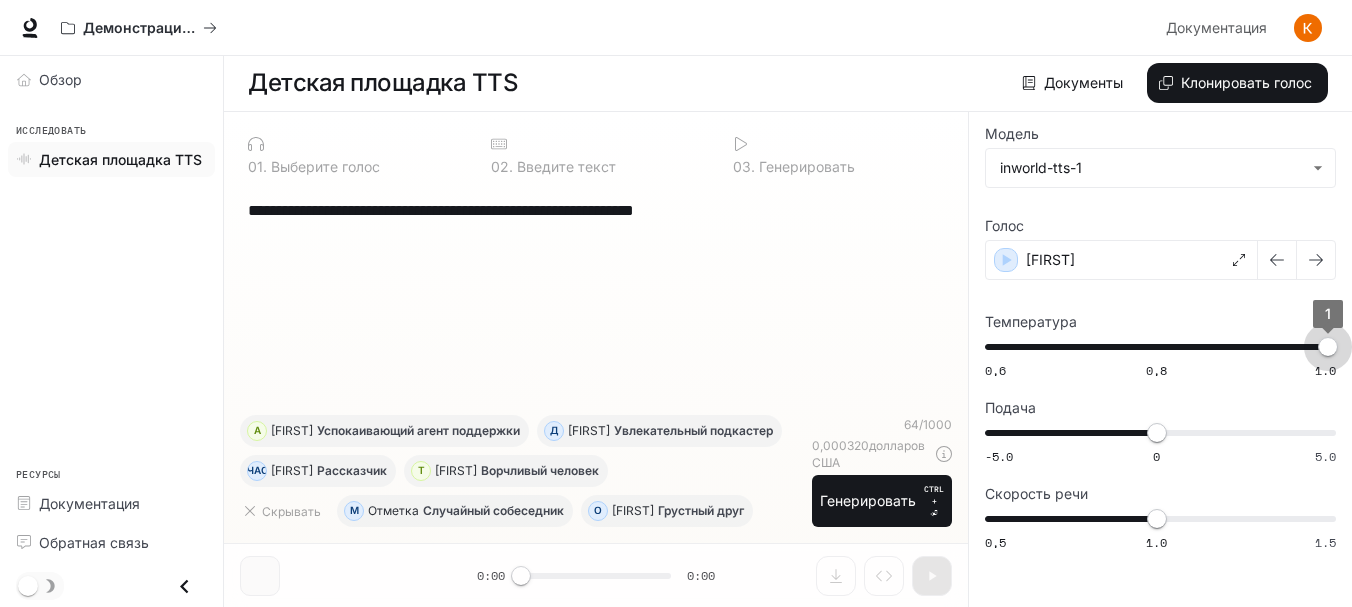 drag, startPoint x: 1157, startPoint y: 348, endPoint x: 1356, endPoint y: 346, distance: 199.01006 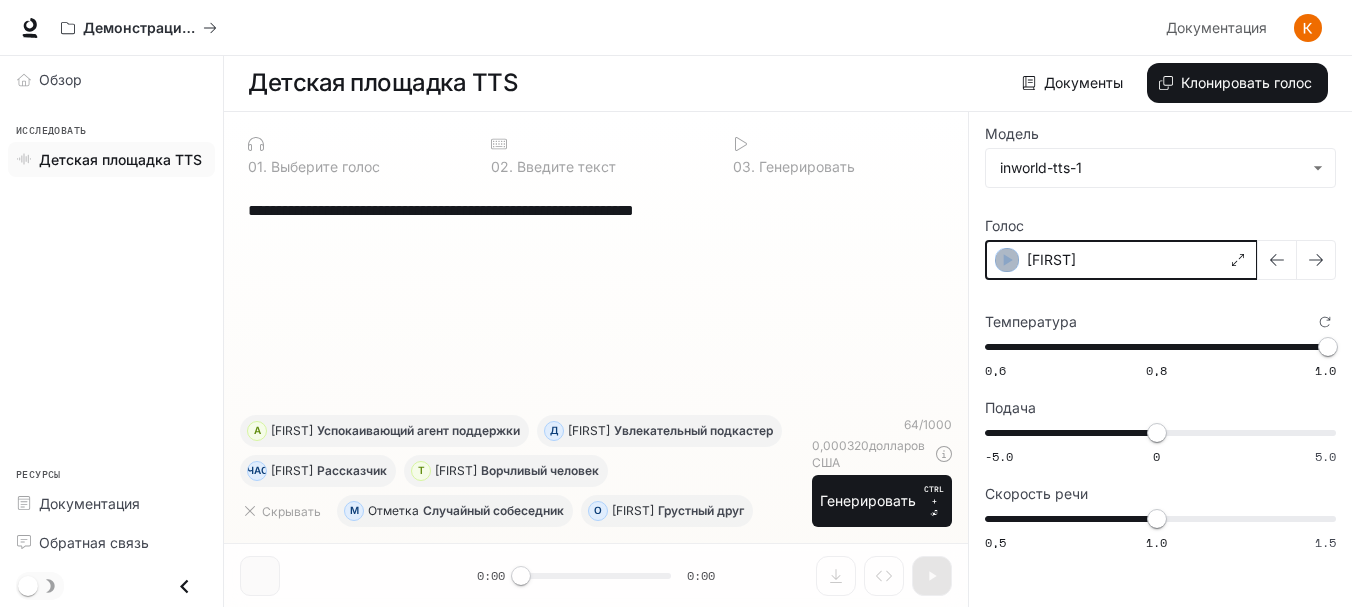 click 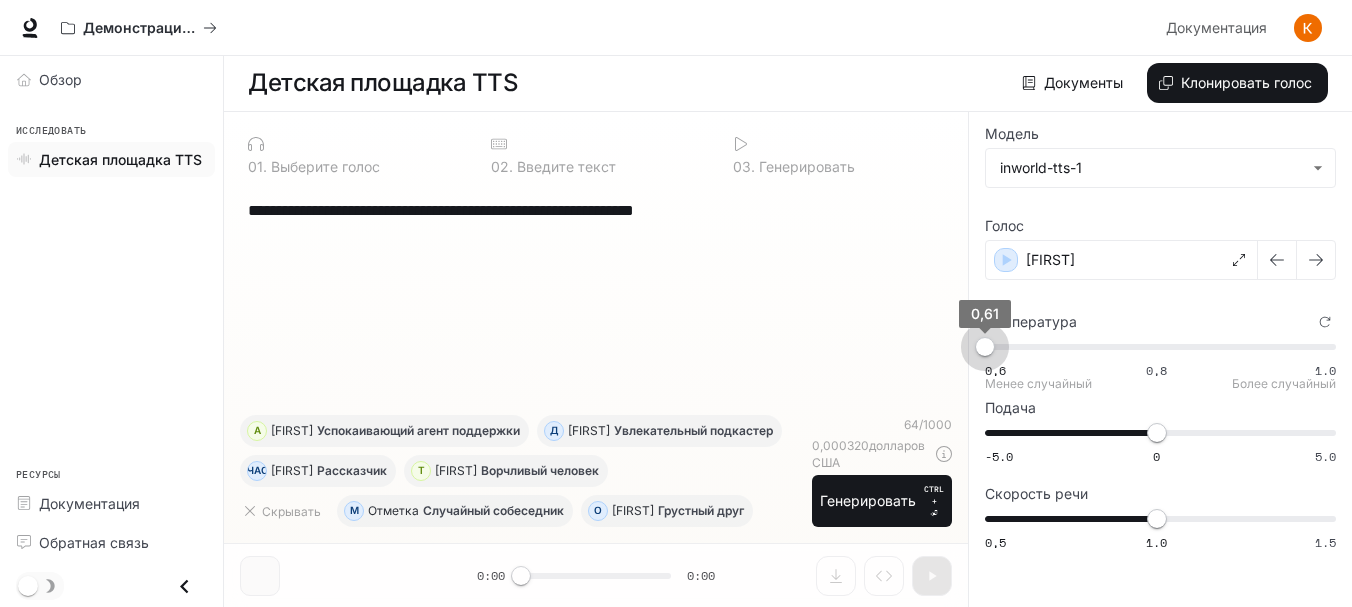 drag, startPoint x: 1327, startPoint y: 349, endPoint x: 969, endPoint y: 344, distance: 358.0349 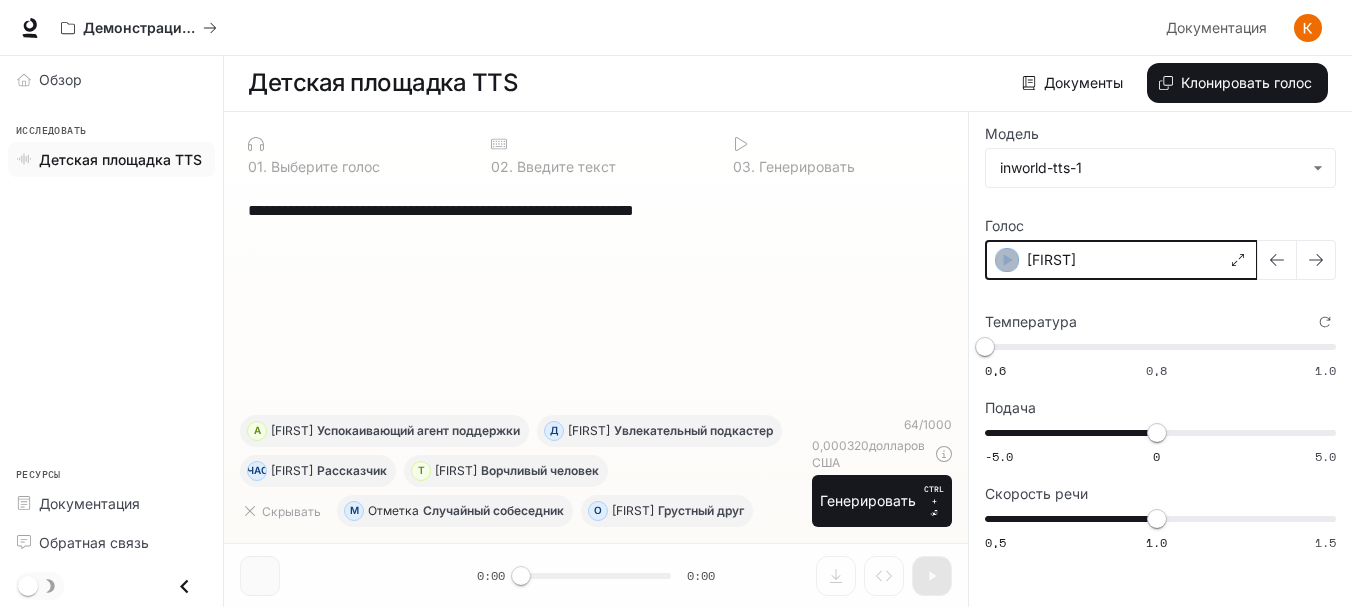 click 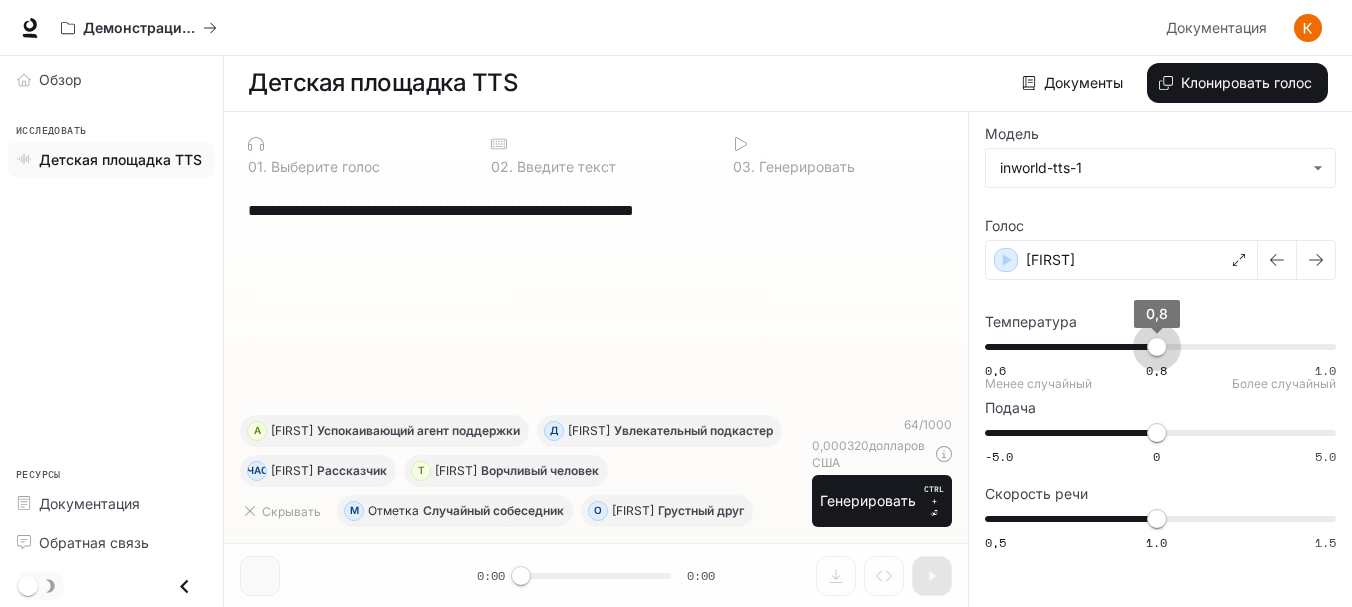 drag, startPoint x: 1011, startPoint y: 342, endPoint x: 1150, endPoint y: 355, distance: 139.60658 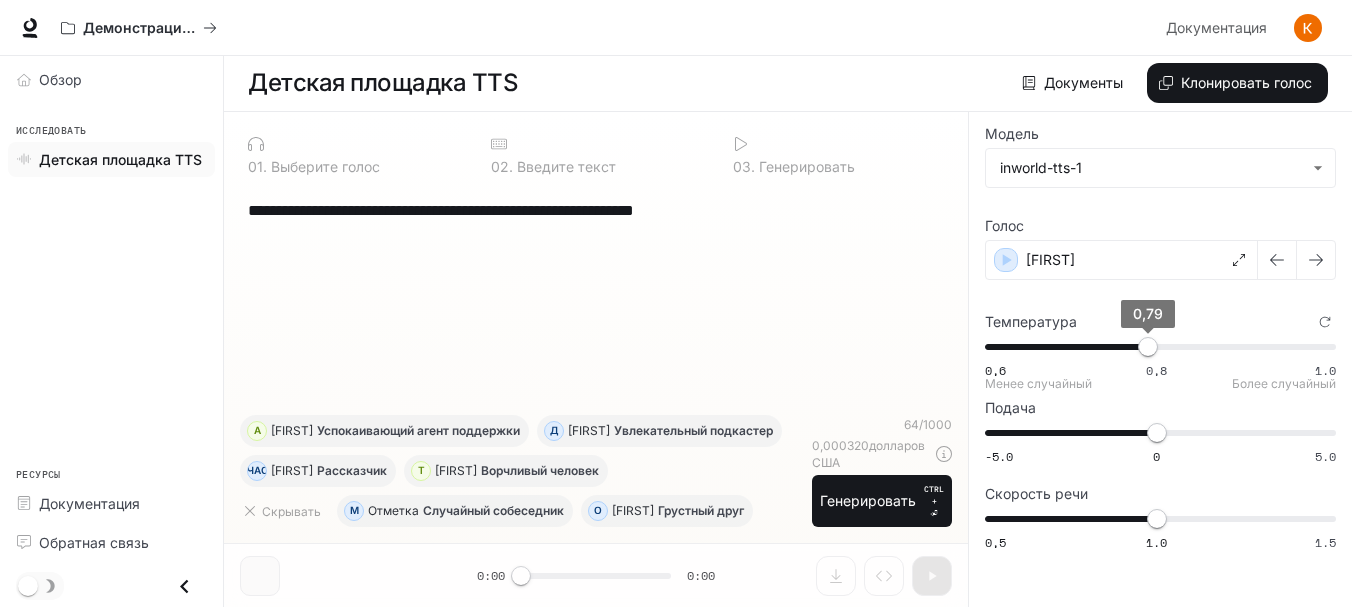type on "***" 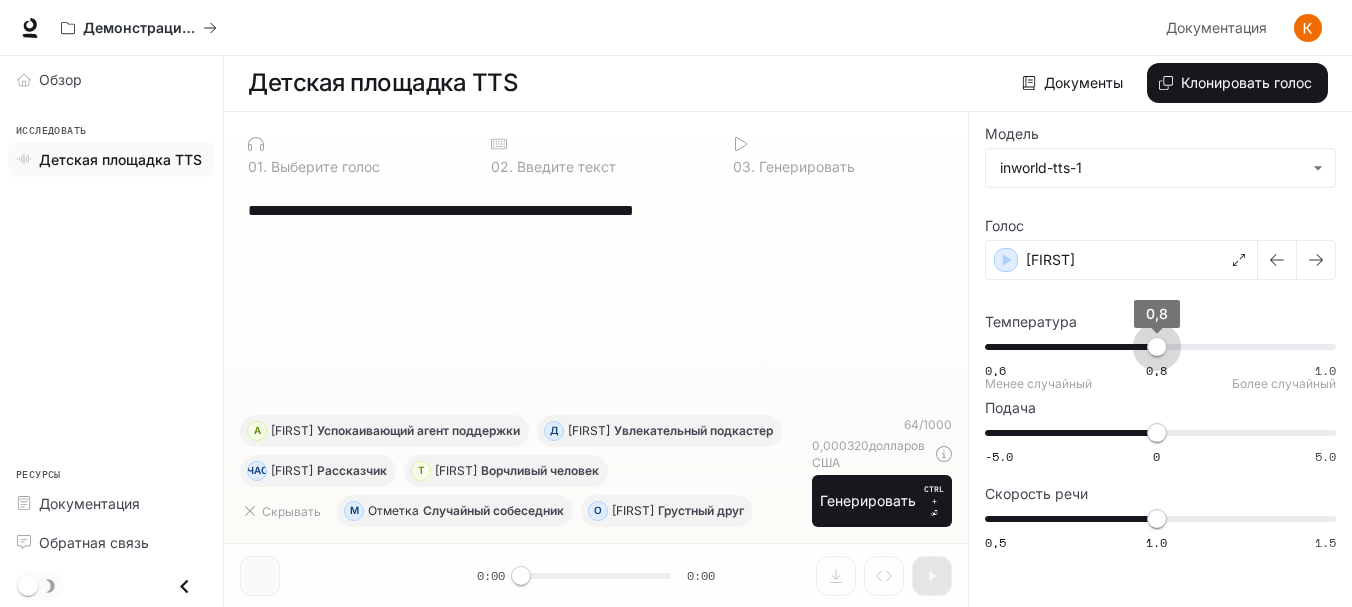 click on "0,8" at bounding box center (1157, 347) 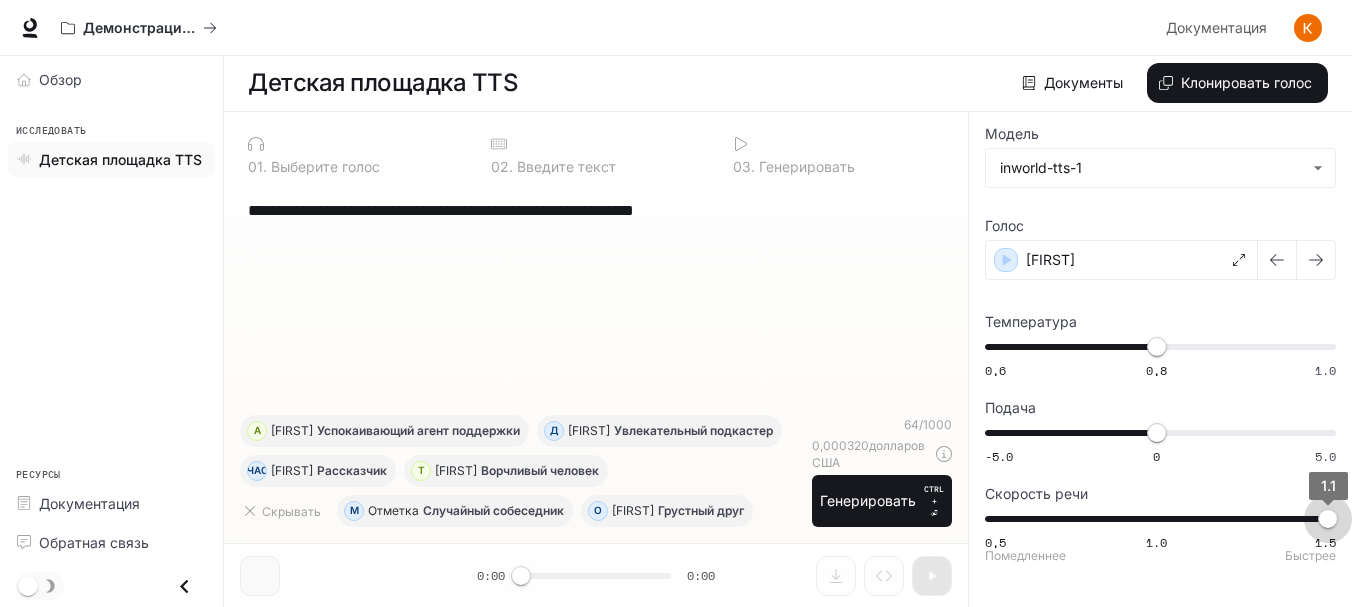 drag, startPoint x: 1159, startPoint y: 518, endPoint x: 1327, endPoint y: 474, distance: 173.66635 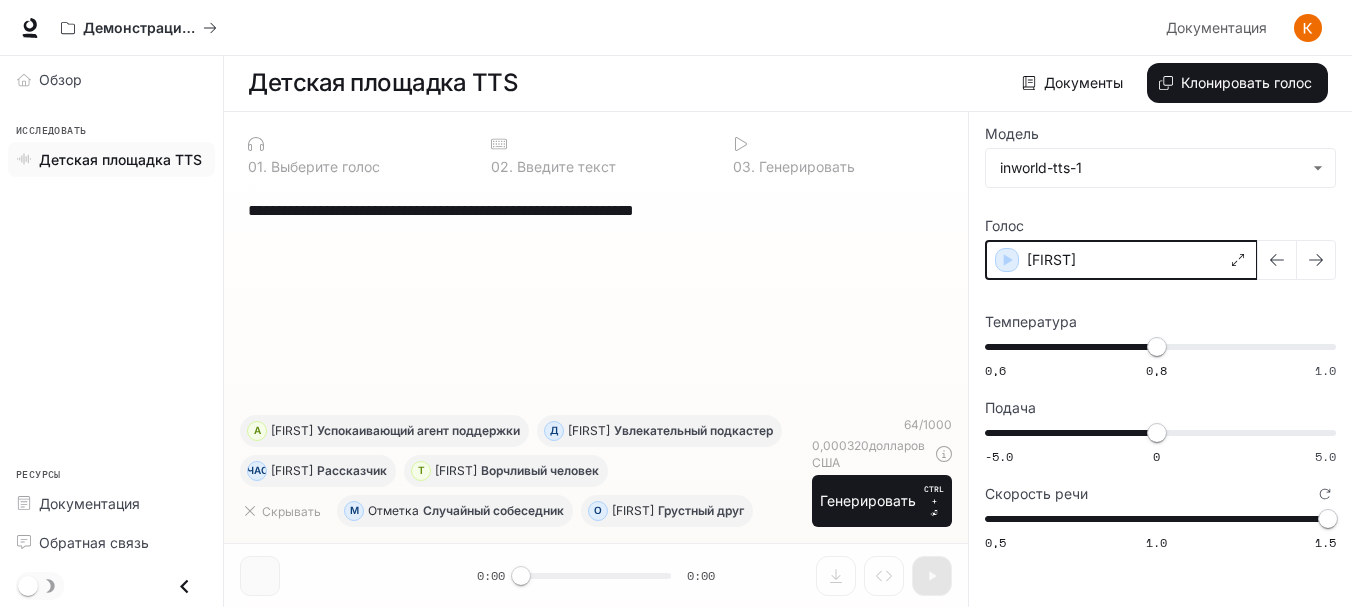 click 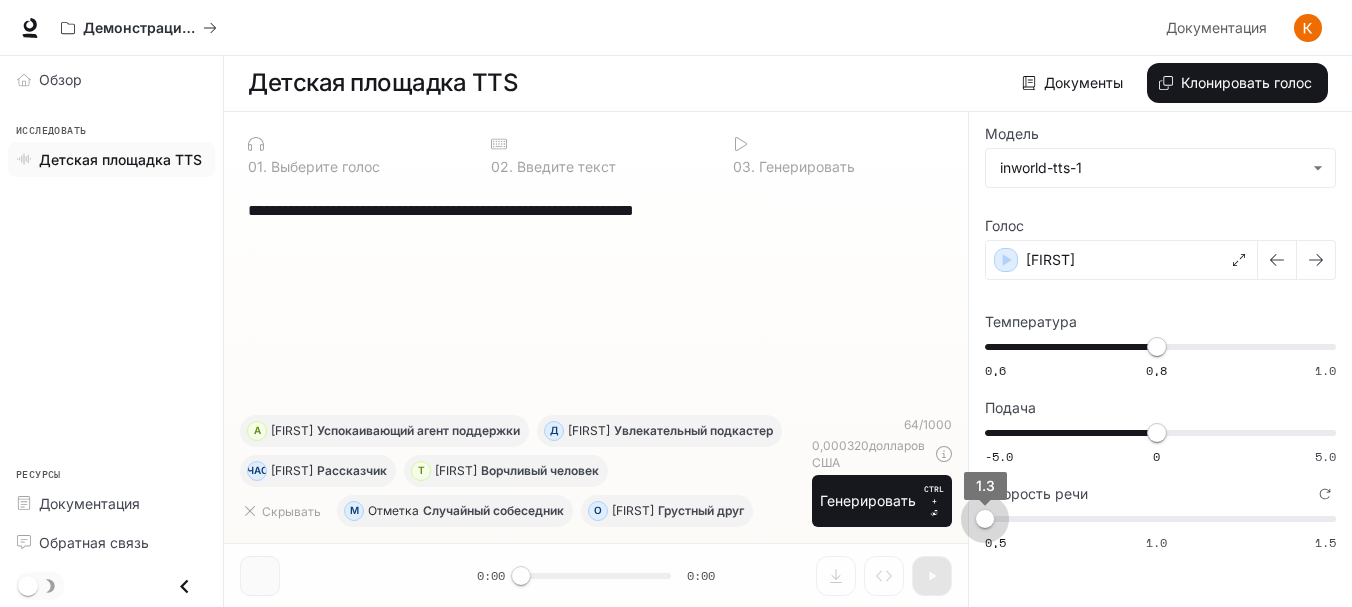 drag, startPoint x: 1328, startPoint y: 519, endPoint x: 959, endPoint y: 527, distance: 369.0867 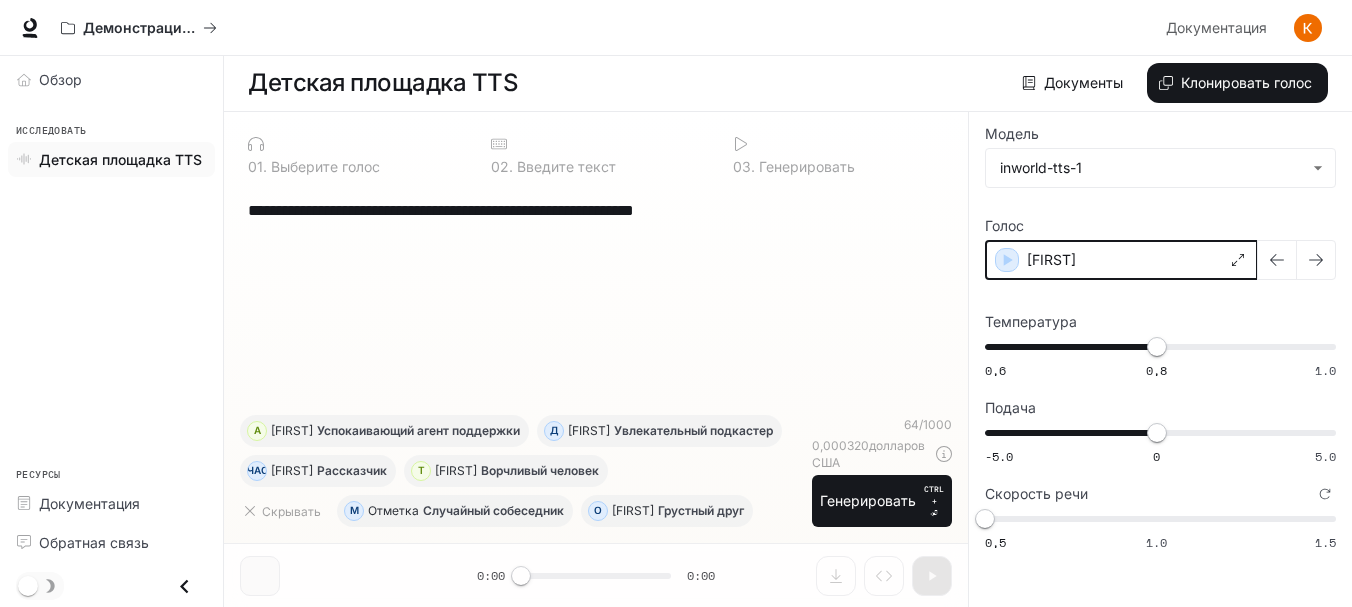 click 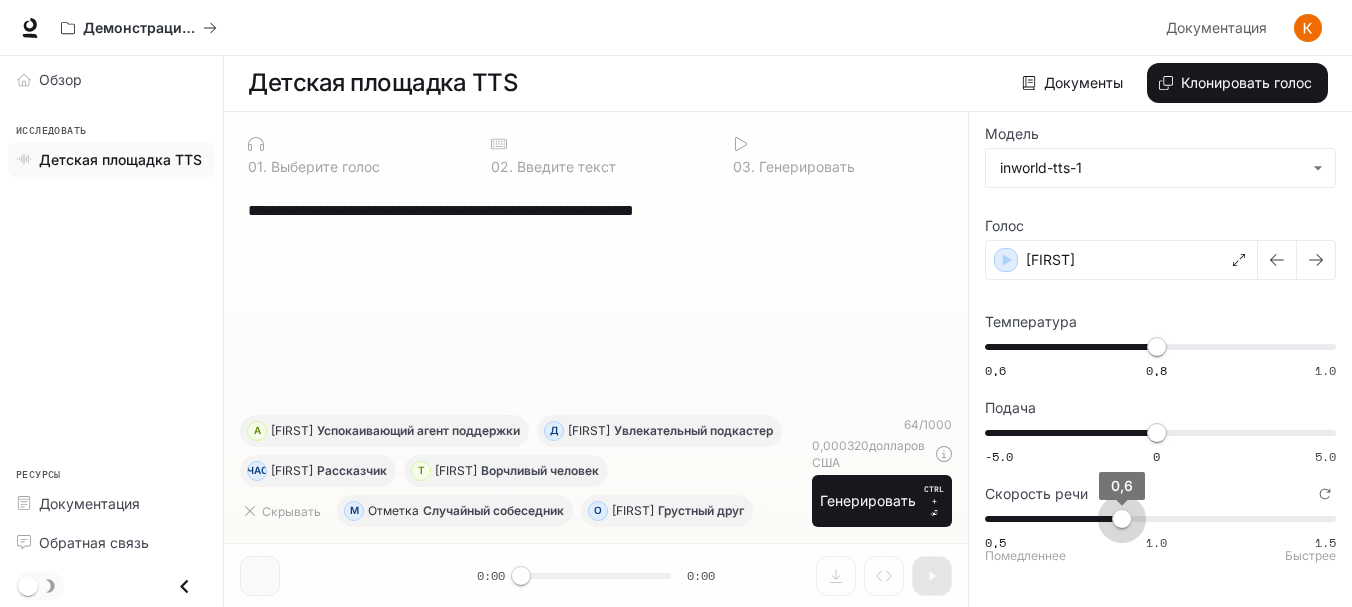 type on "*" 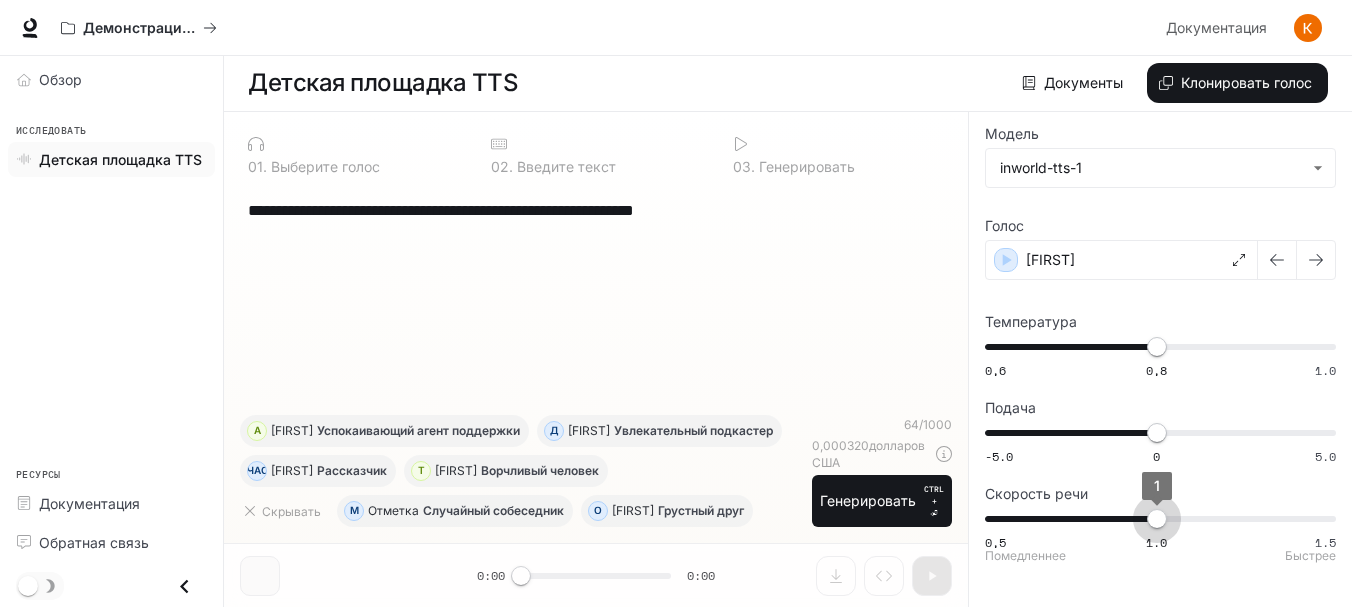 drag, startPoint x: 993, startPoint y: 521, endPoint x: 1149, endPoint y: 523, distance: 156.01282 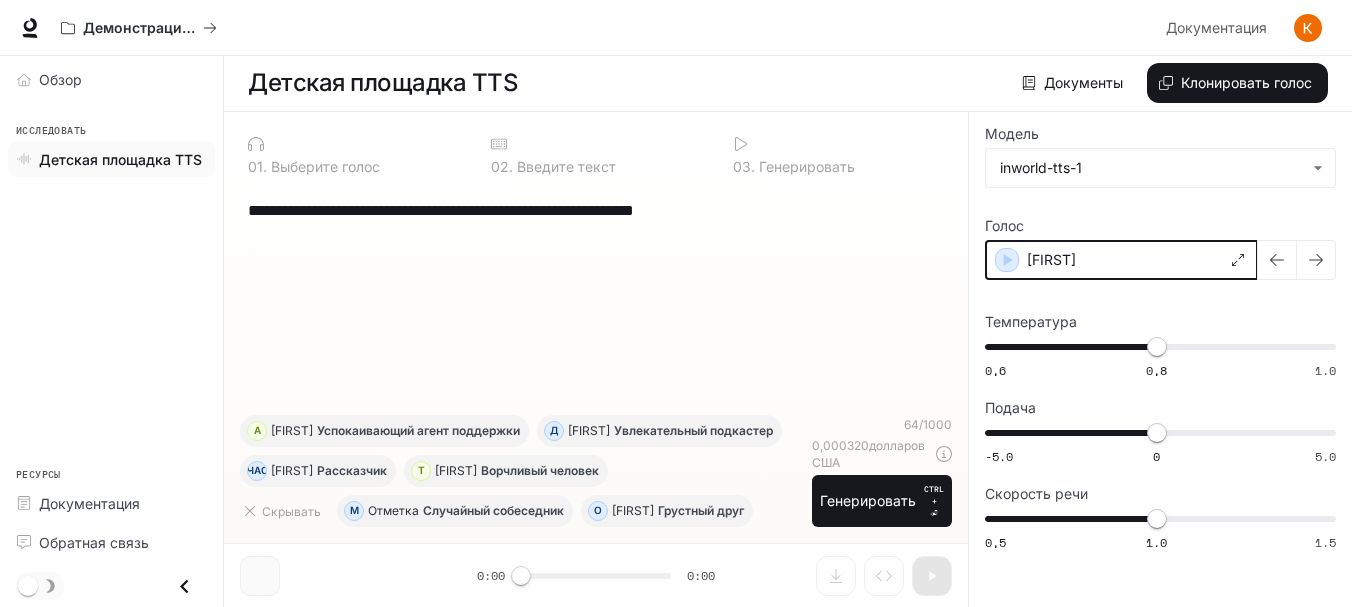 click 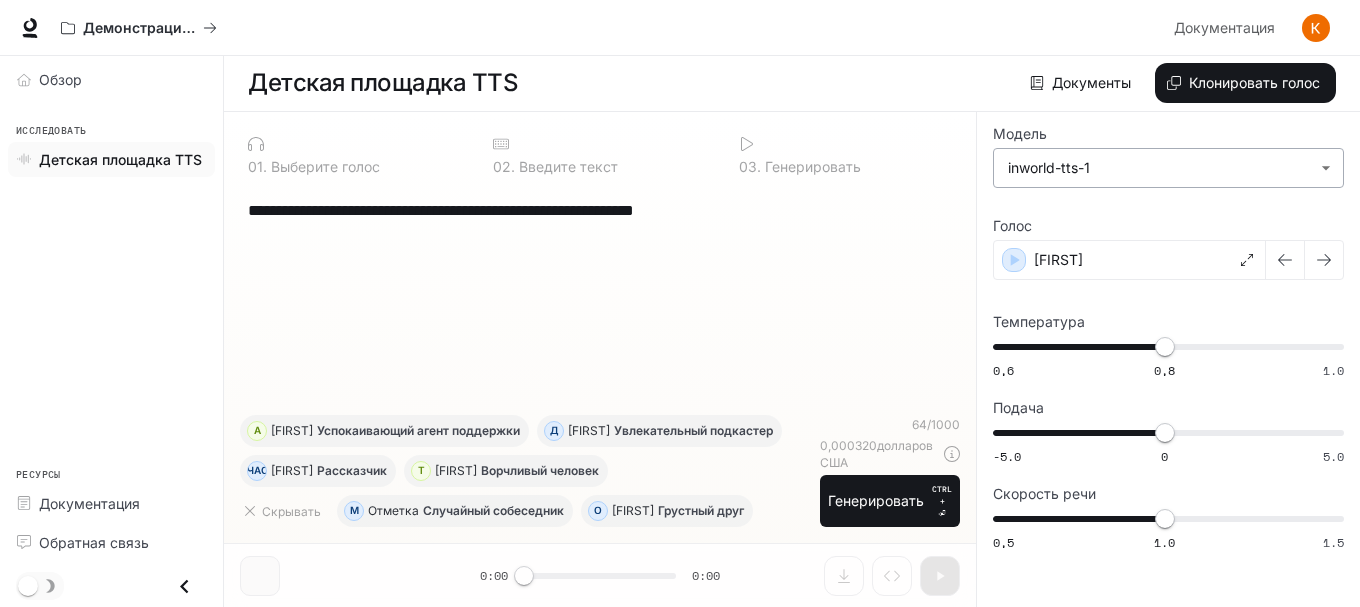 click on "**********" at bounding box center [680, 303] 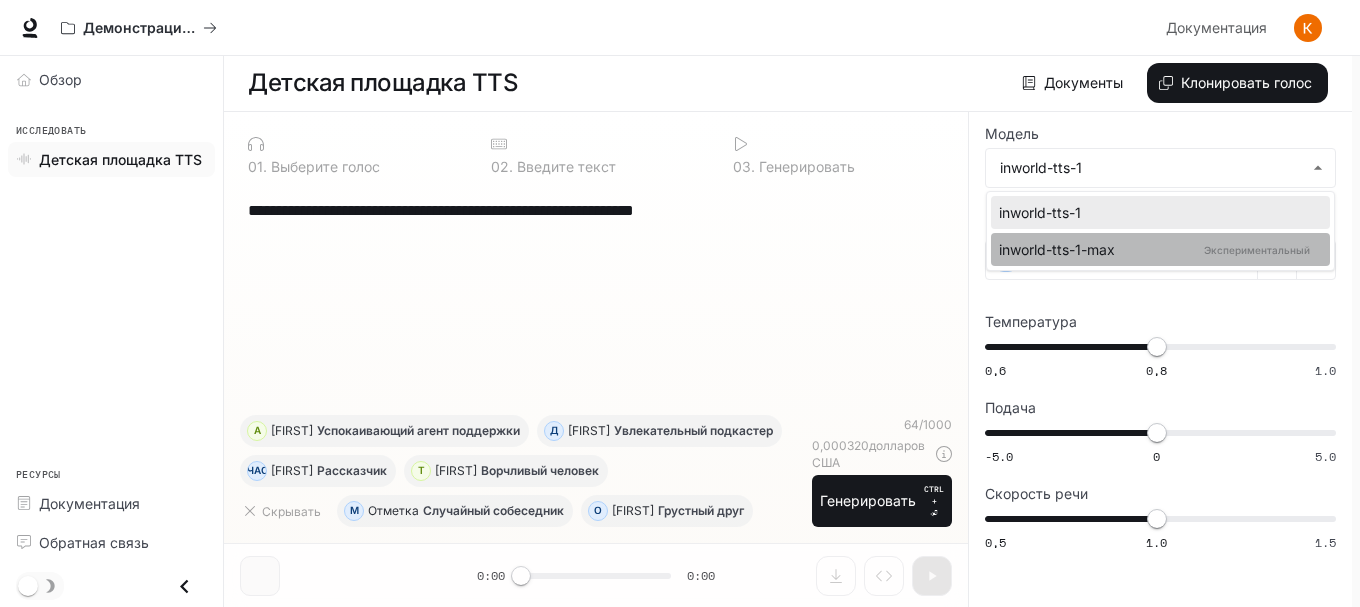 click on "Экспериментальный" at bounding box center (1257, 250) 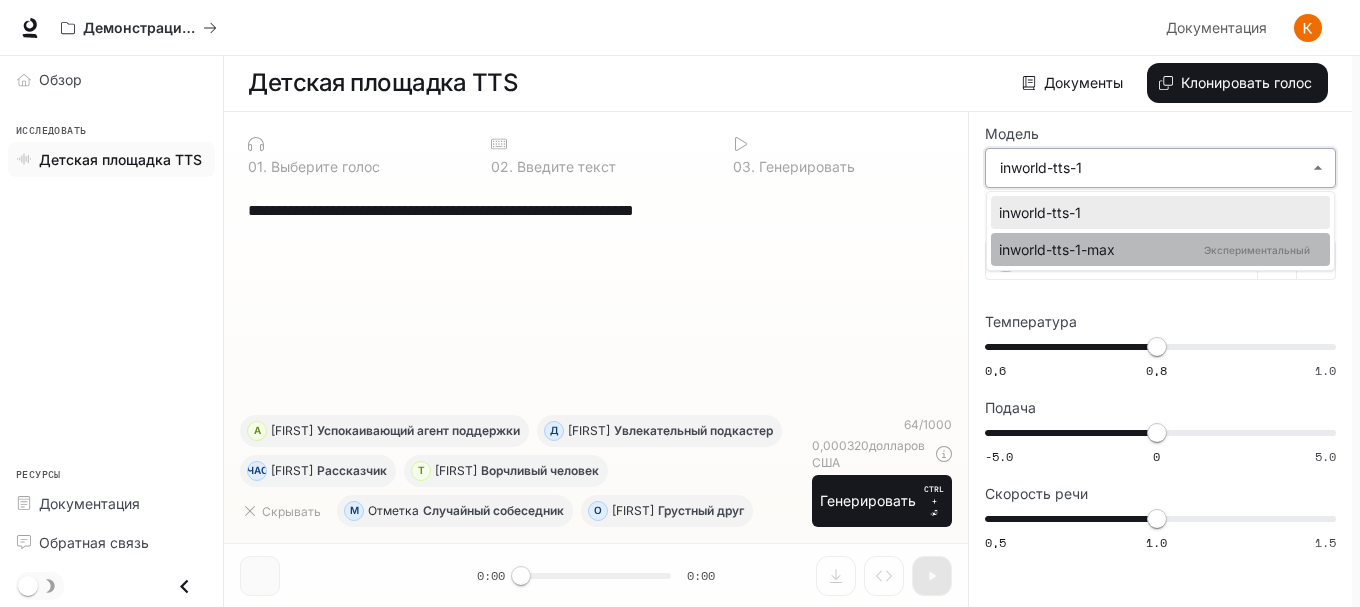 type on "**********" 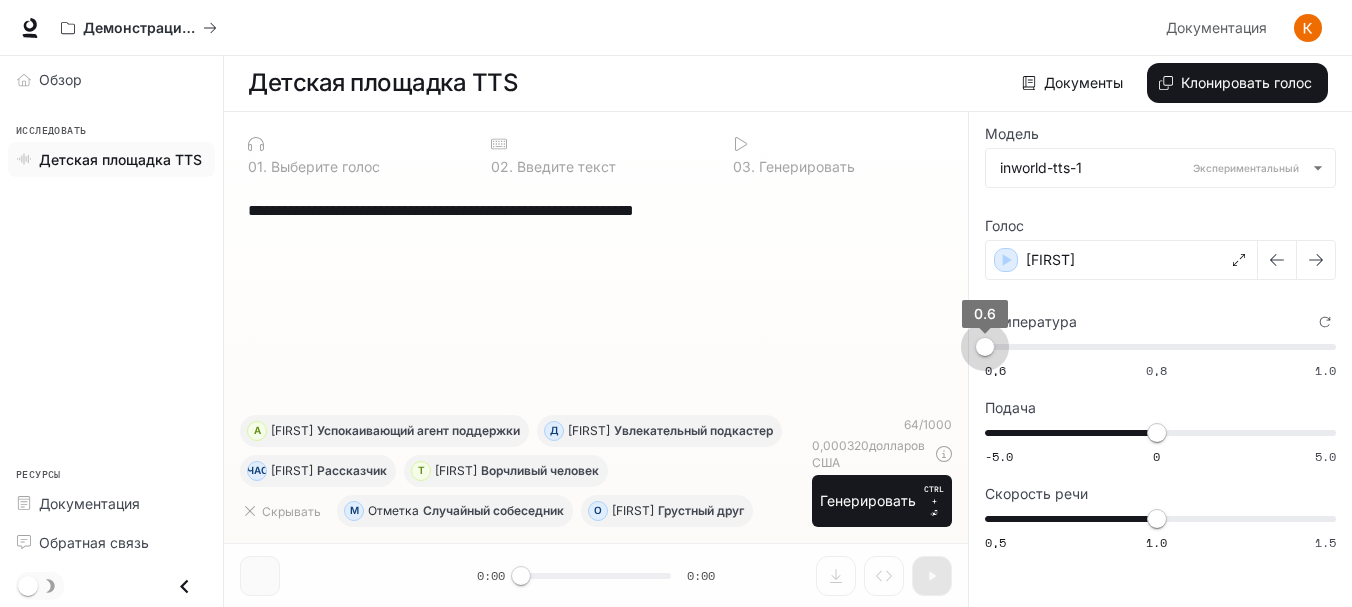 drag, startPoint x: 1041, startPoint y: 340, endPoint x: 959, endPoint y: 343, distance: 82.05486 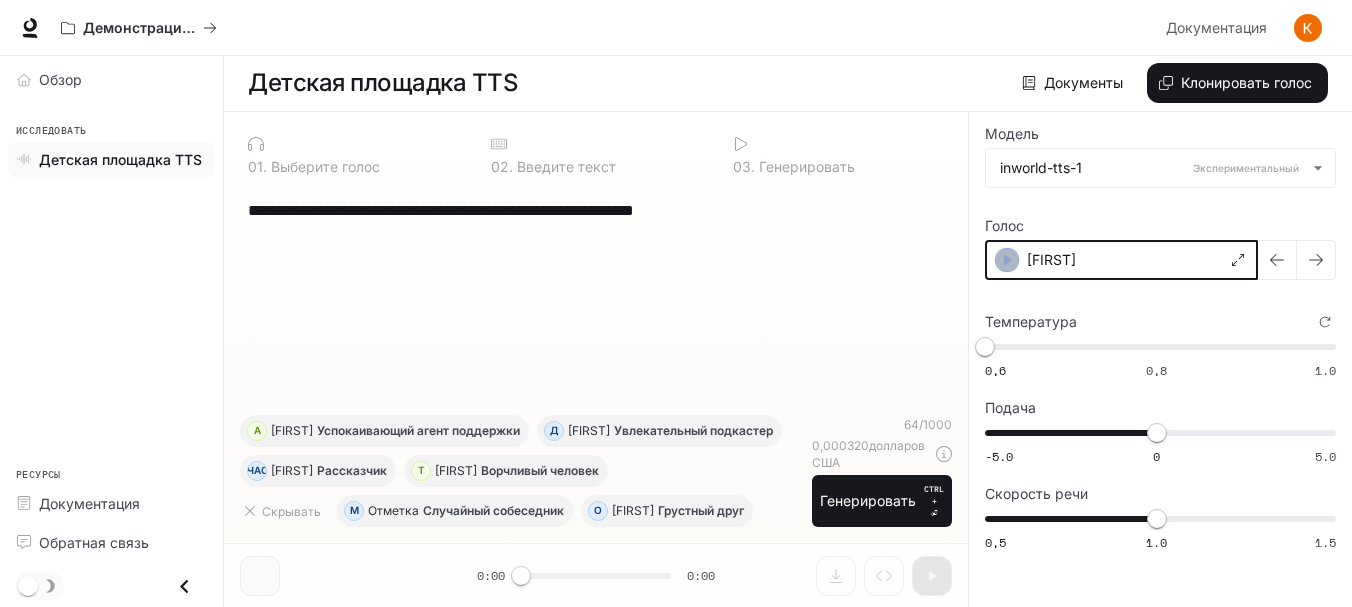 click 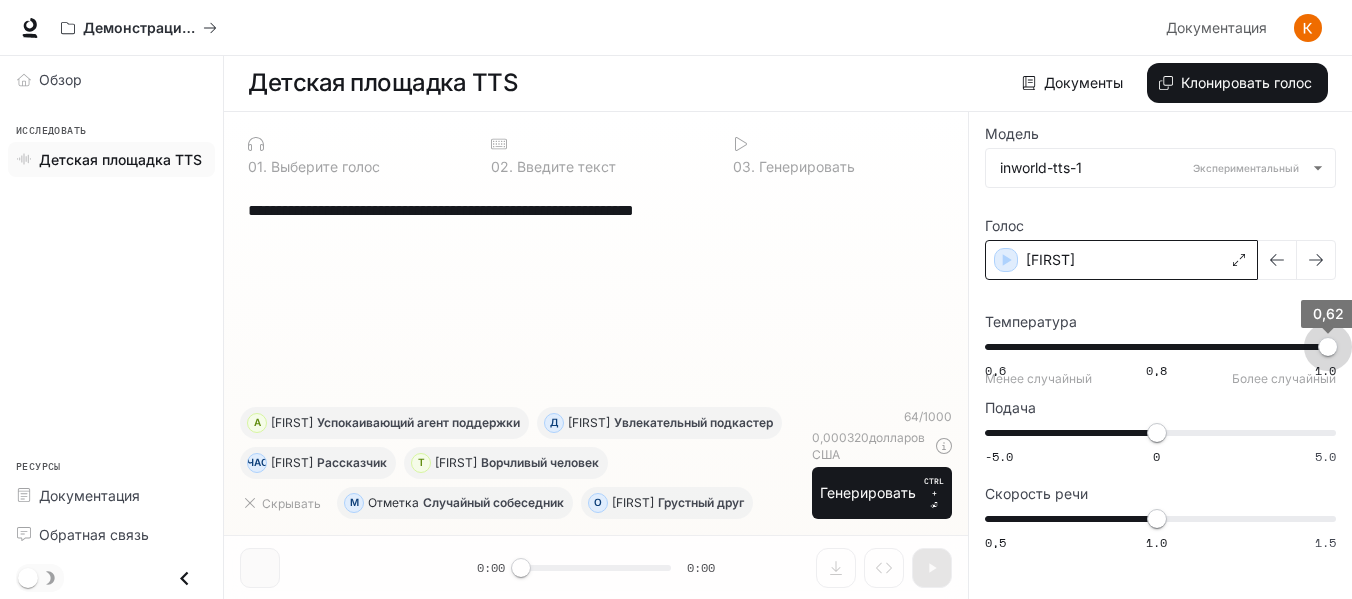 drag, startPoint x: 990, startPoint y: 342, endPoint x: 1359, endPoint y: 347, distance: 369.03387 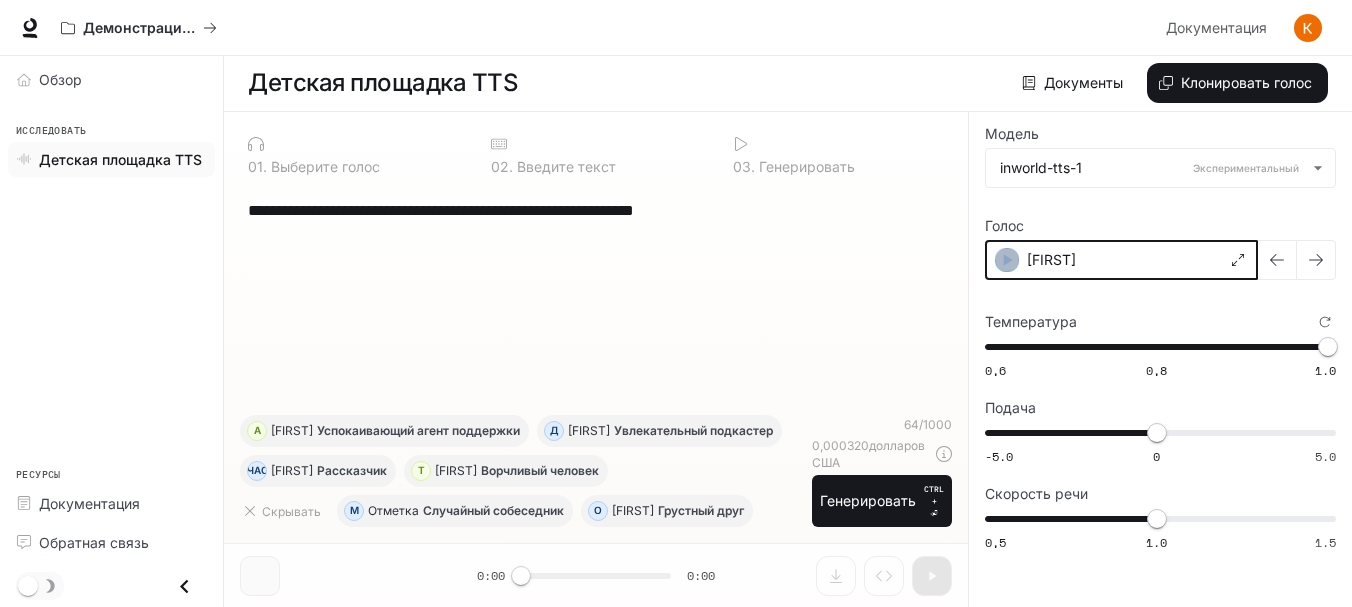 click 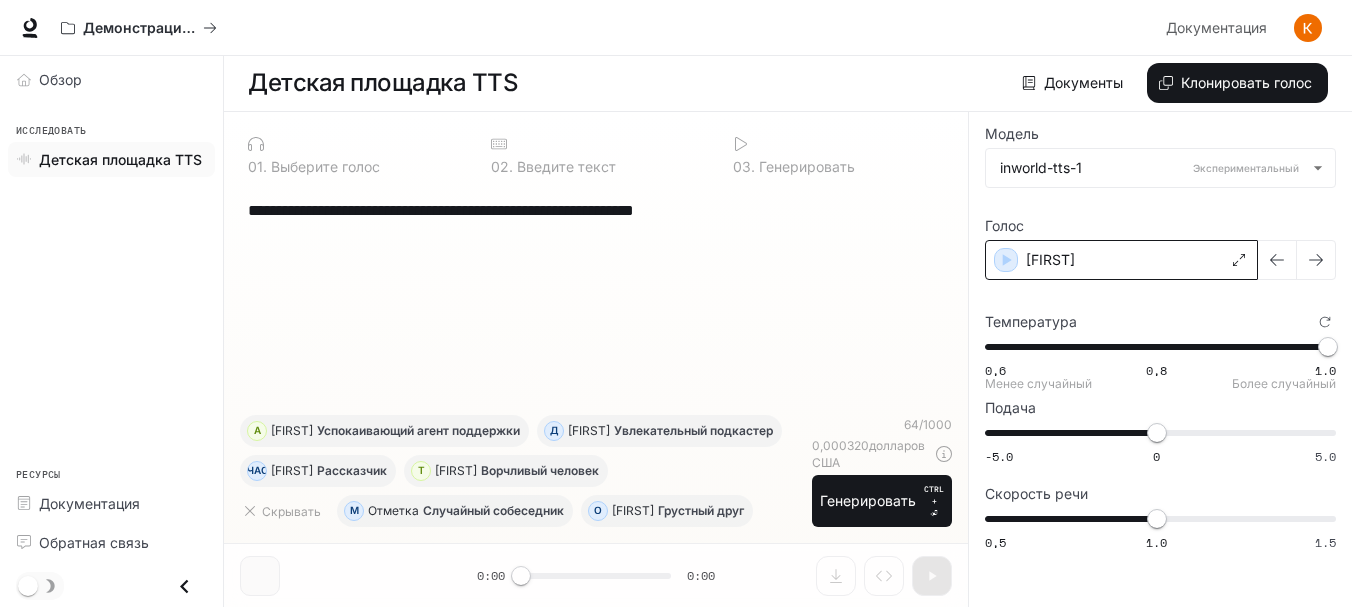type on "***" 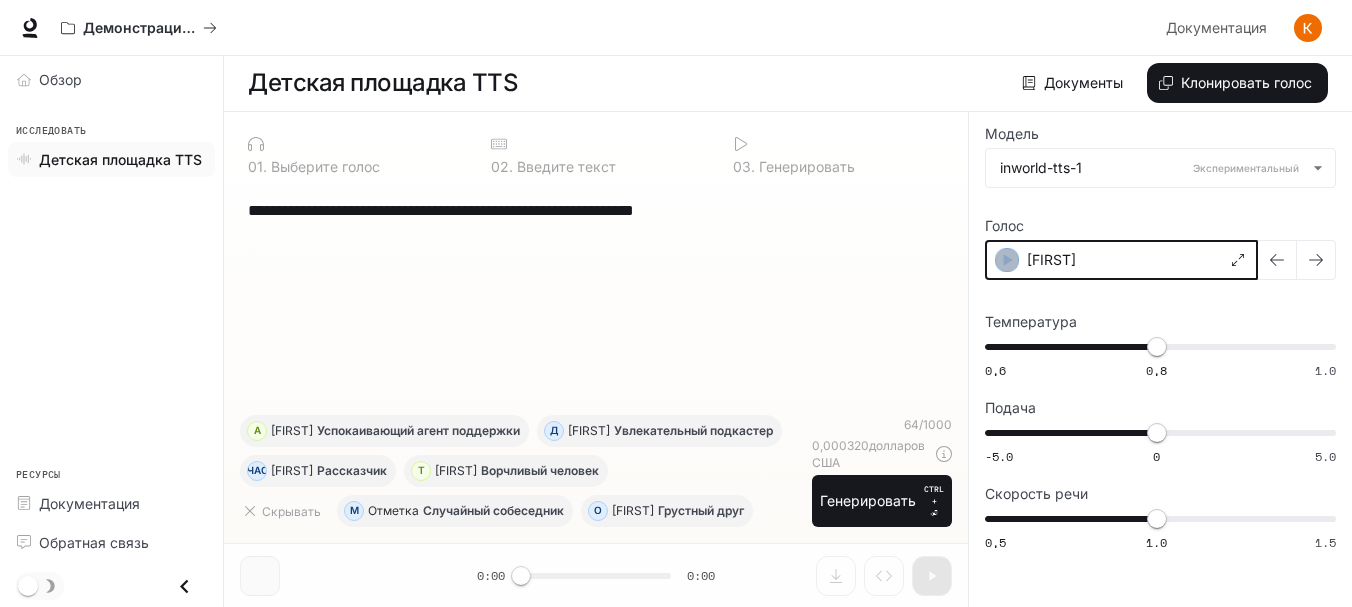 click 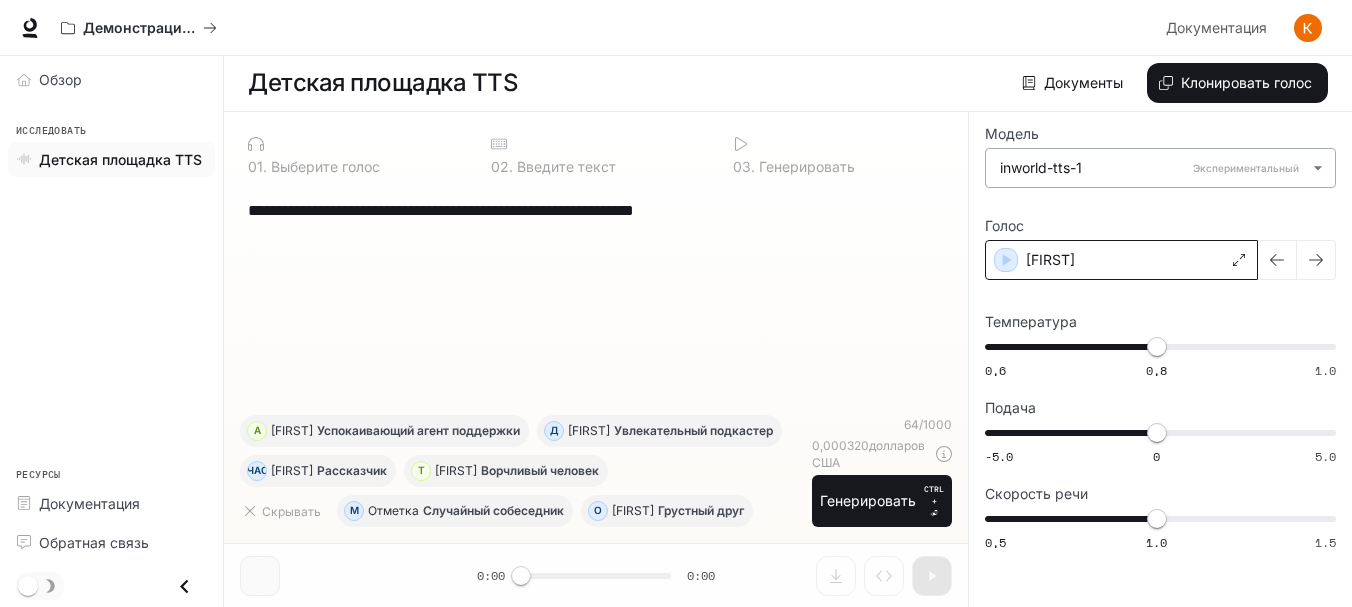 click on "**********" at bounding box center [676, 303] 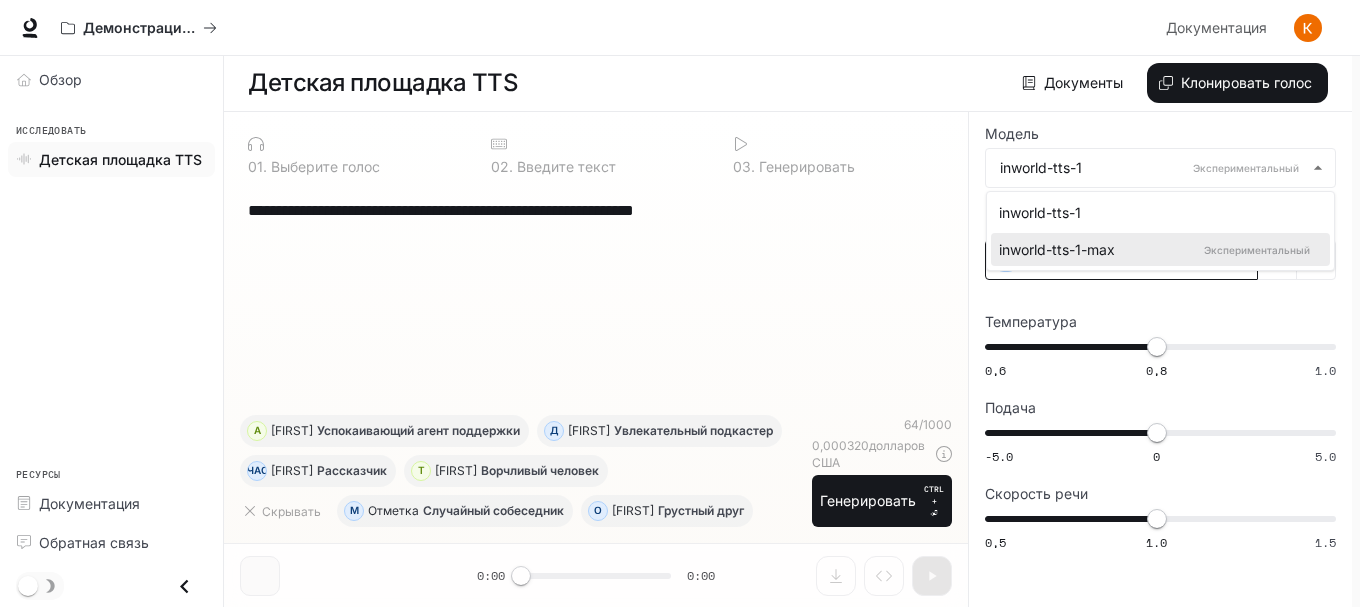 click on "inworld-tts-1" at bounding box center (1156, 212) 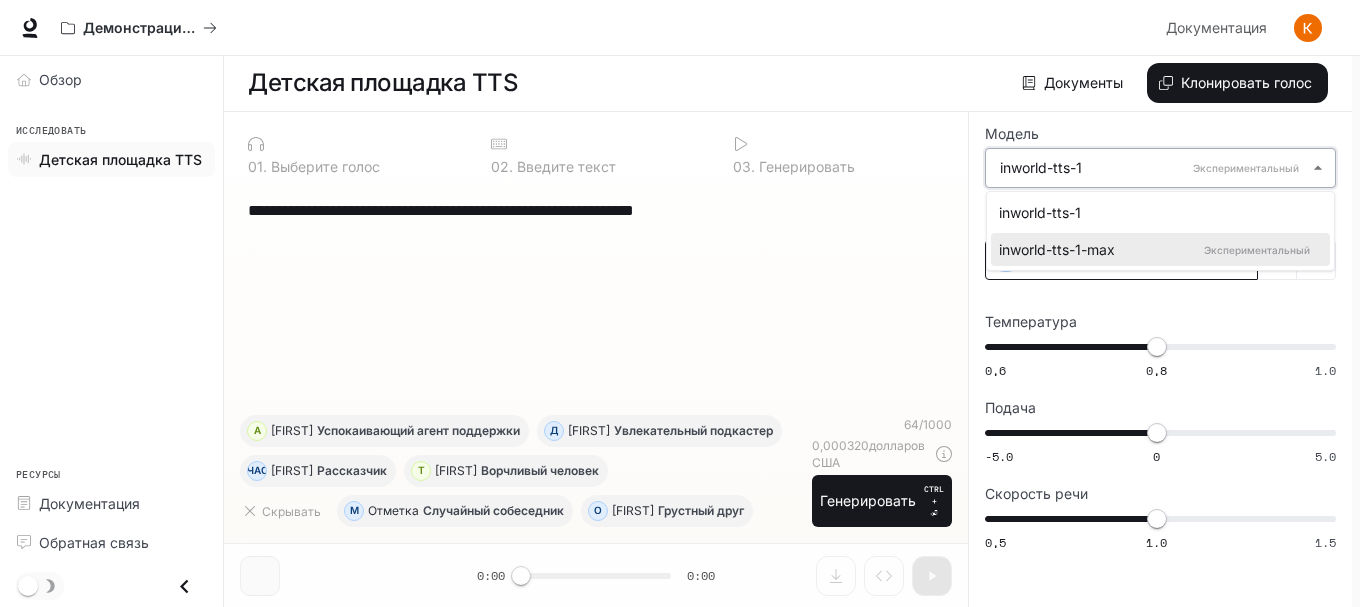 type on "**********" 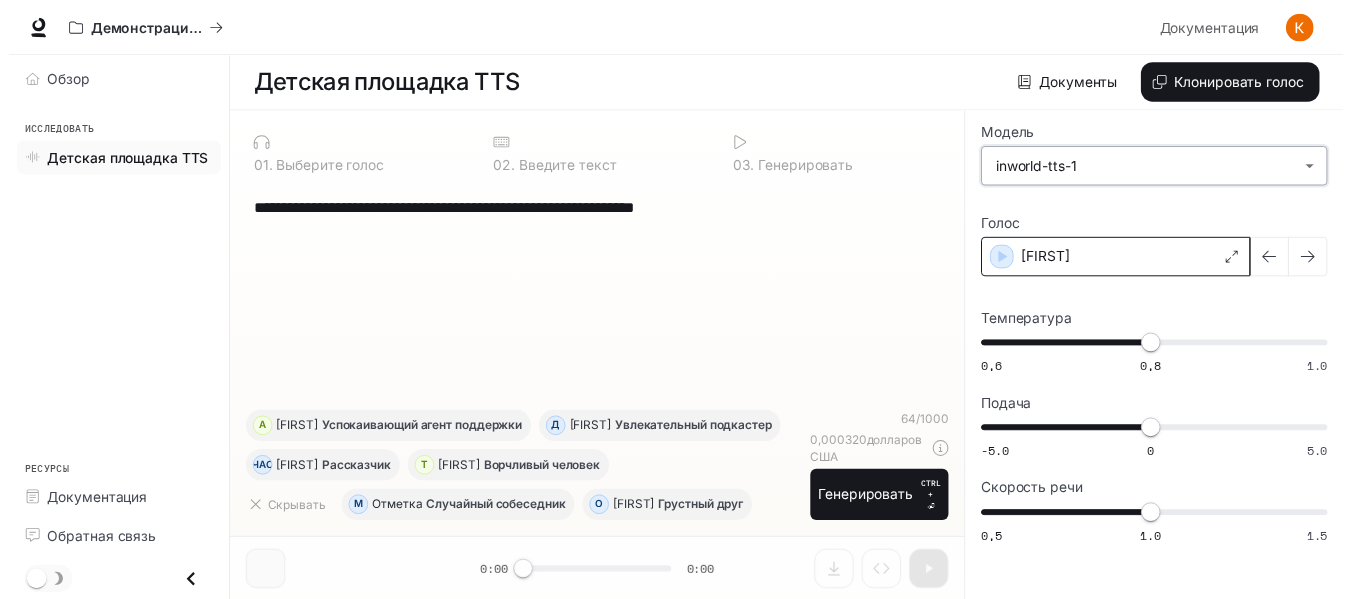 scroll, scrollTop: 0, scrollLeft: 0, axis: both 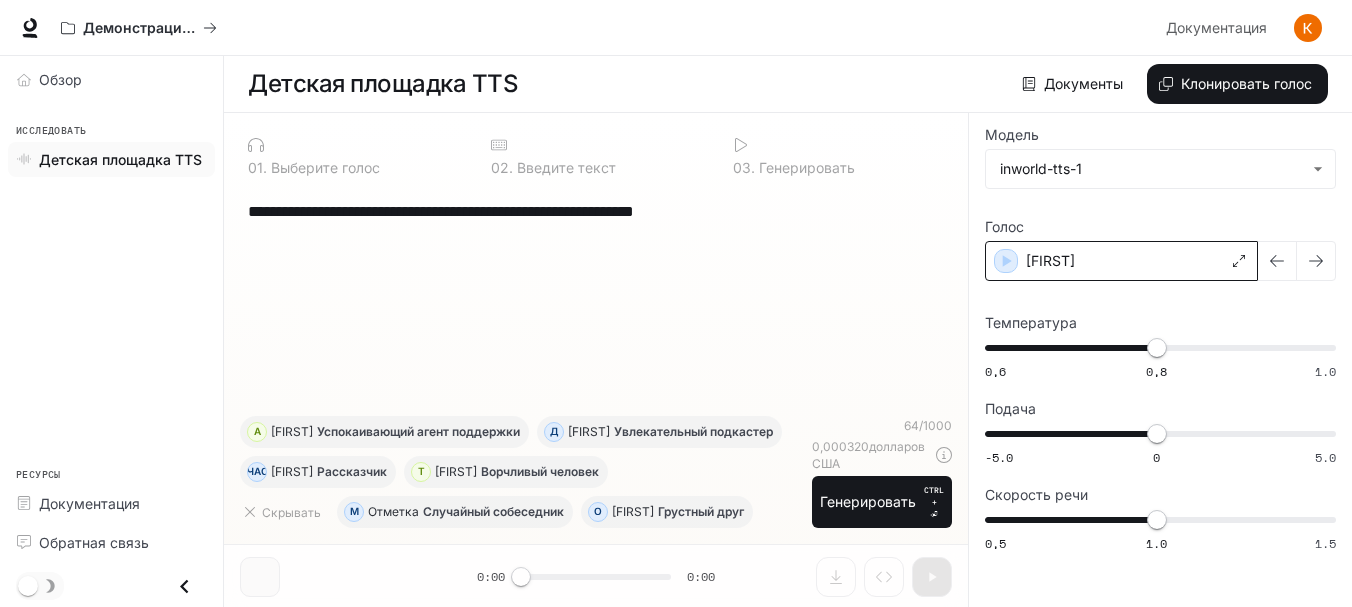 click on "0  1  .   Выберите голос" at bounding box center [353, 156] 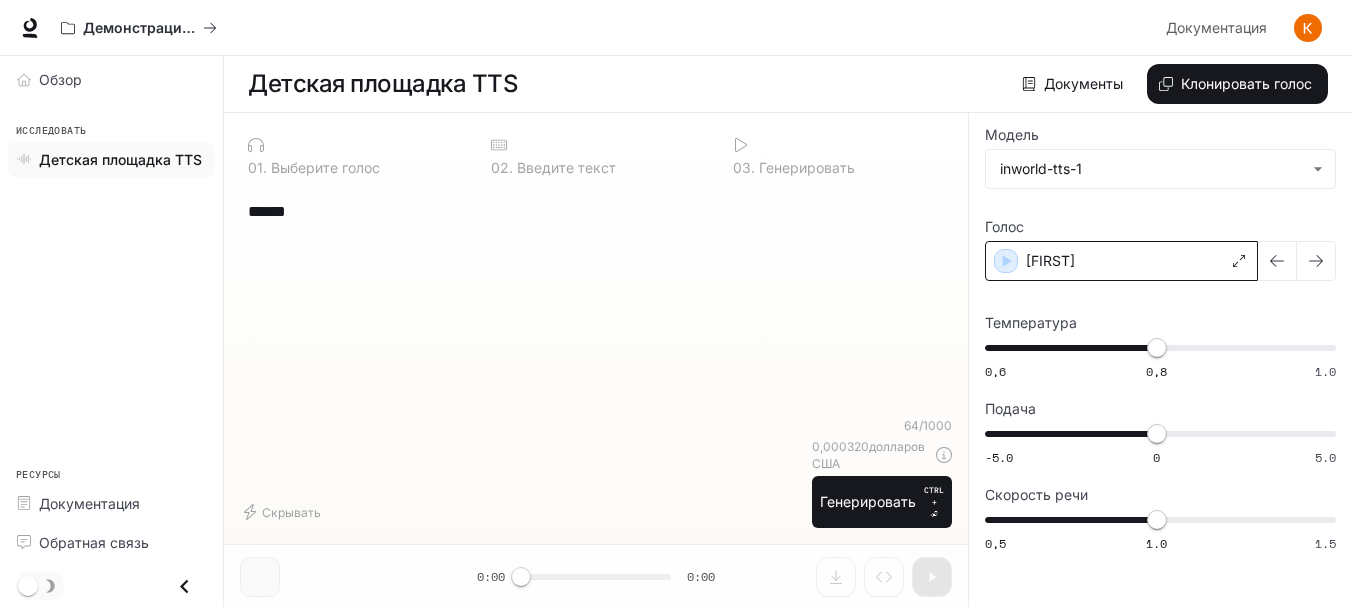 type on "******" 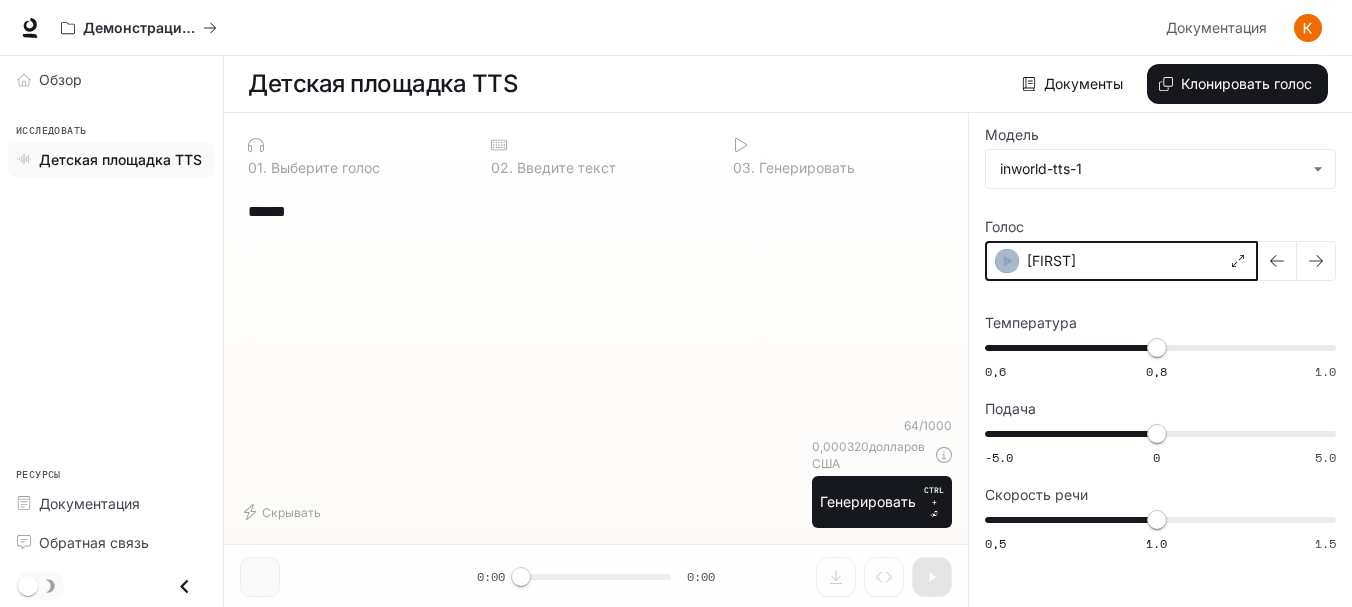 click 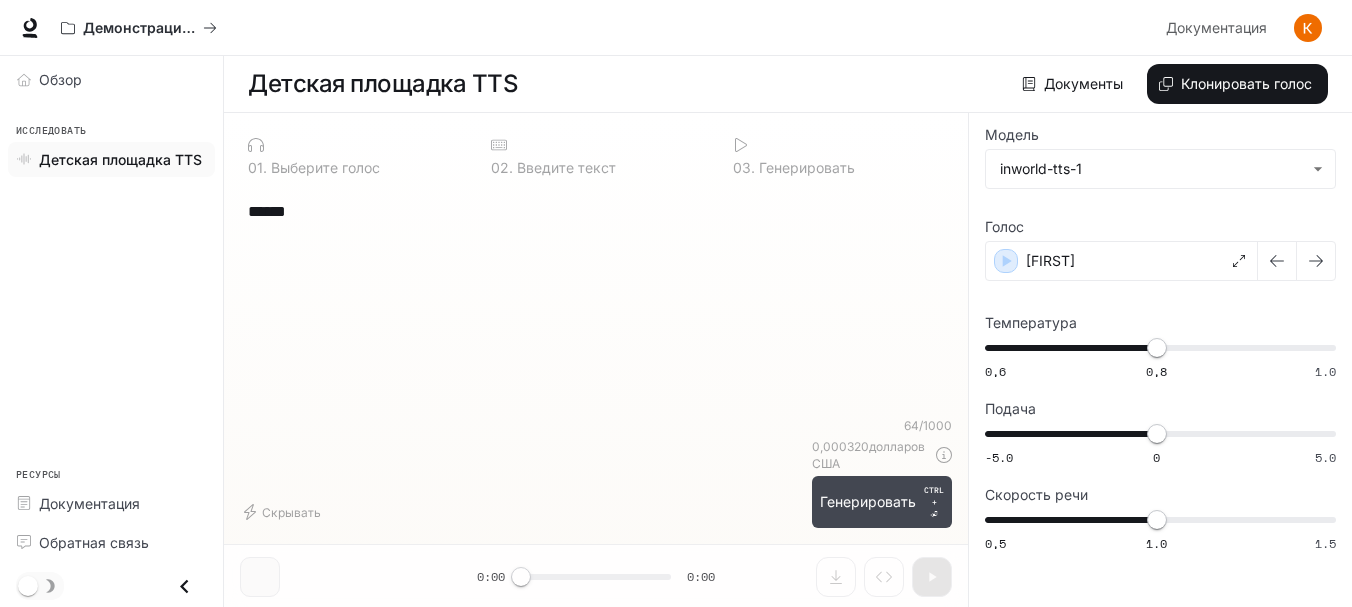 click on "Генерировать" at bounding box center (868, 501) 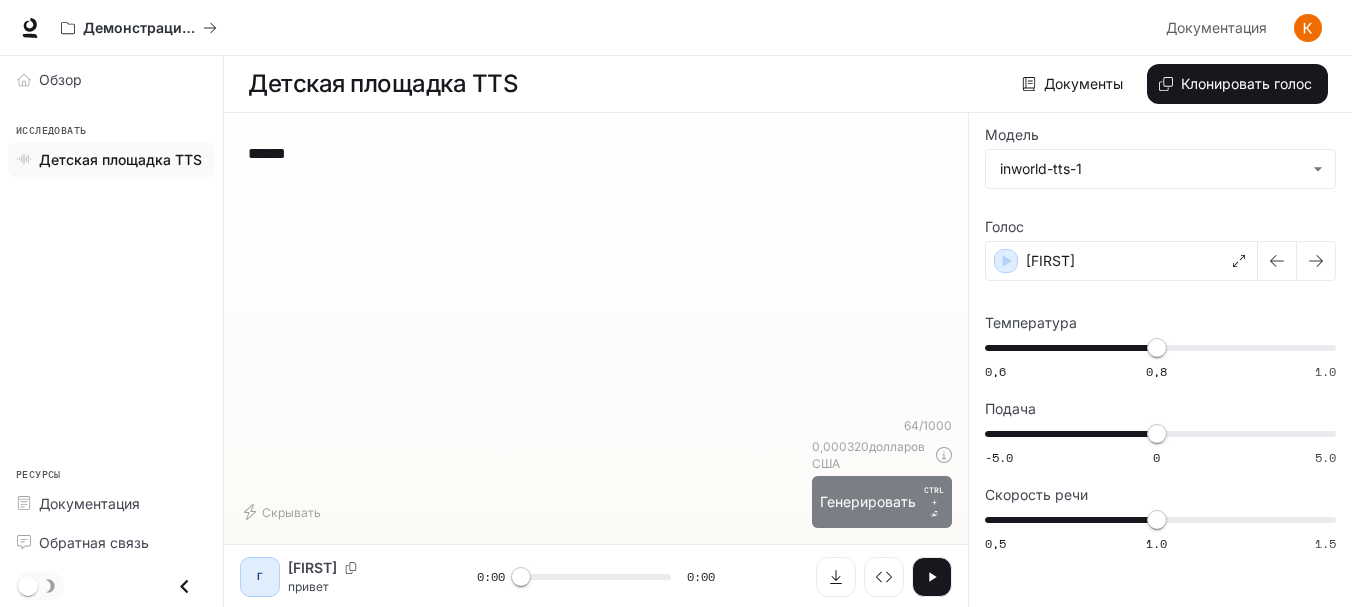 click on "Генерировать" at bounding box center (868, 501) 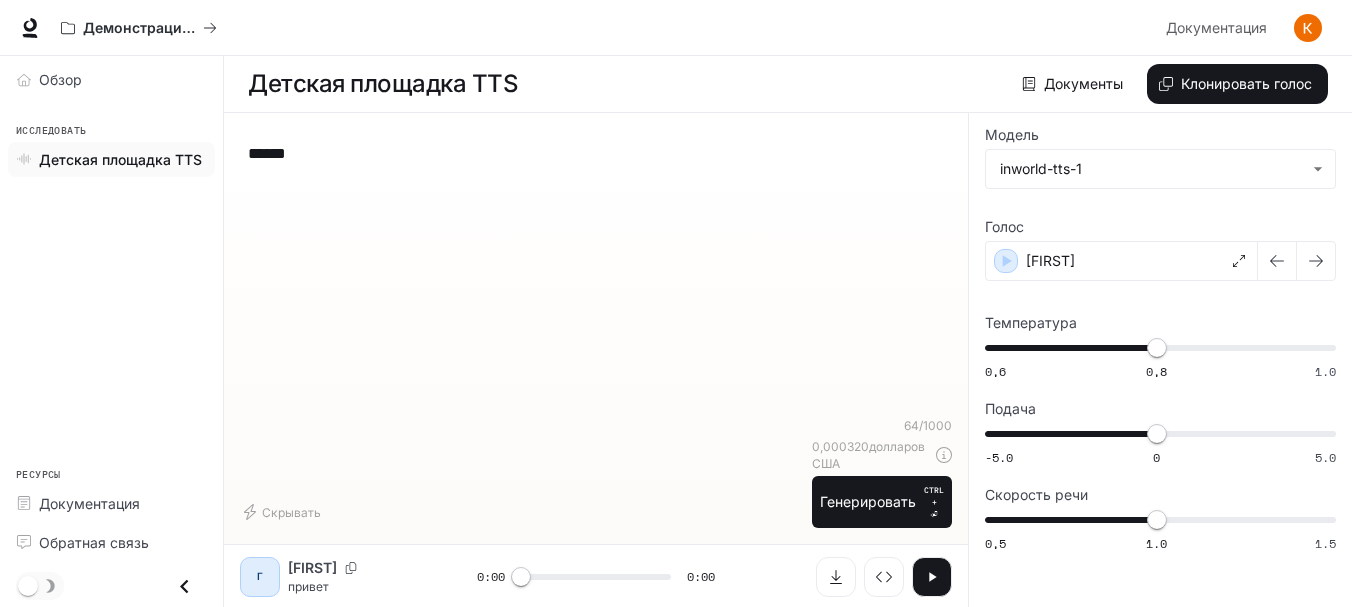 click 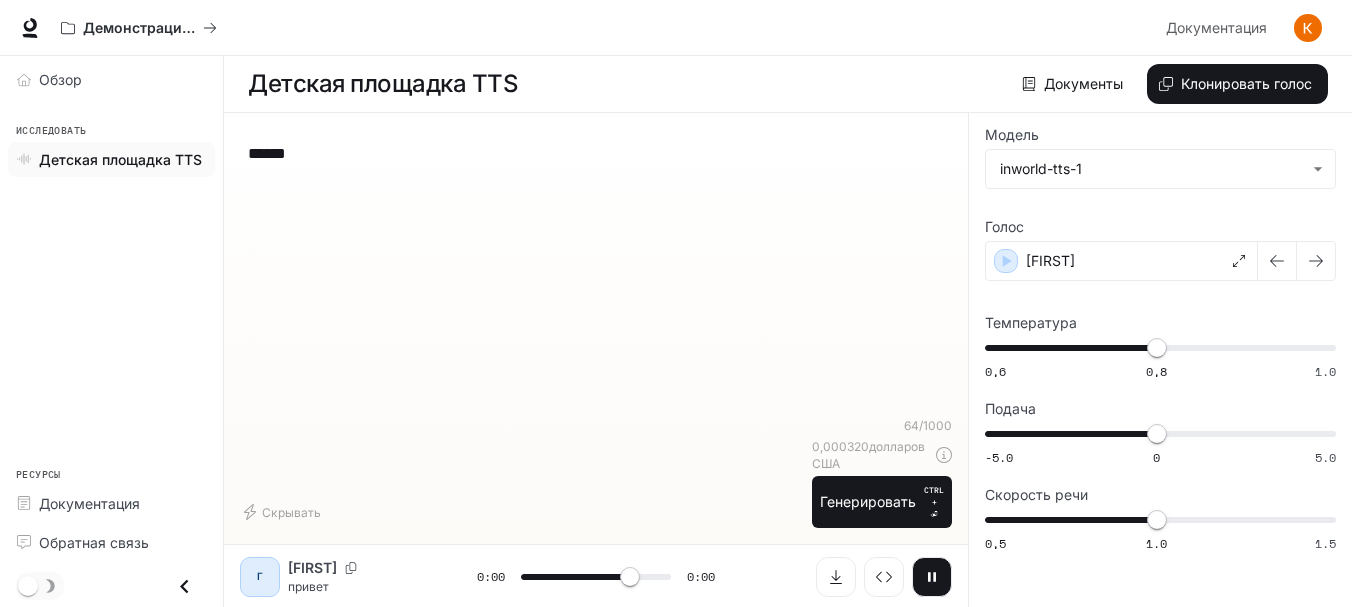 type on "*" 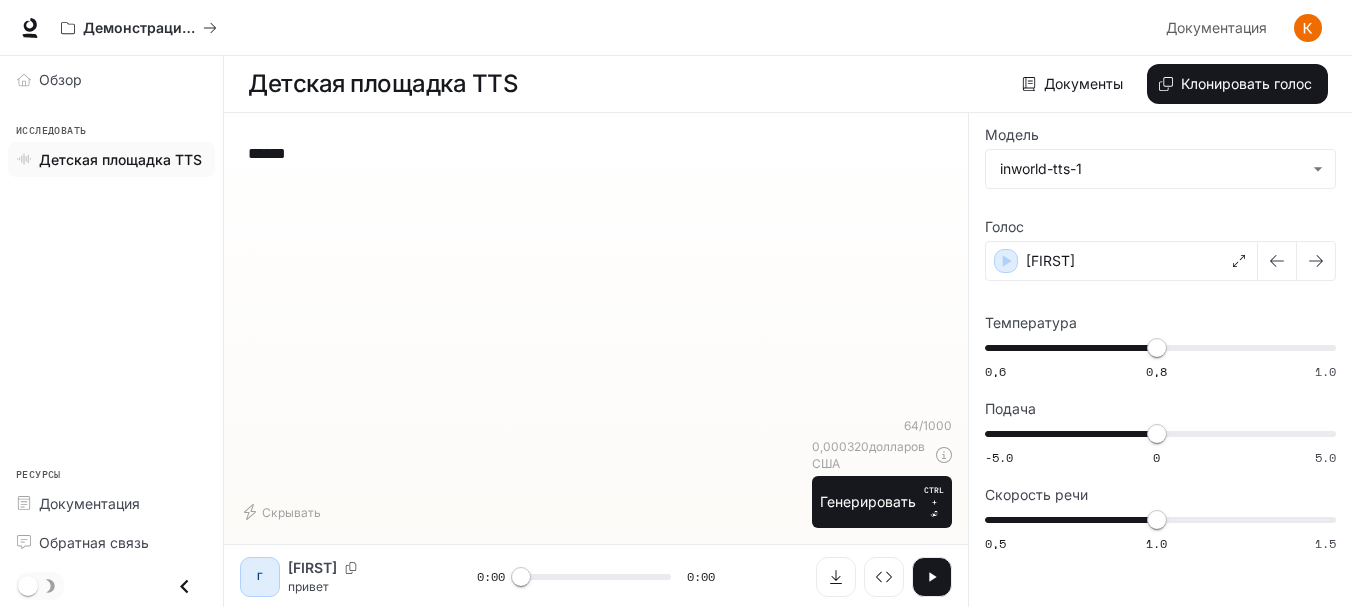 drag, startPoint x: 315, startPoint y: 160, endPoint x: 143, endPoint y: 122, distance: 176.14766 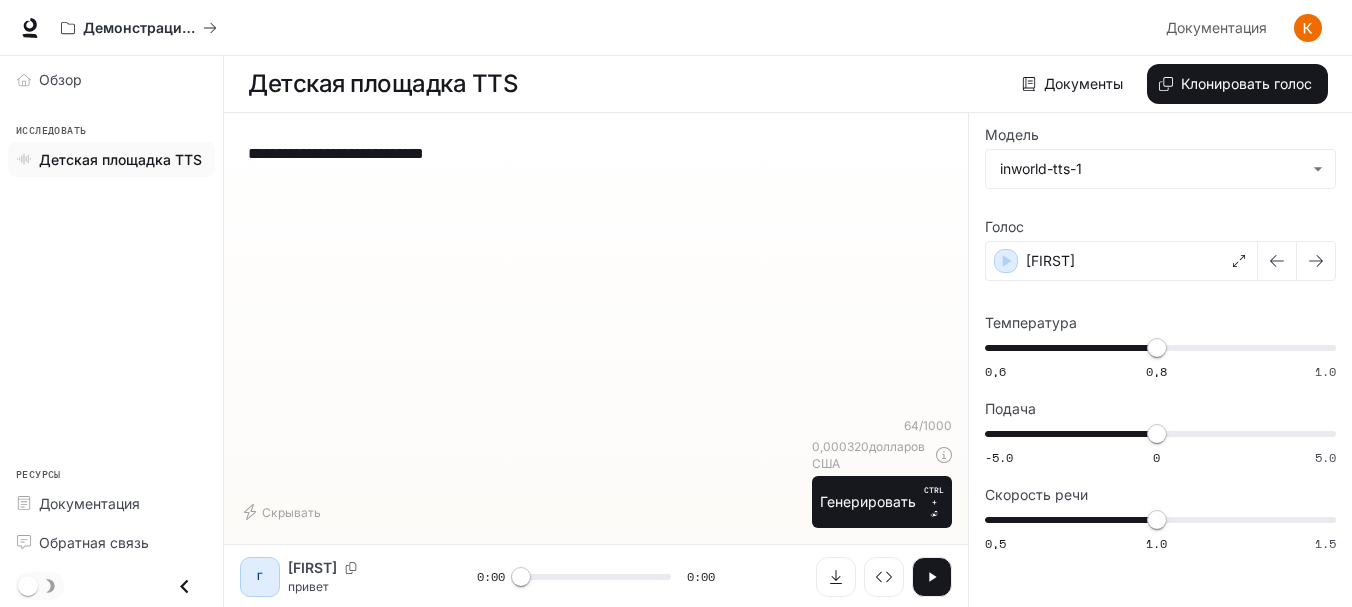 type on "**********" 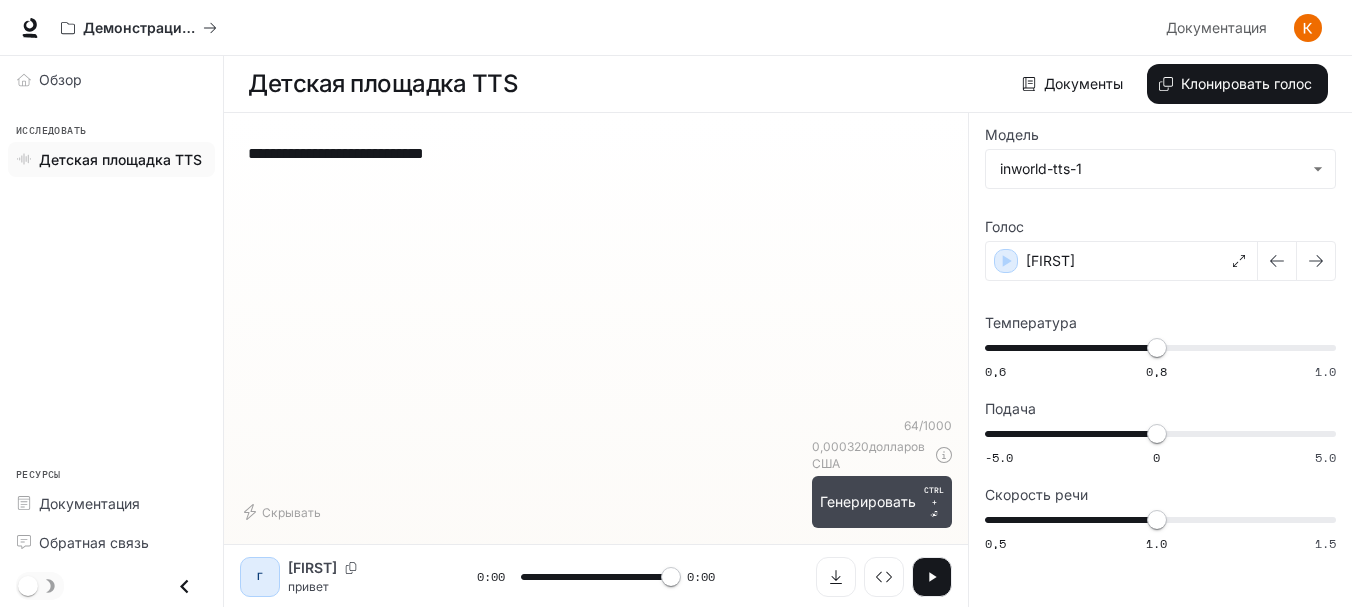click on "Генерировать" at bounding box center [868, 501] 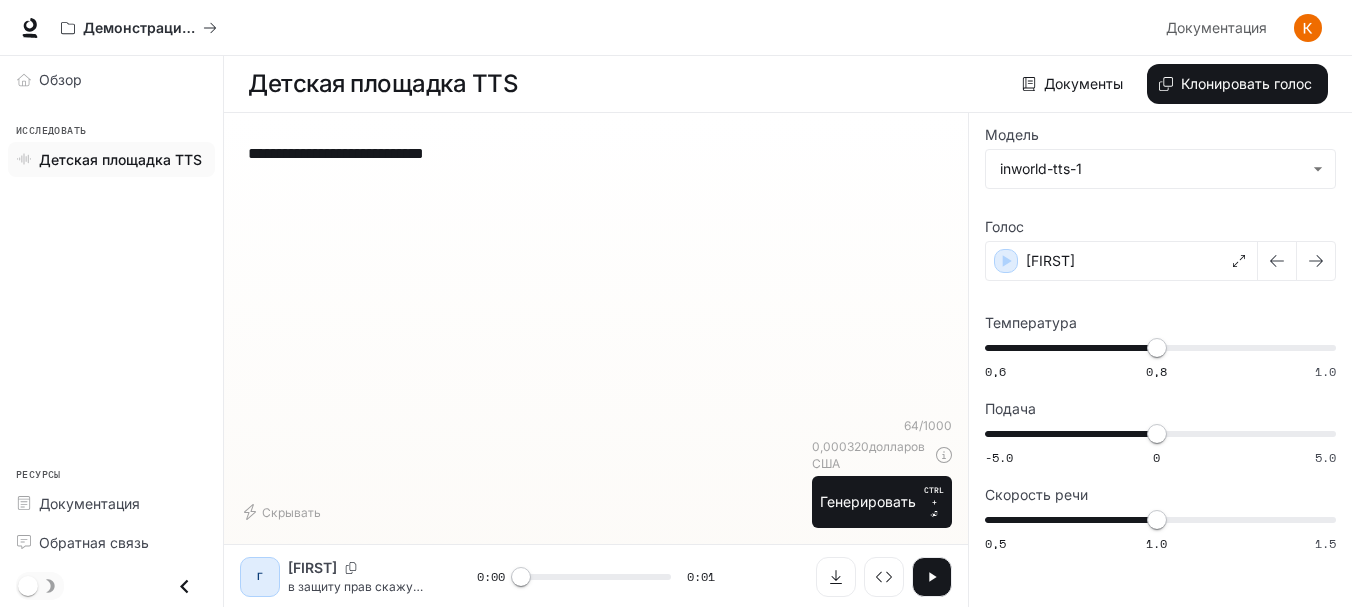 click 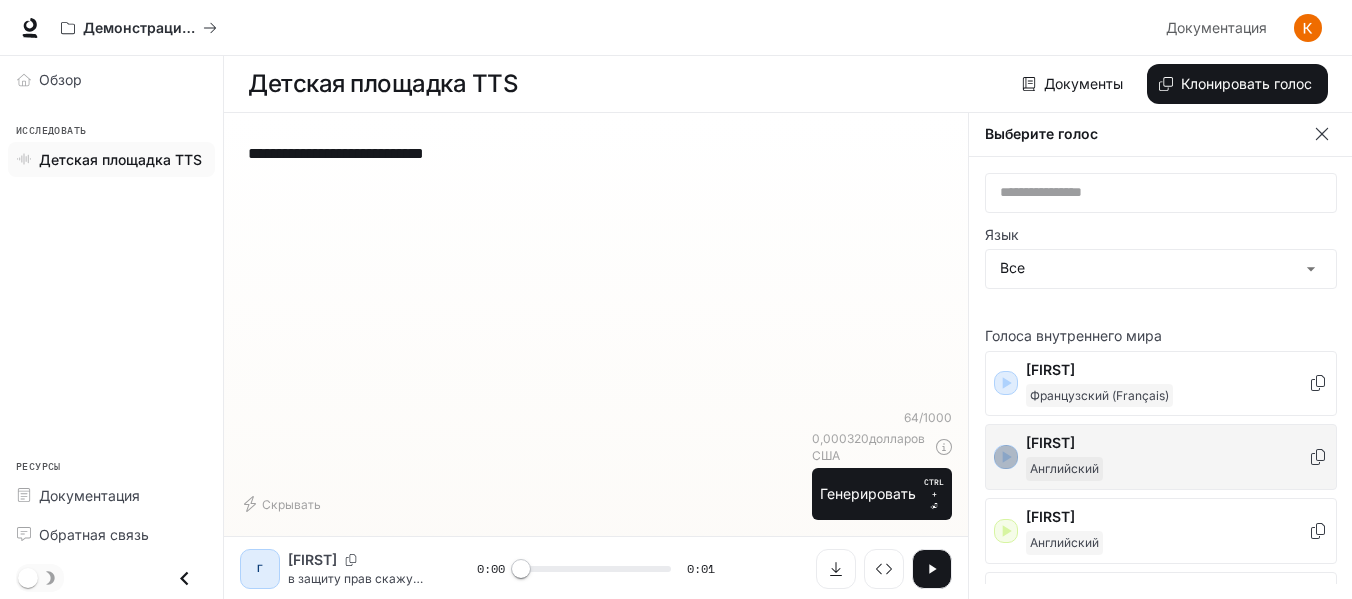 click 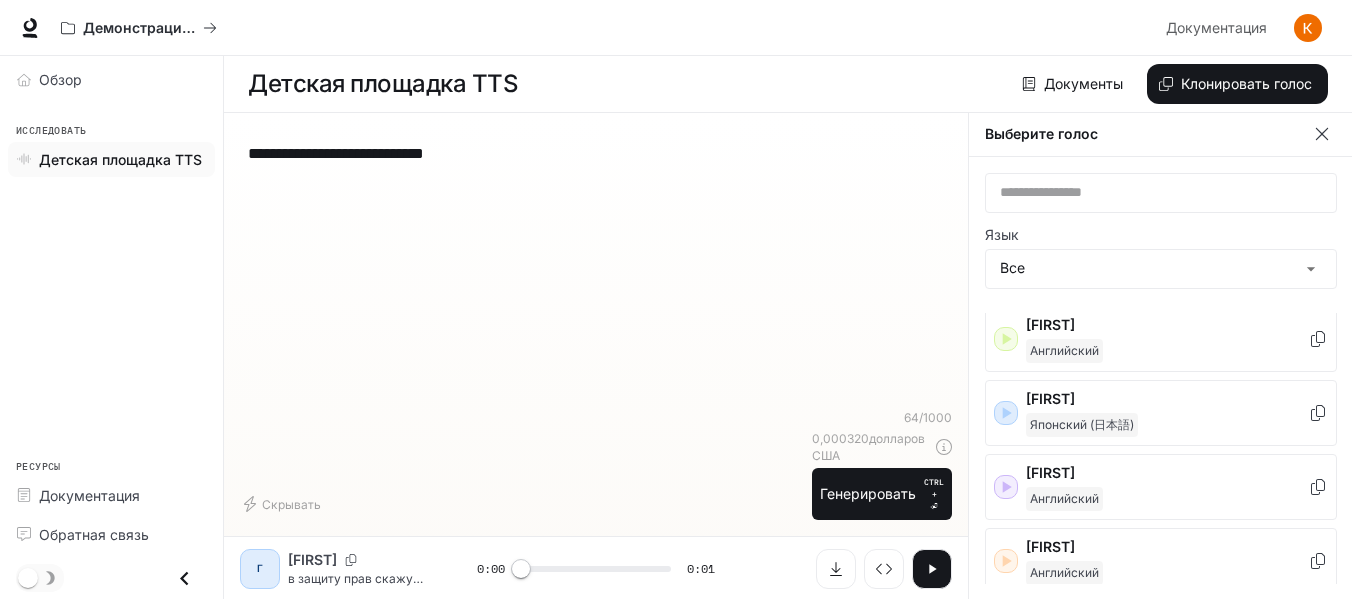 scroll, scrollTop: 200, scrollLeft: 0, axis: vertical 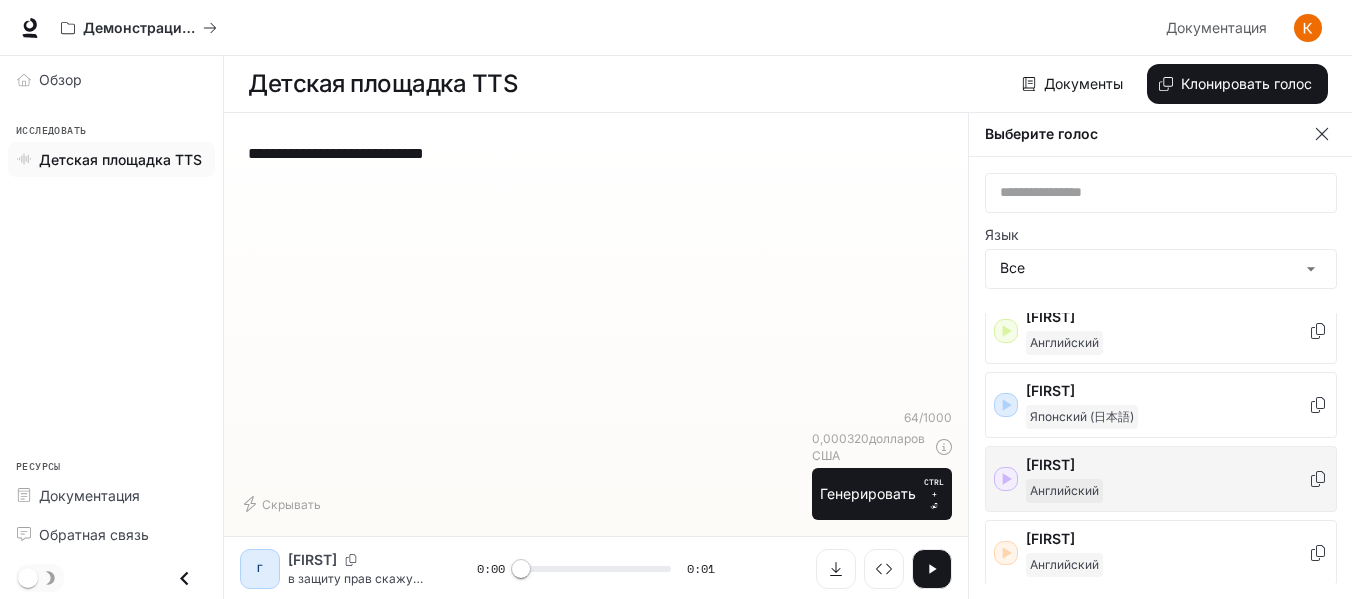 click 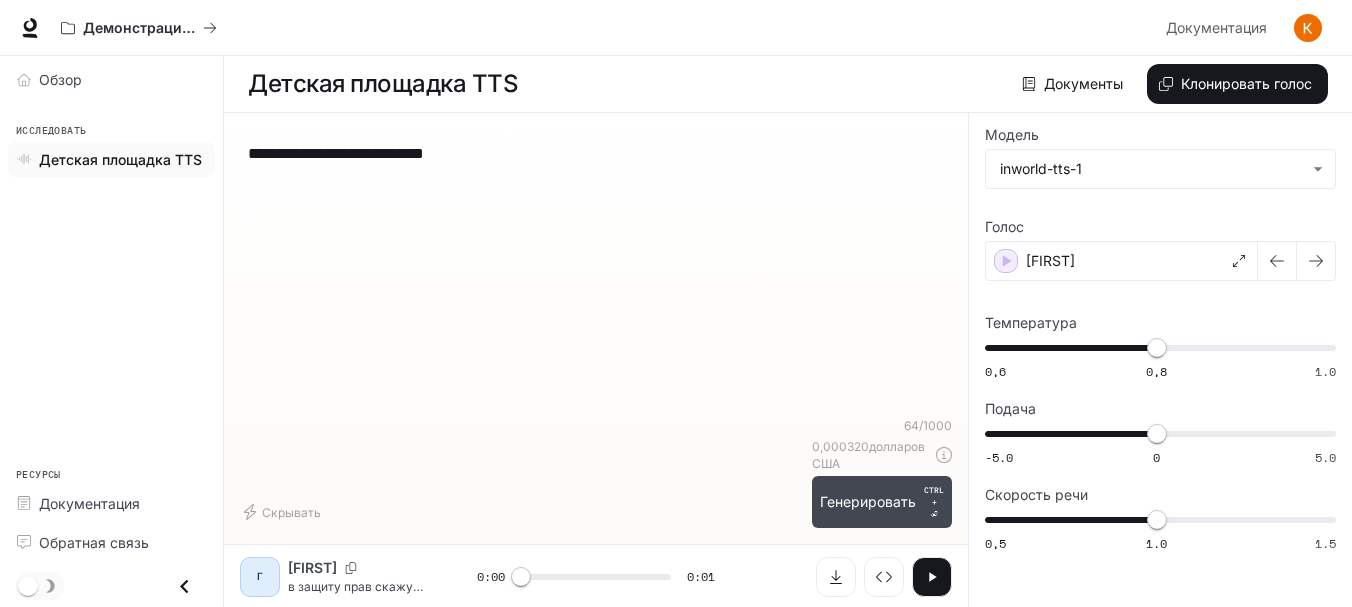 click on "Генерировать" at bounding box center (868, 501) 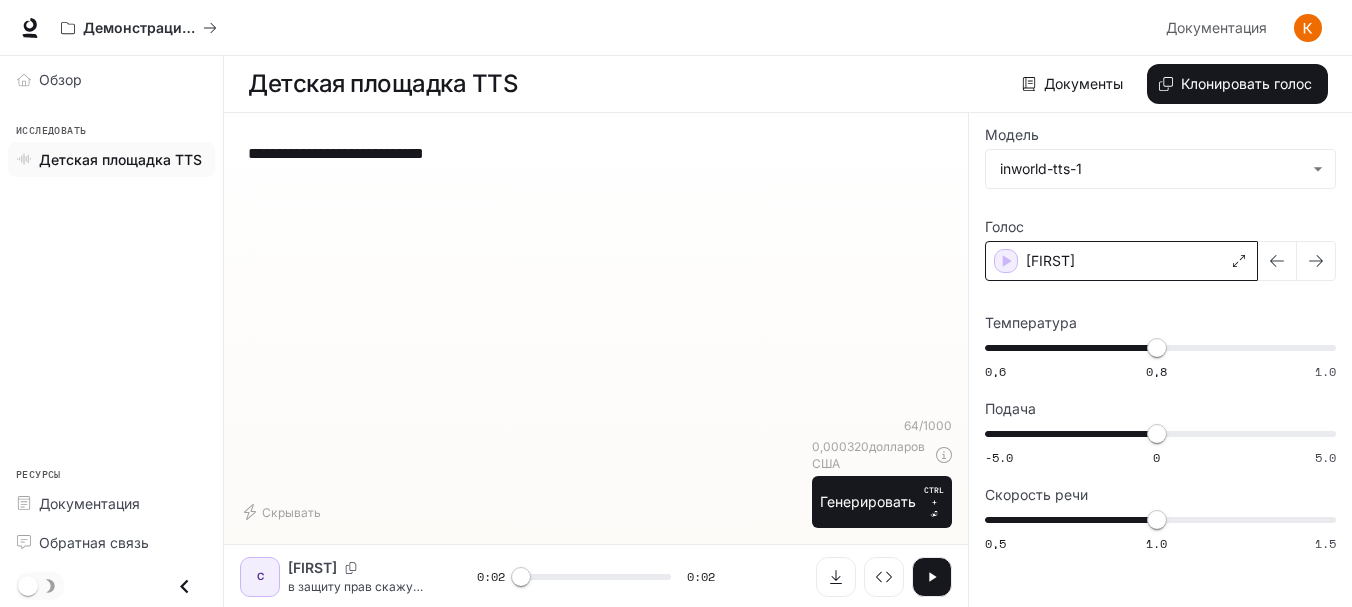 click on "[FIRST]" at bounding box center [1121, 261] 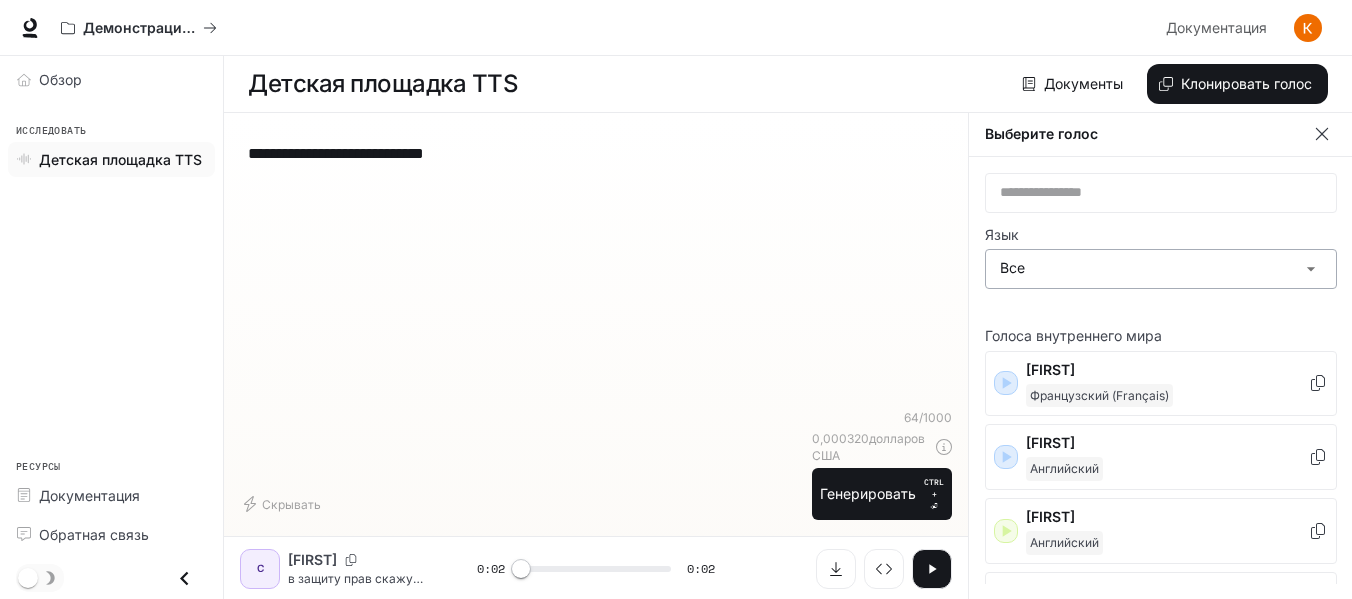 click on "**********" at bounding box center [676, 300] 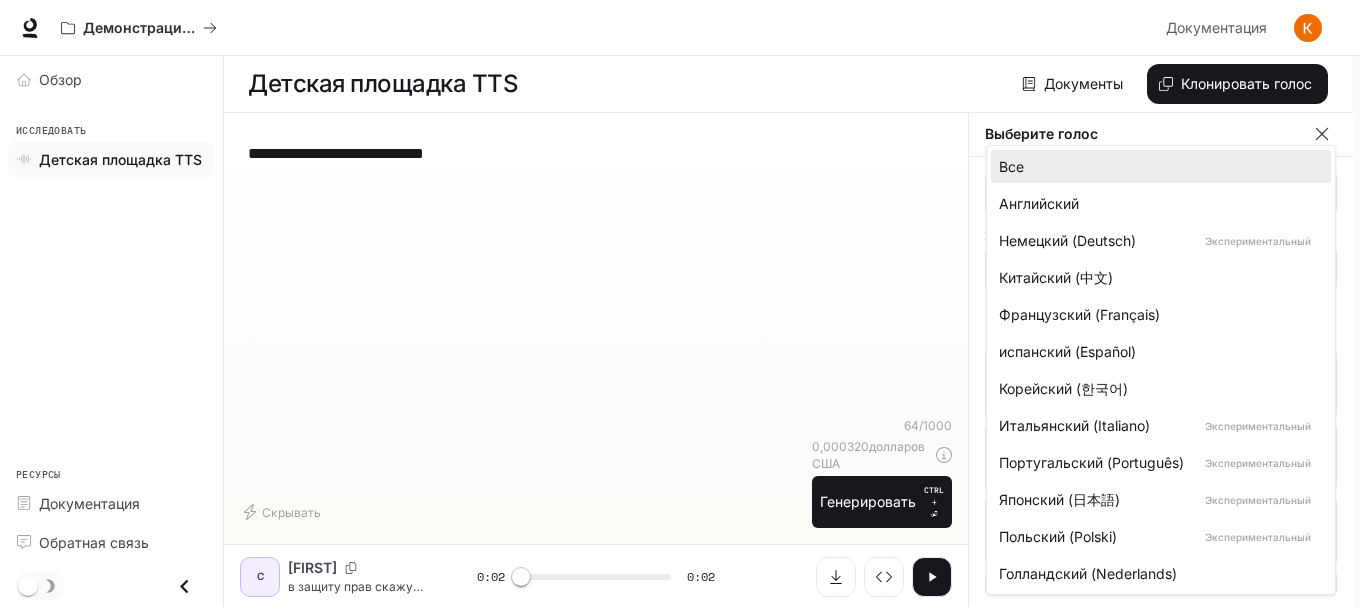click at bounding box center [680, 303] 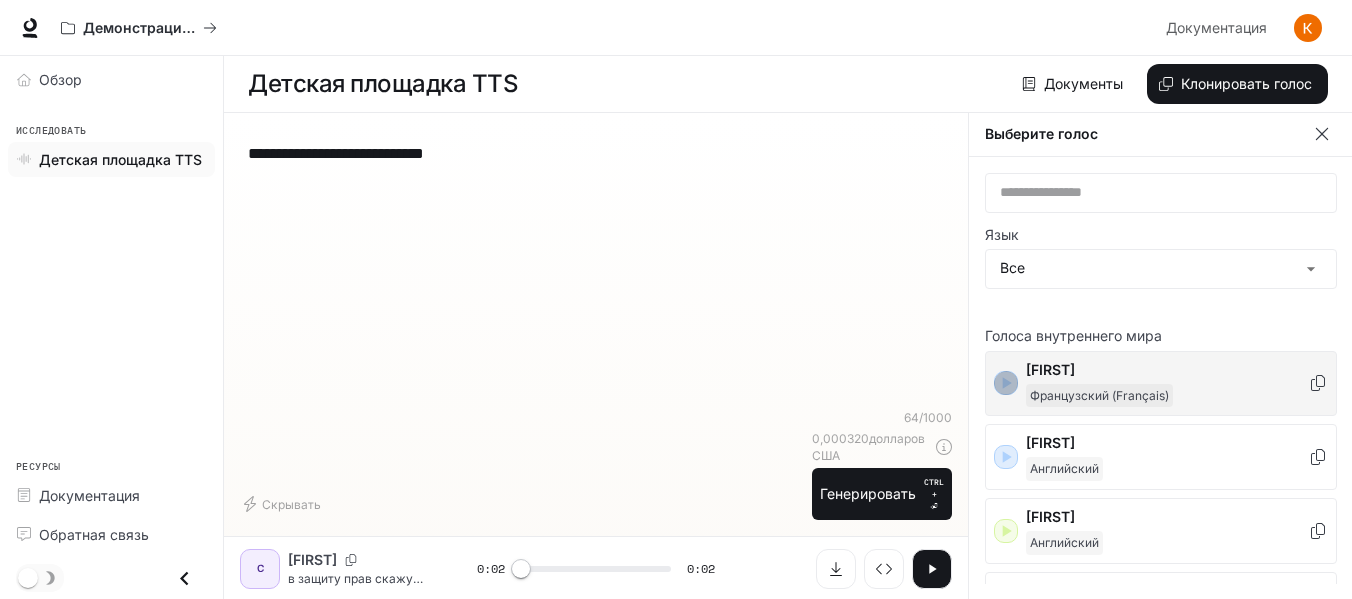 click 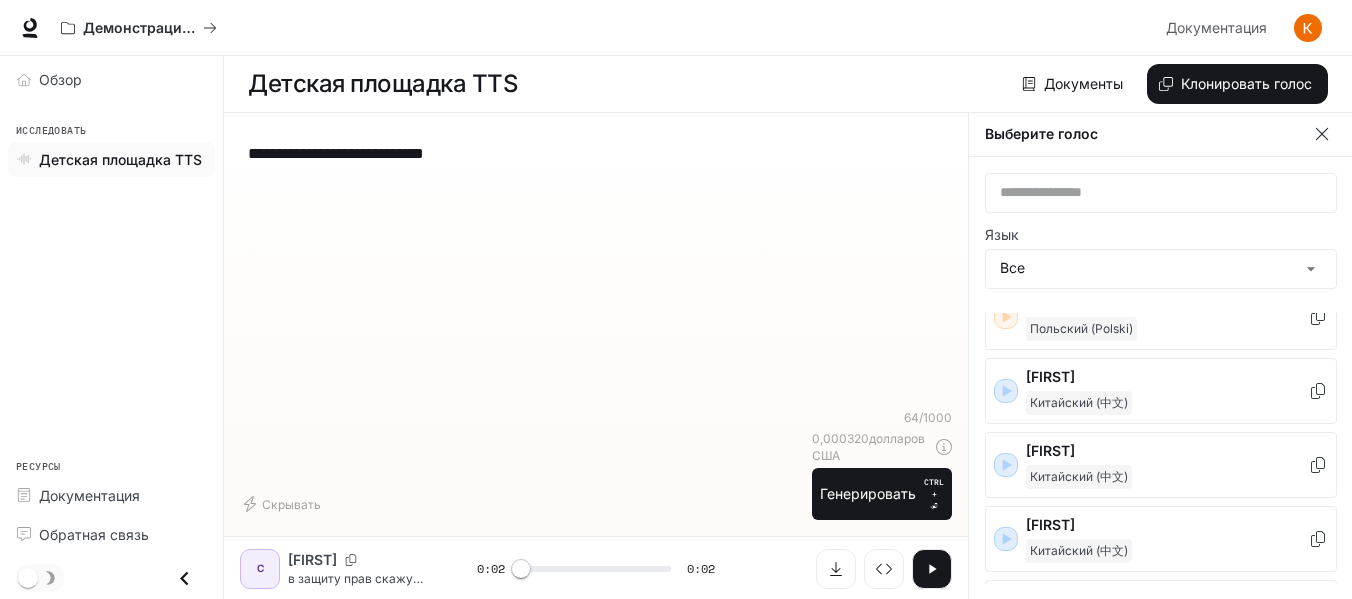 scroll, scrollTop: 3367, scrollLeft: 0, axis: vertical 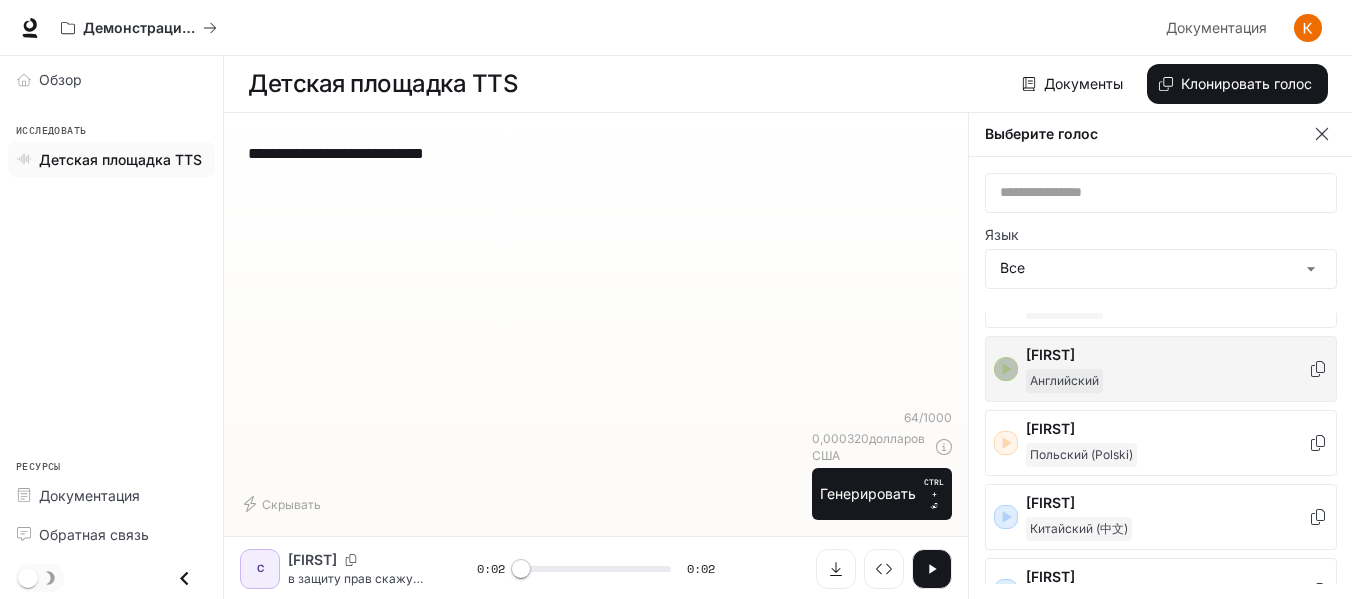 click 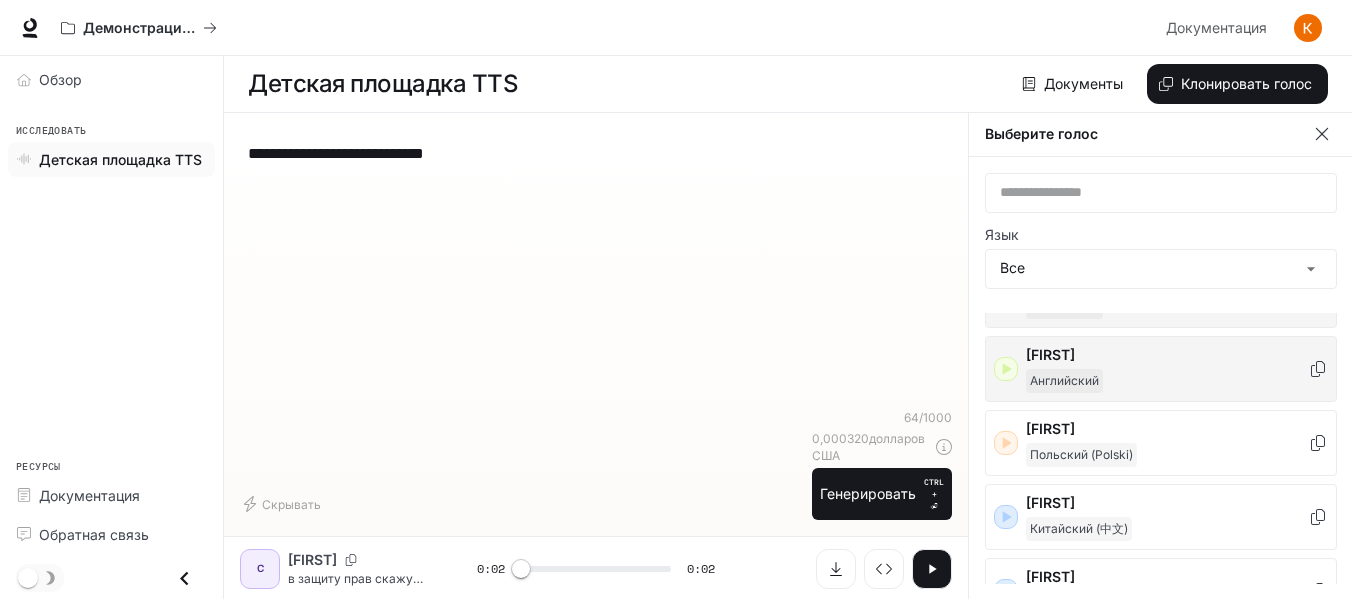scroll, scrollTop: 3167, scrollLeft: 0, axis: vertical 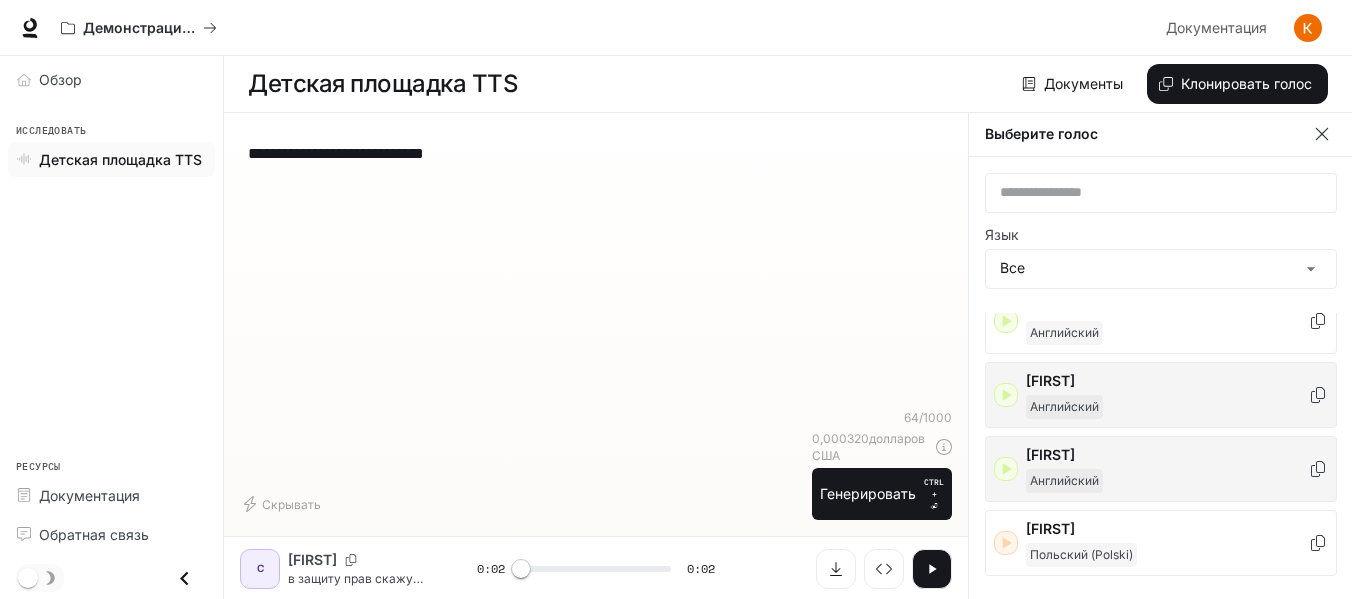 click 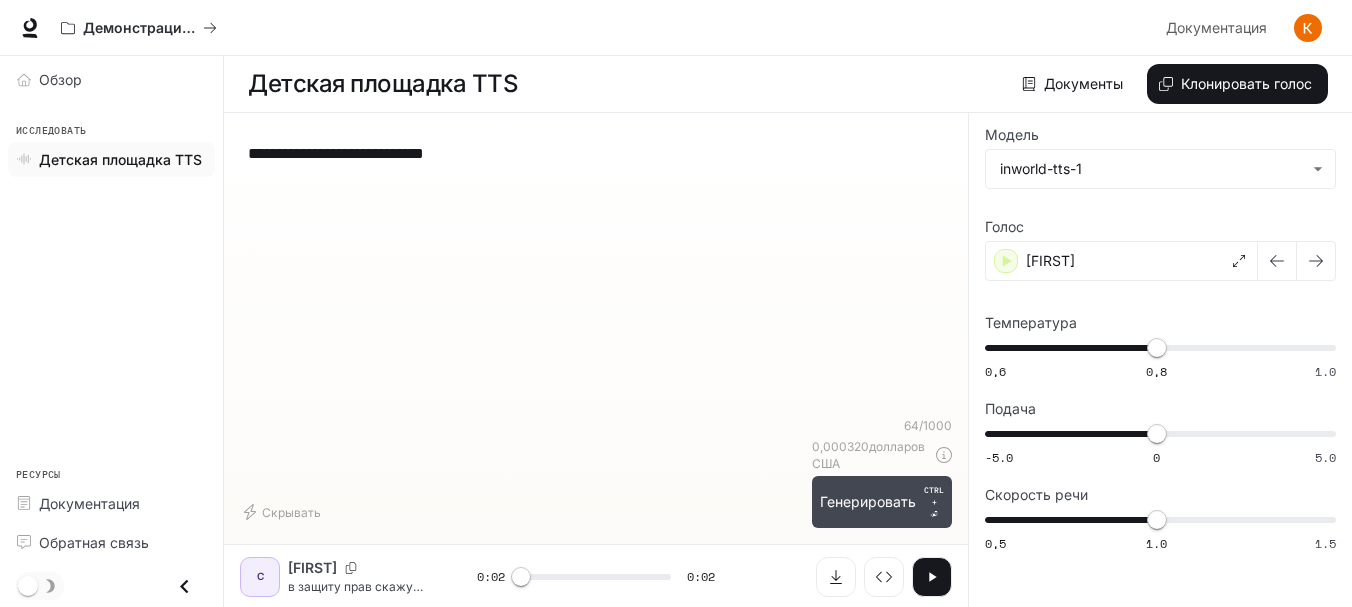 click on "Генерировать" at bounding box center [868, 501] 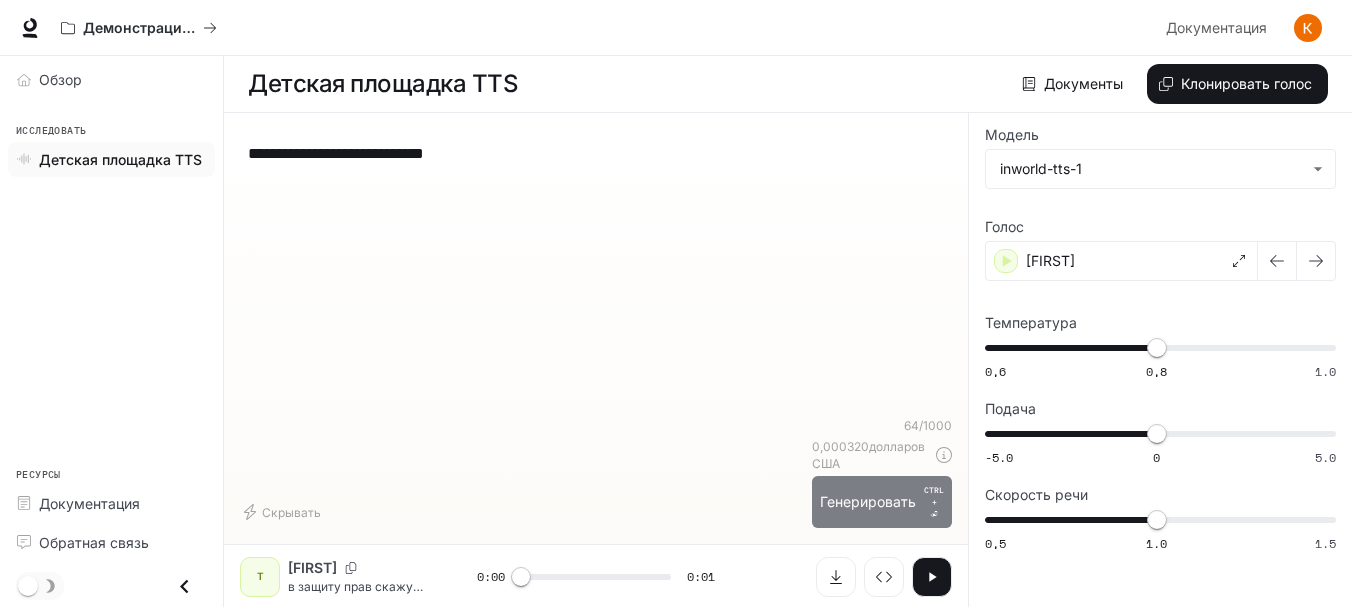click on "Генерировать" at bounding box center (868, 501) 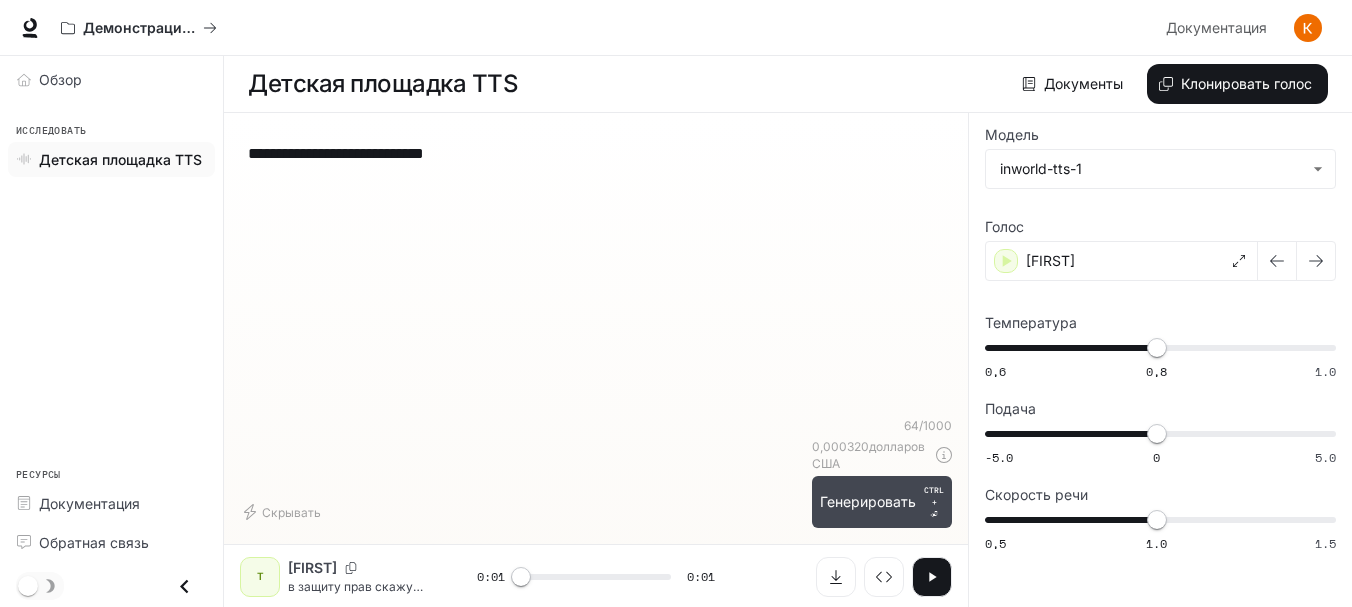 click on "Генерировать" at bounding box center [868, 501] 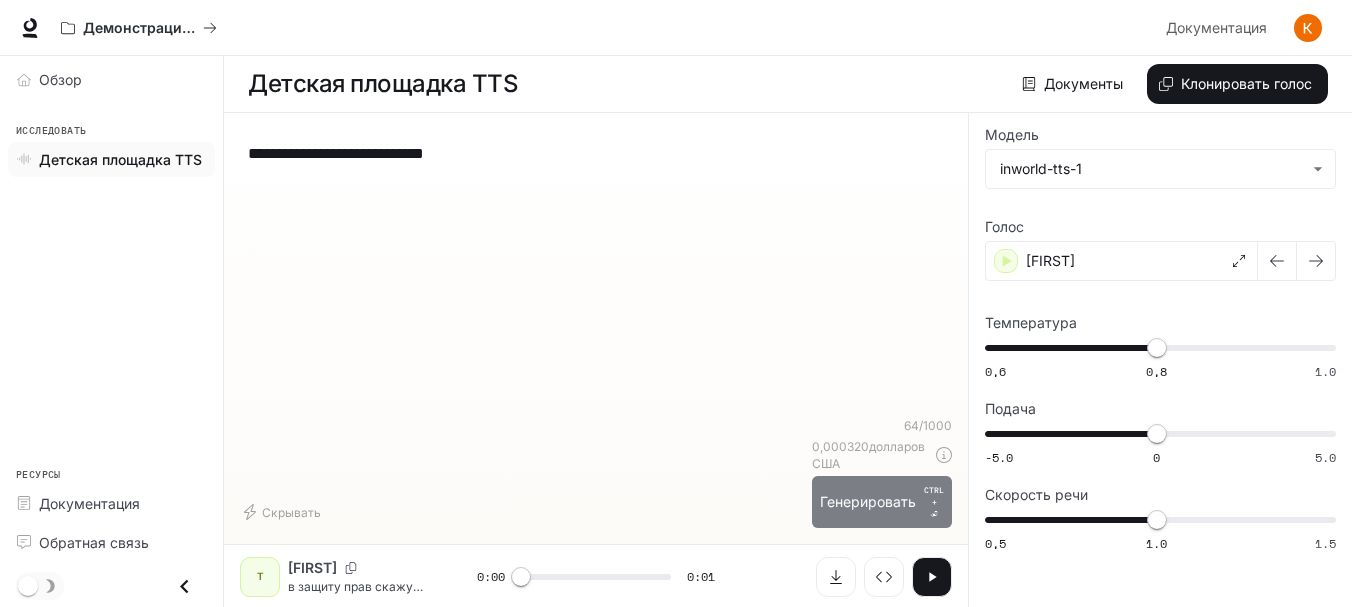 click on "Генерировать" at bounding box center [868, 501] 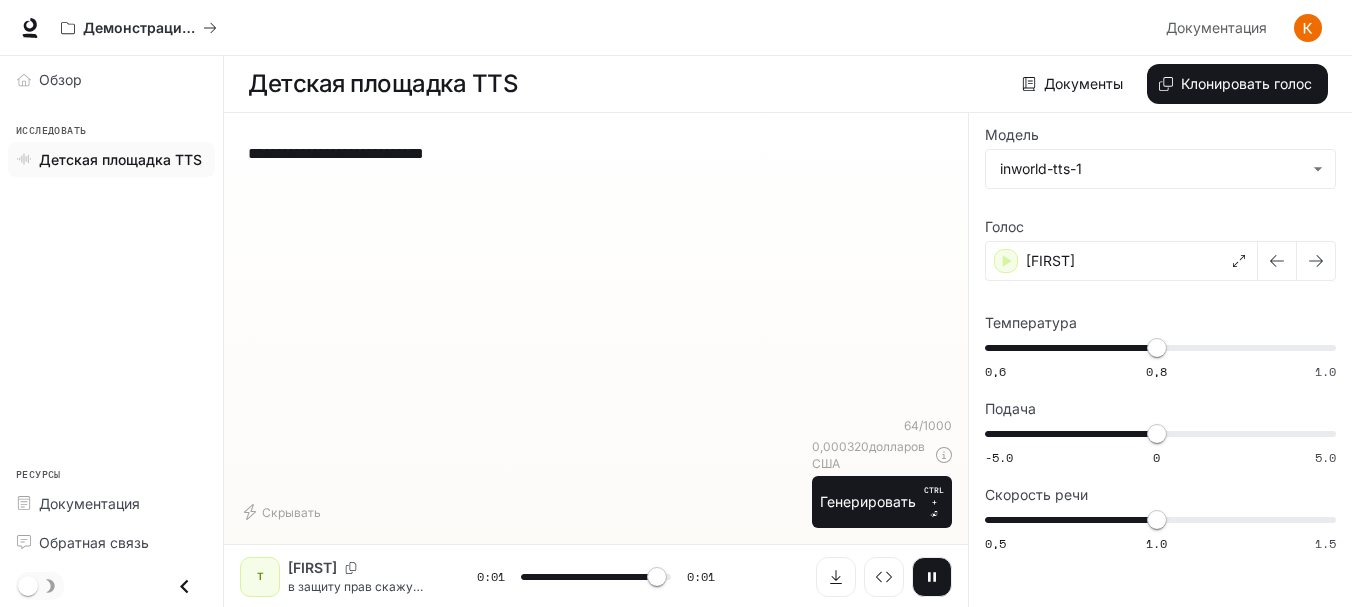 type on "*" 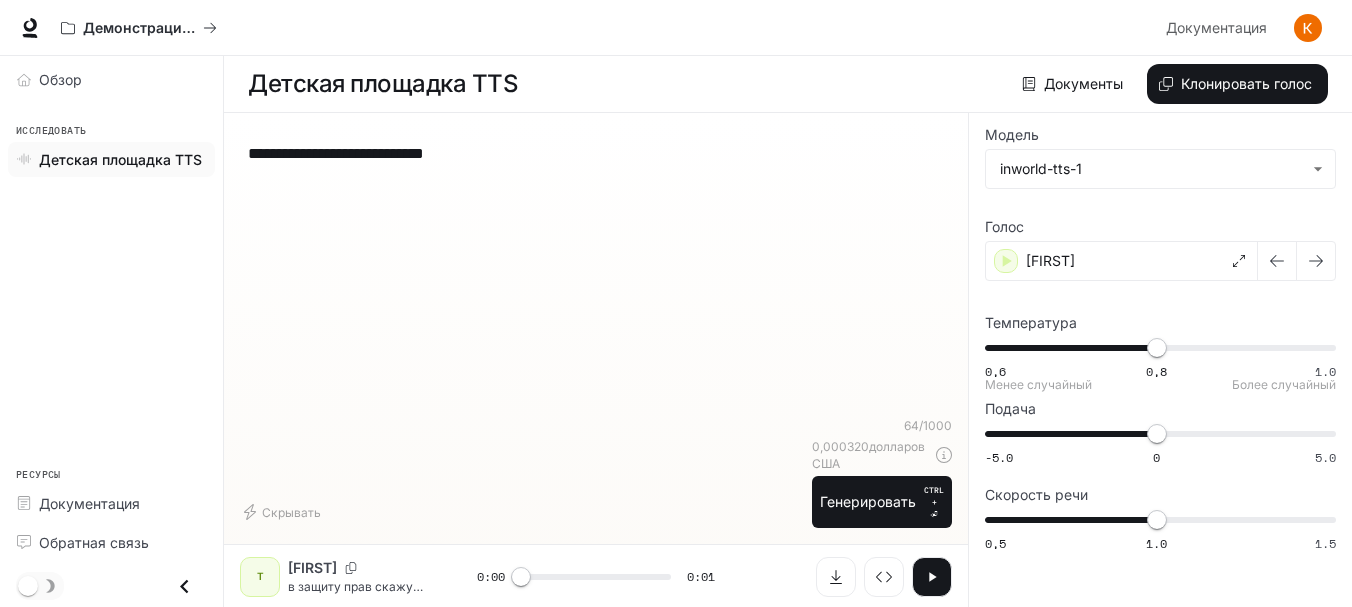 type on "****" 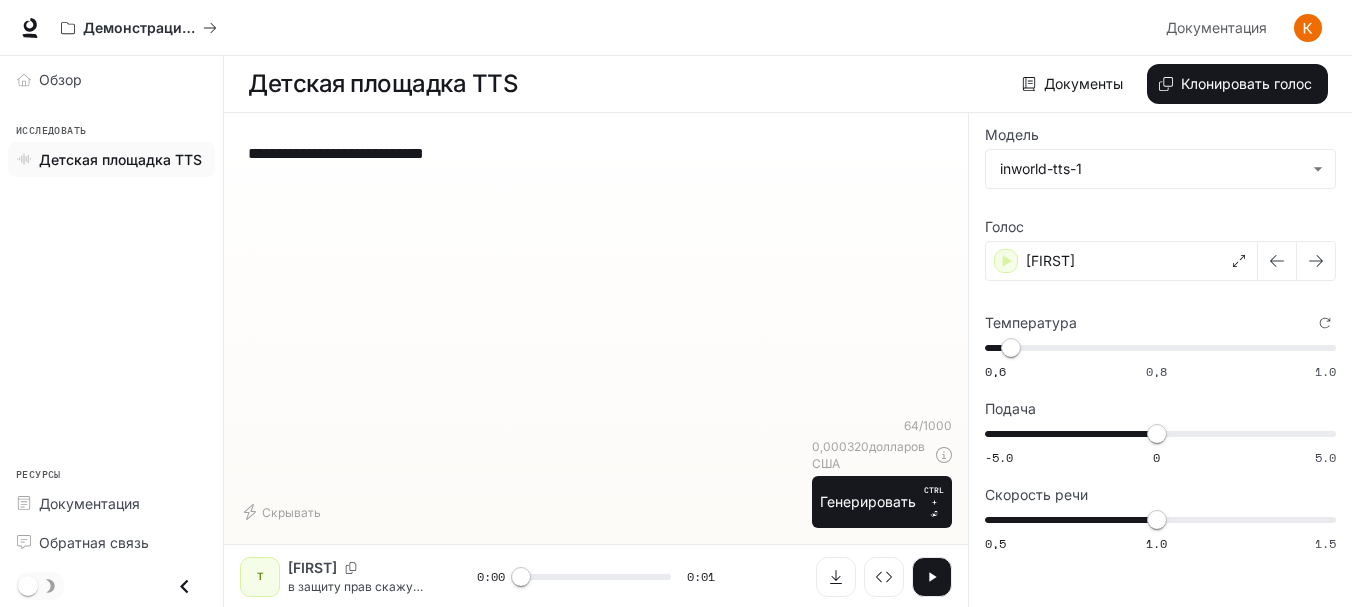 click on "Генерировать" at bounding box center (868, 501) 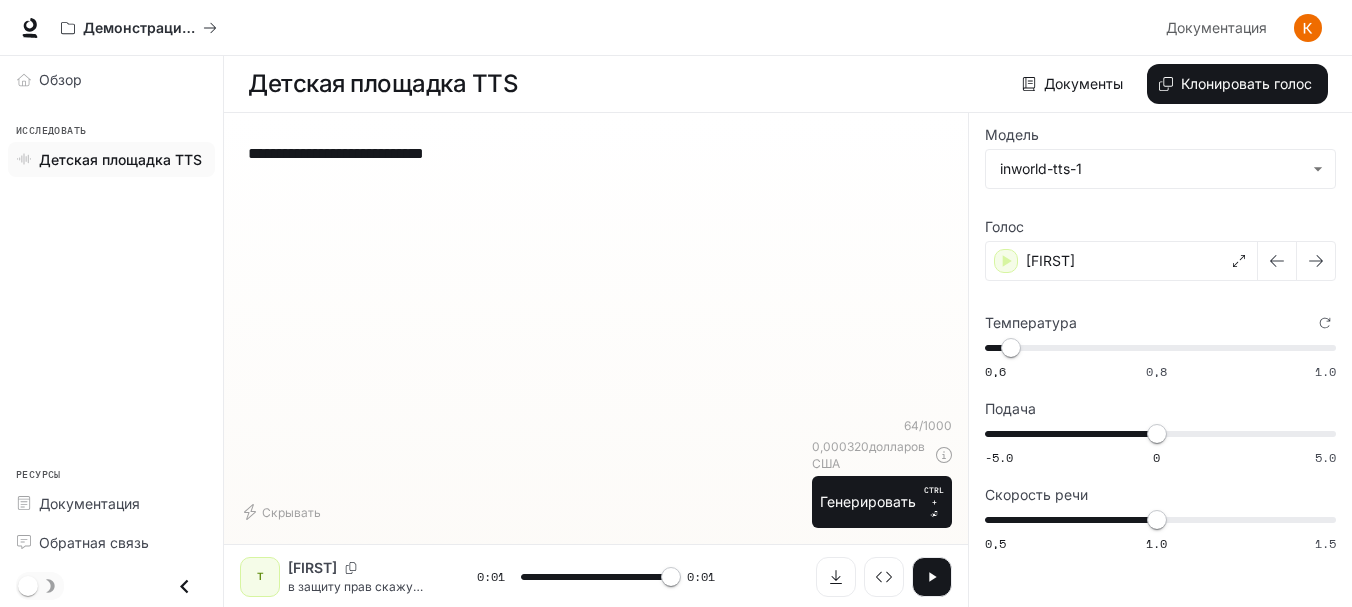 type on "*" 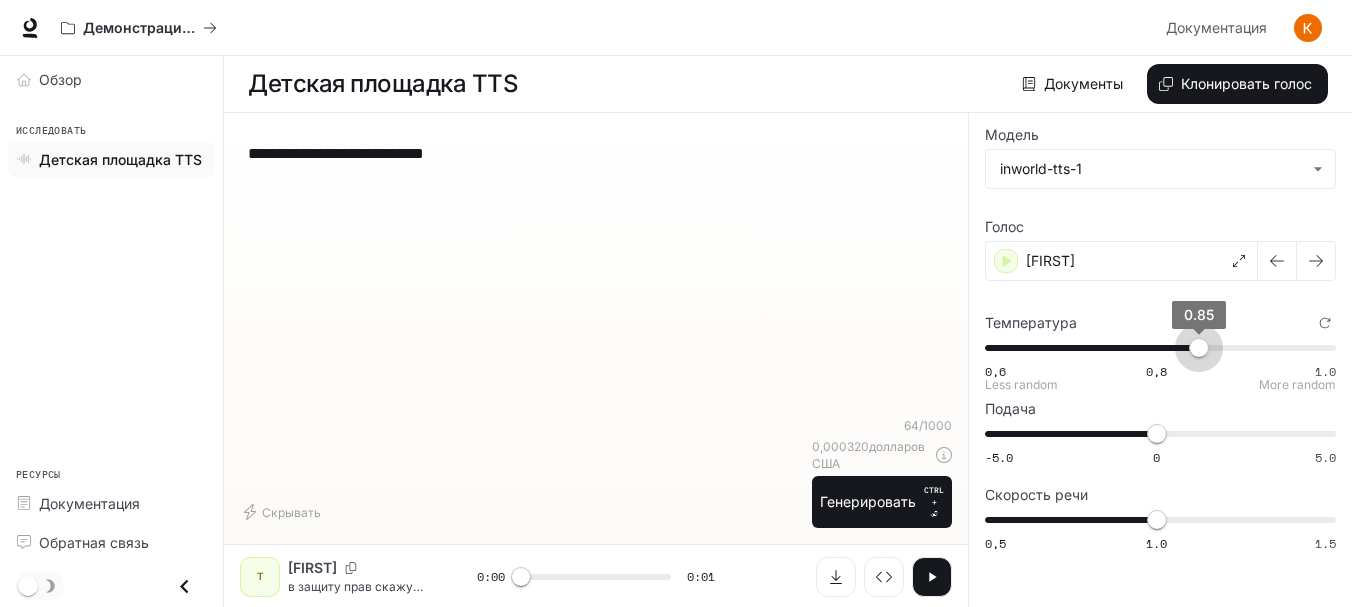 type on "*" 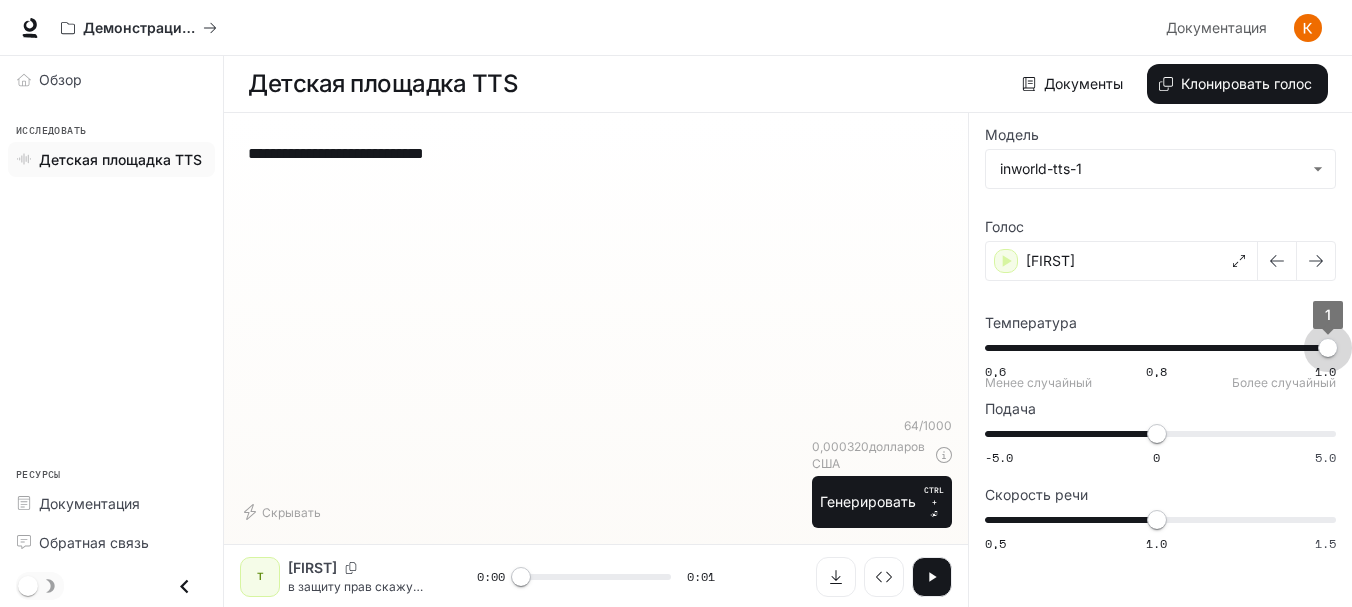 drag, startPoint x: 1014, startPoint y: 339, endPoint x: 1359, endPoint y: 353, distance: 345.28394 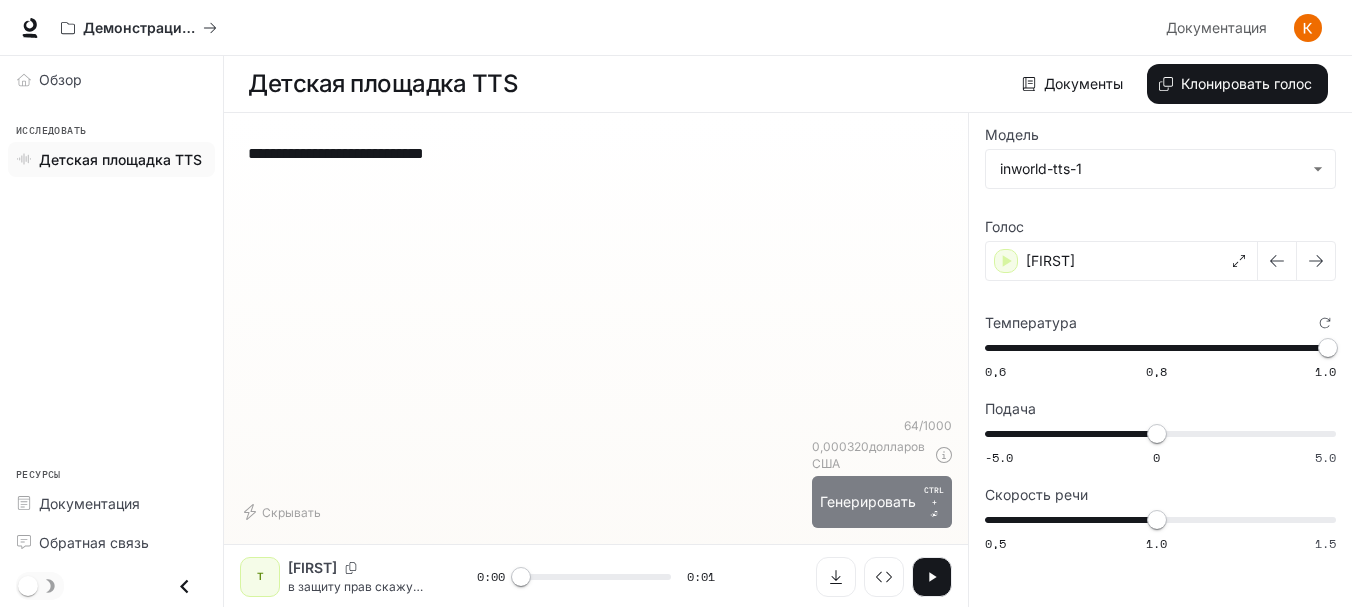 click on "Генерировать" at bounding box center [868, 501] 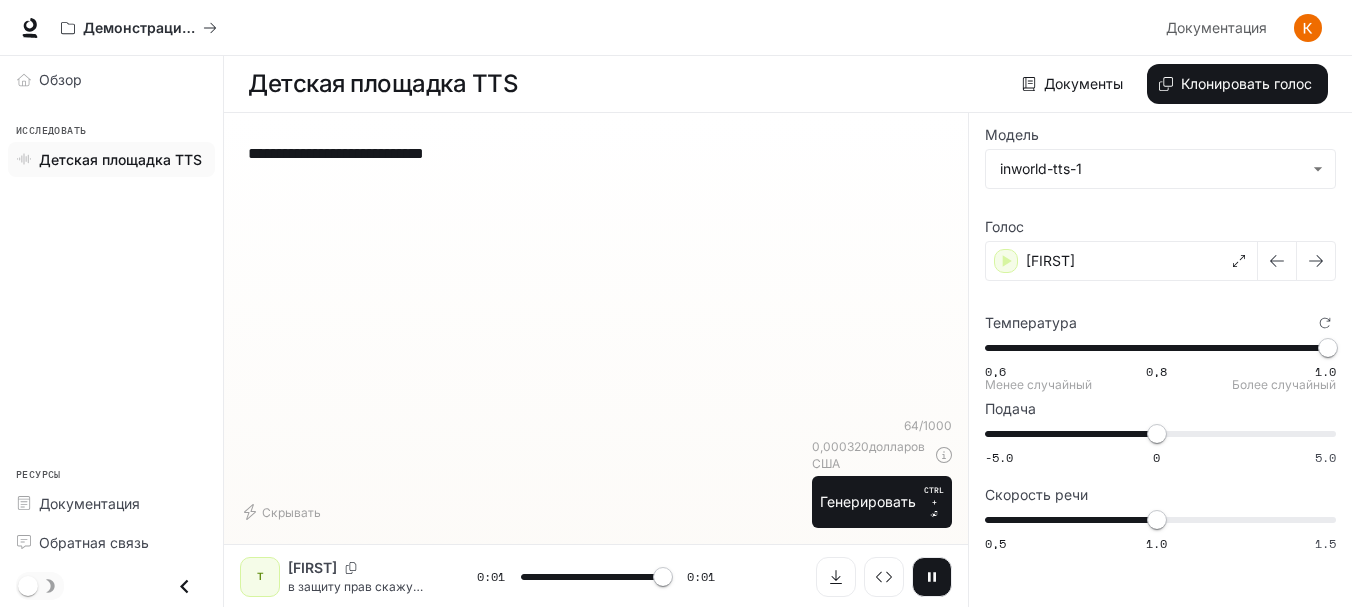 type on "*" 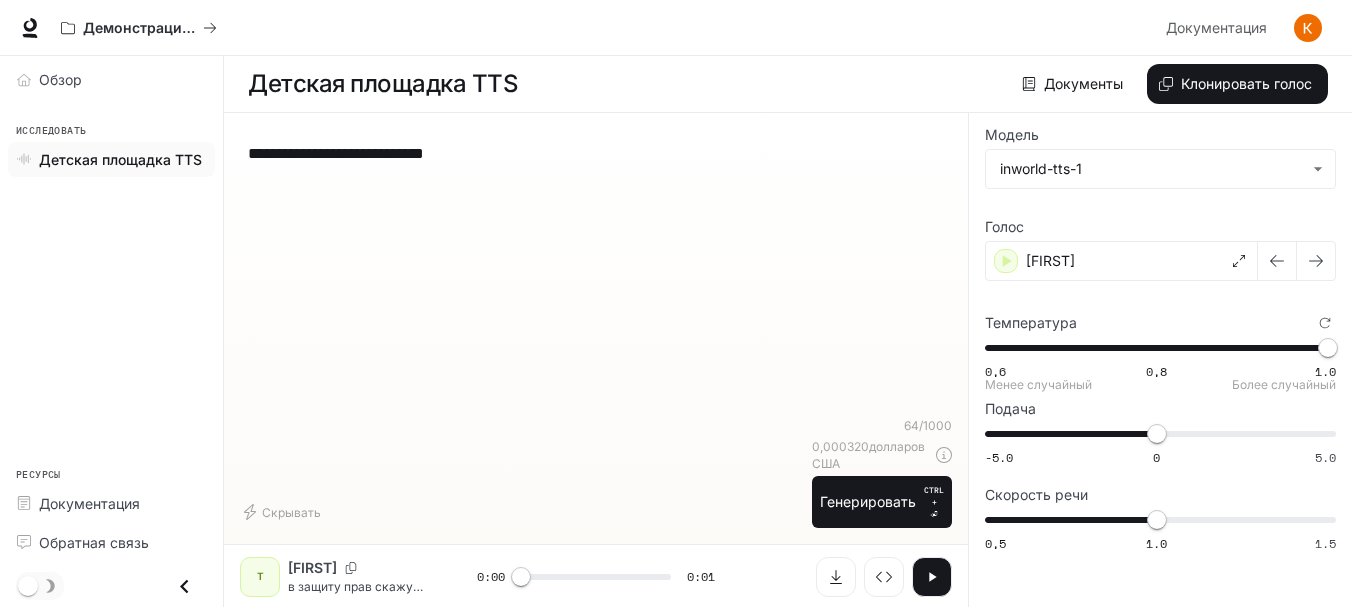 type on "****" 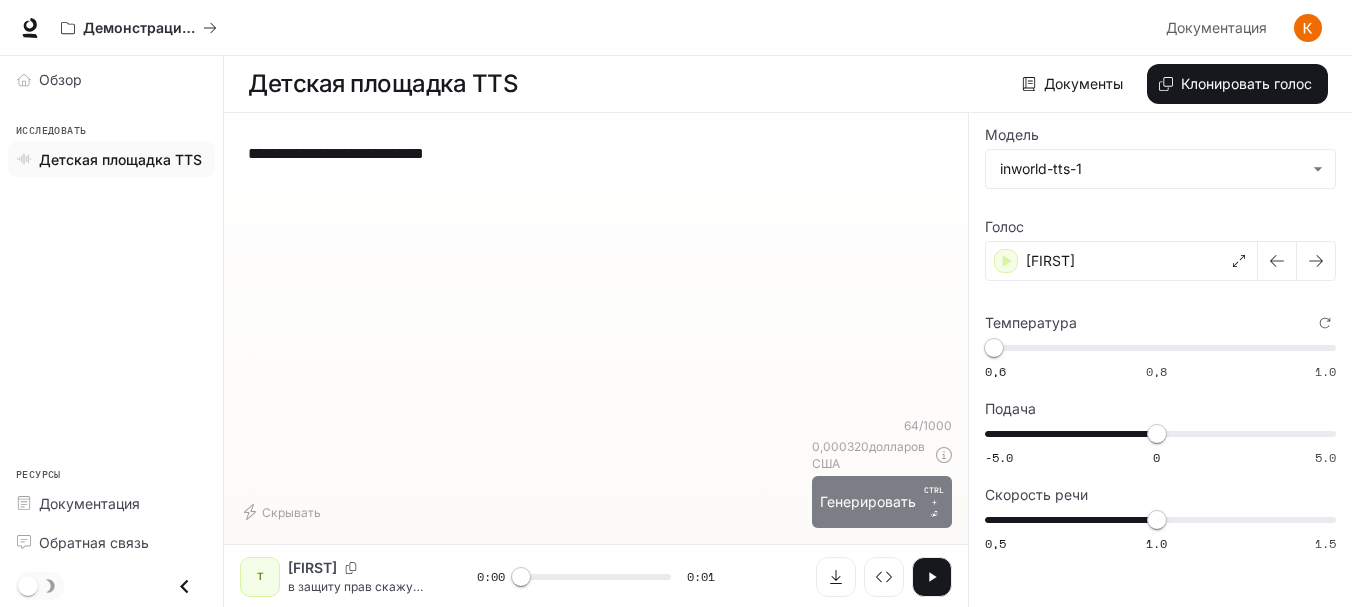 click on "Генерировать" at bounding box center [868, 501] 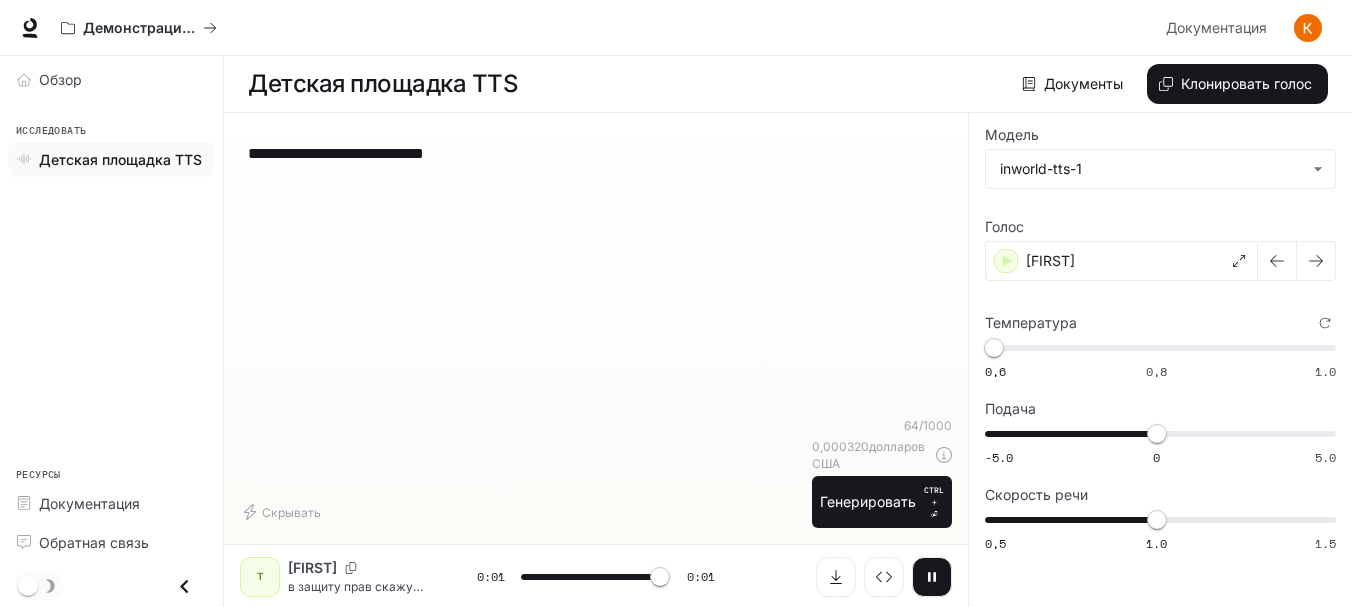 type on "*" 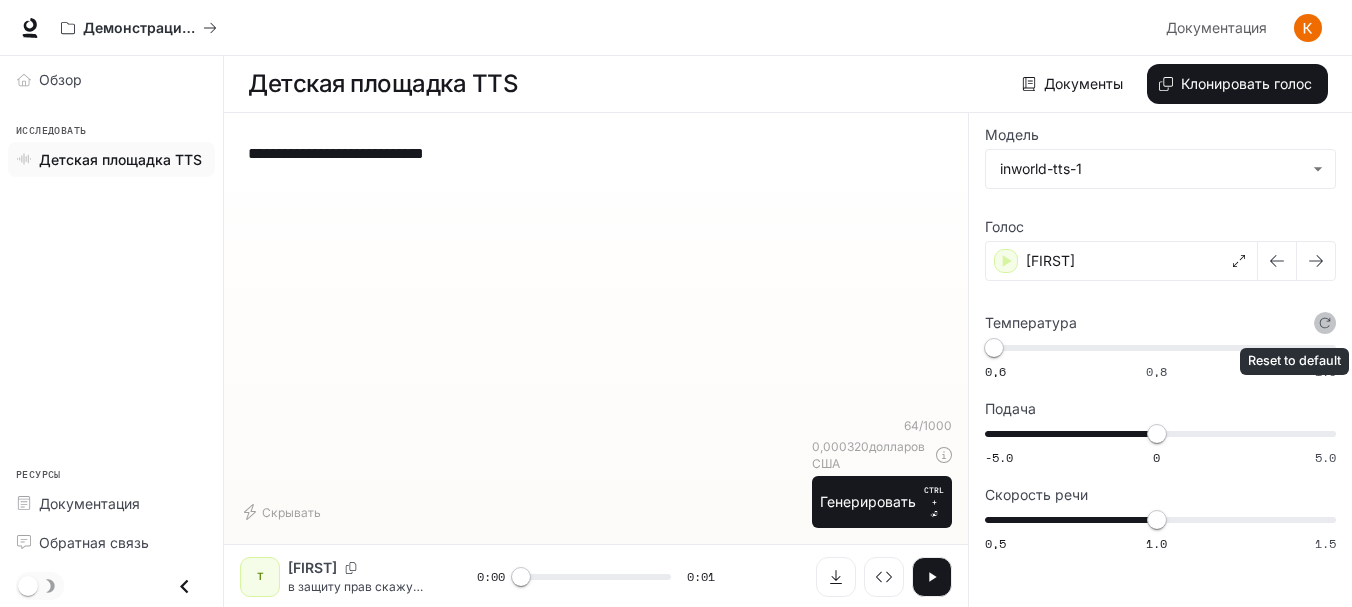 click 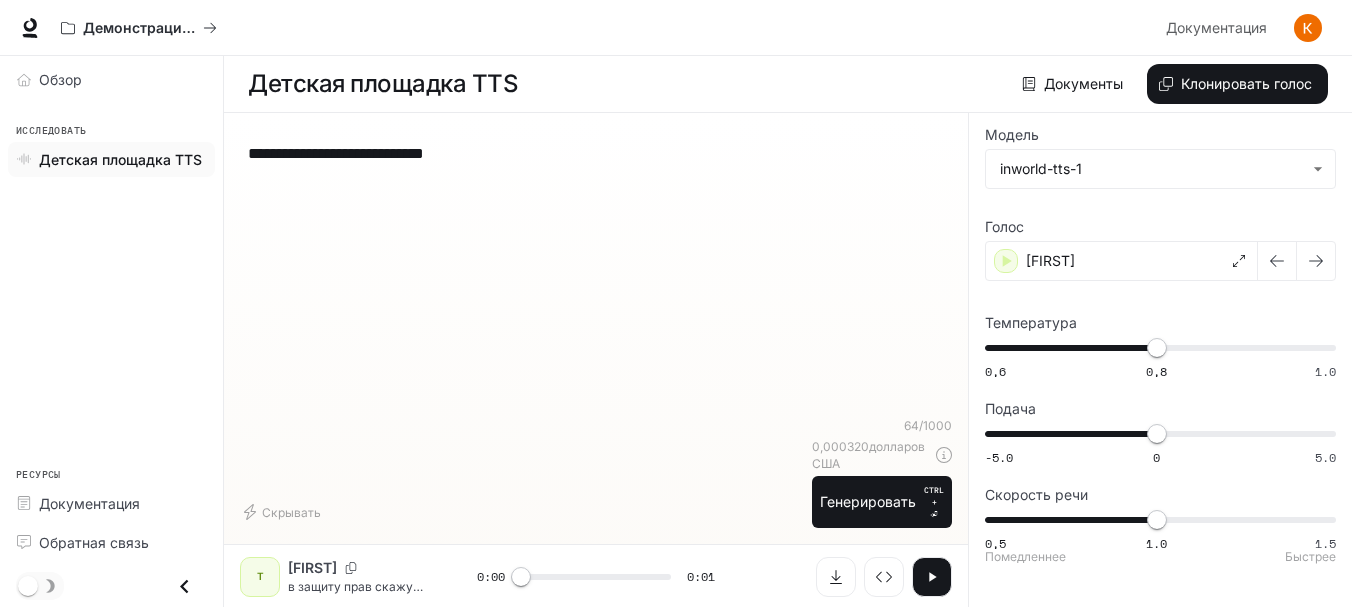 click on "0,5 1.0 1.5 1" at bounding box center (1156, 520) 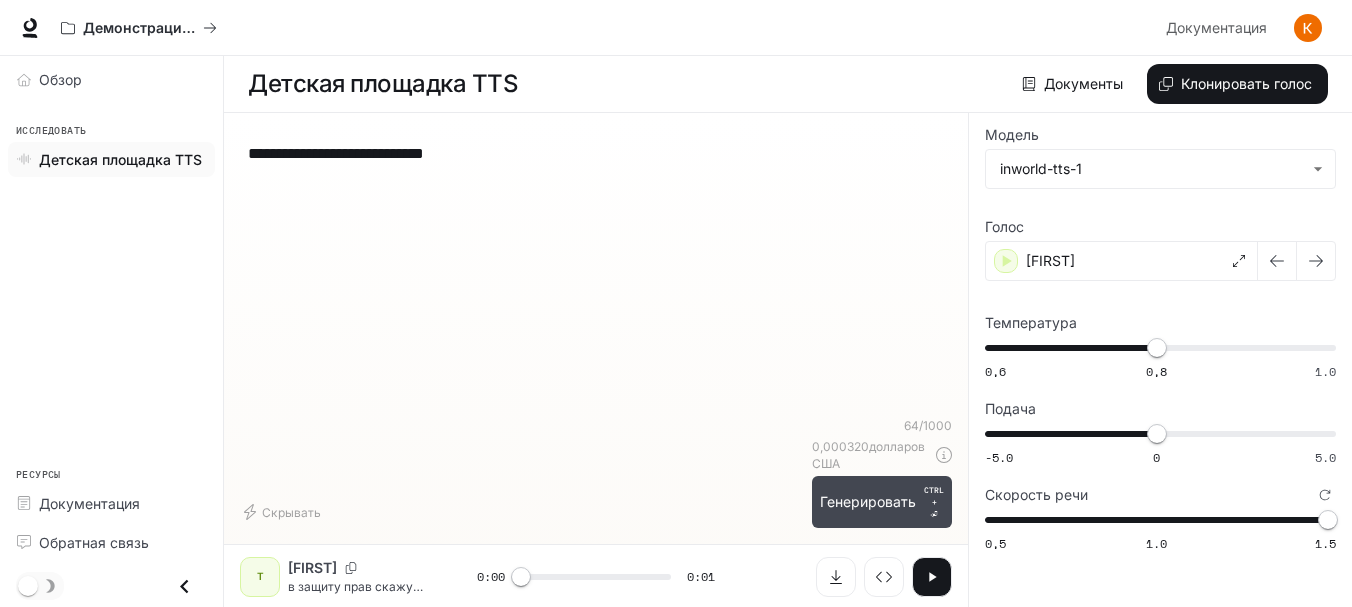 click on "Генерировать" at bounding box center (868, 501) 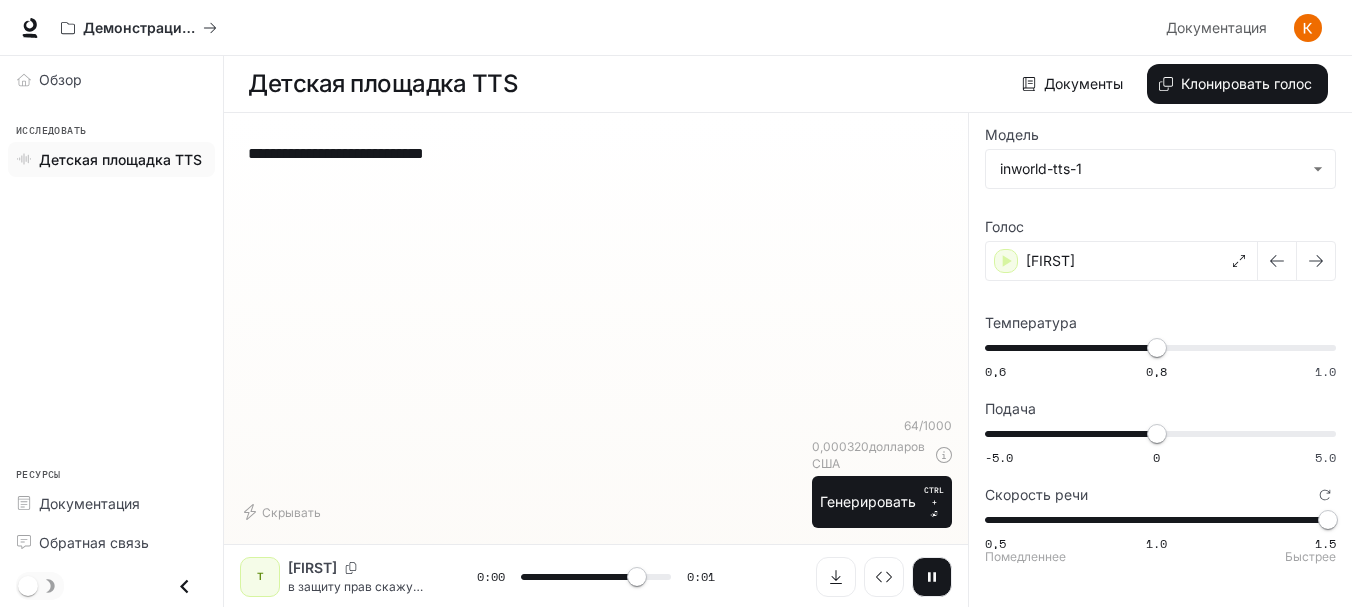 type on "***" 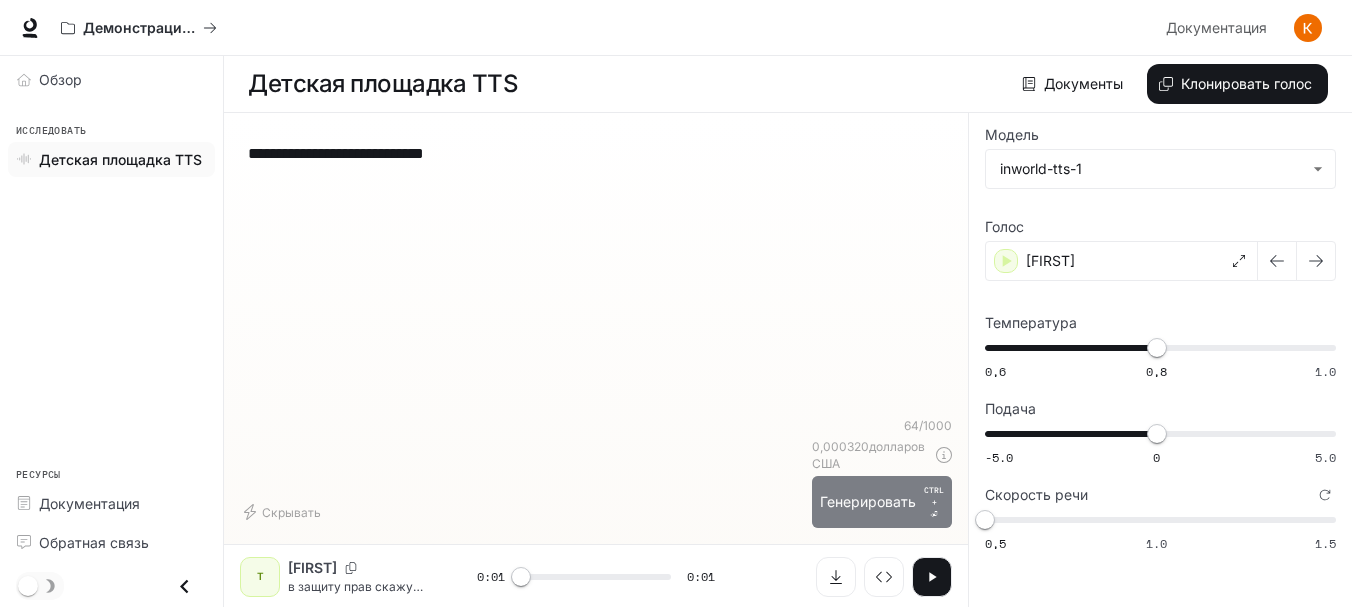 click on "Генерировать CTRL +  ⏎" at bounding box center [882, 502] 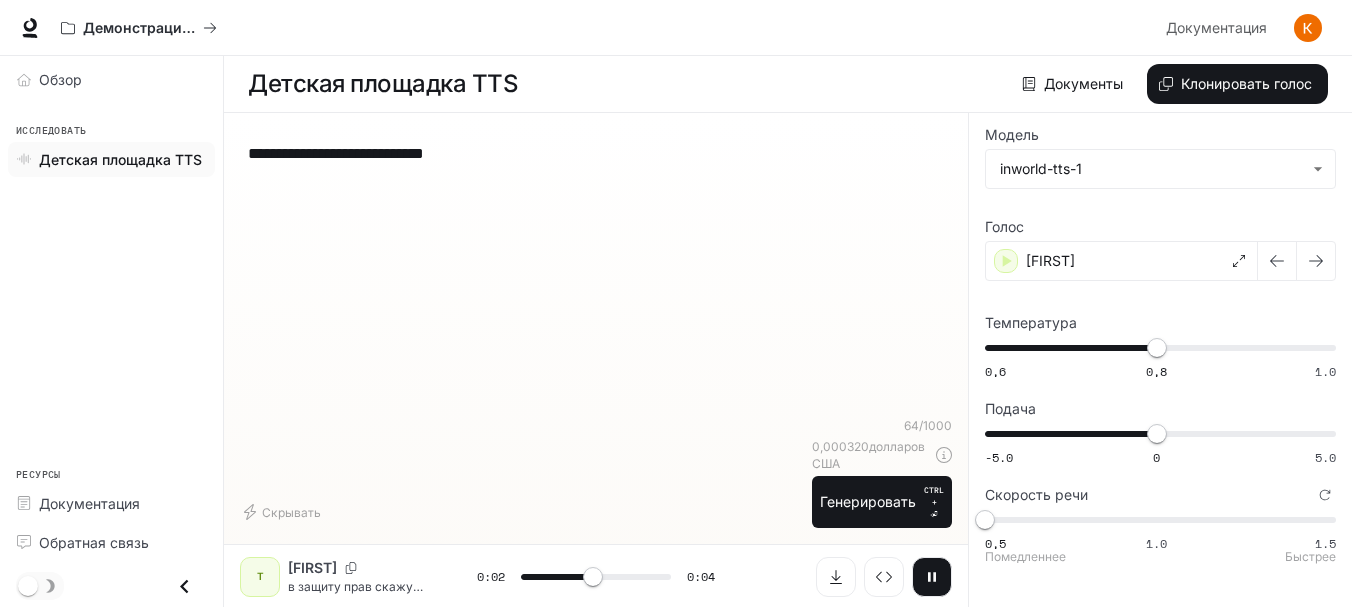type on "***" 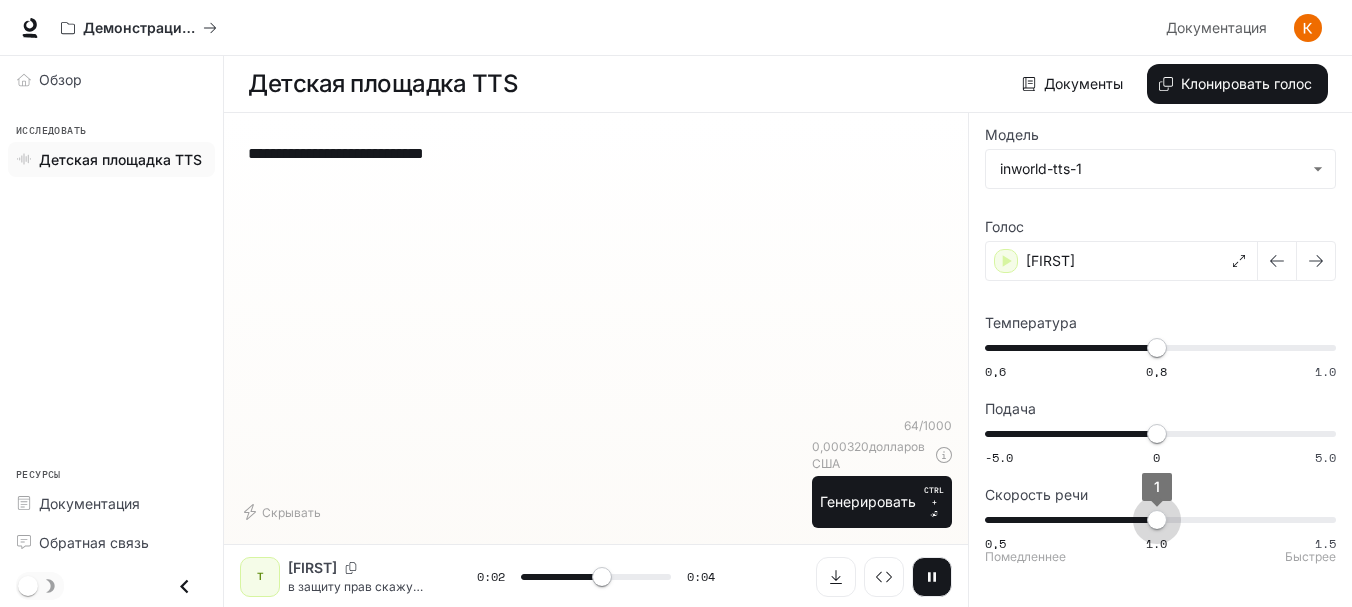 click on "0,5 1.0 1.5 1" at bounding box center (1156, 520) 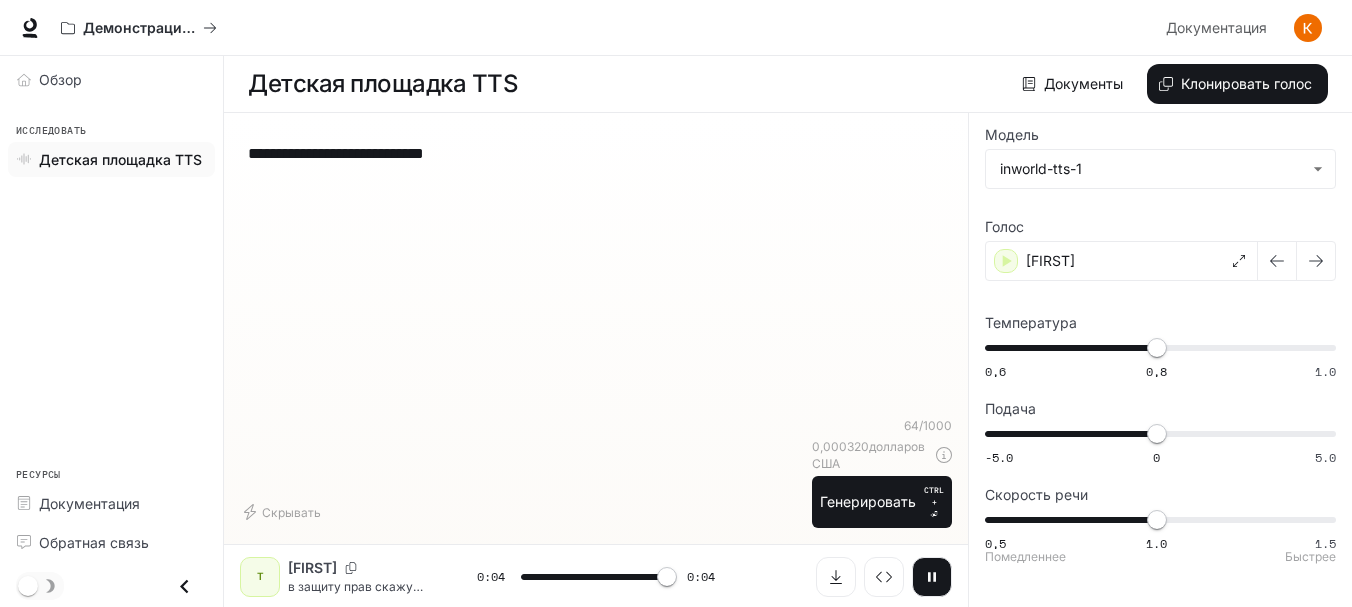 type on "*" 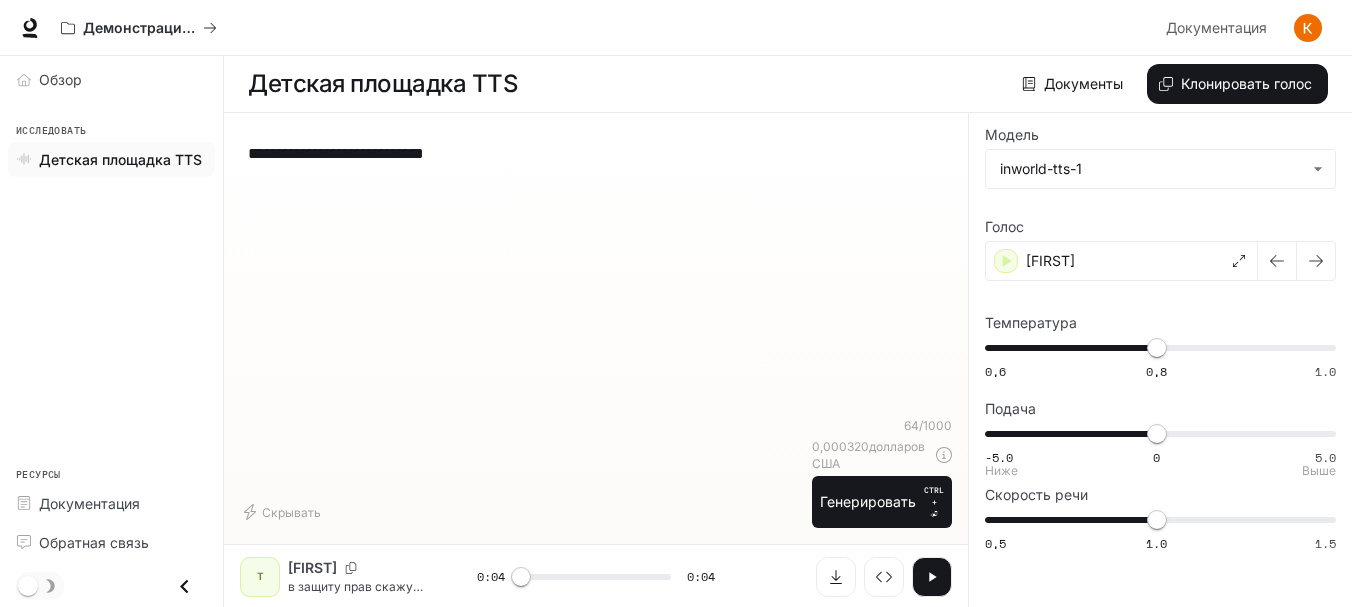 click on "-5.0 0 5.0 0" at bounding box center (1156, 434) 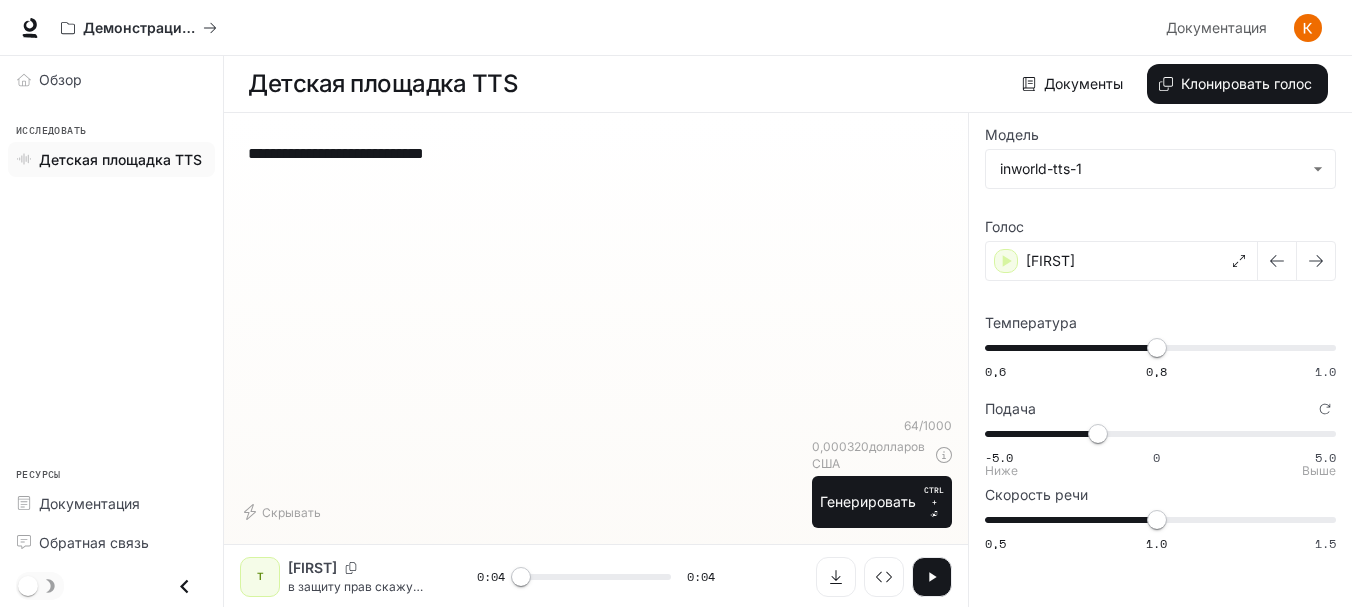 type on "****" 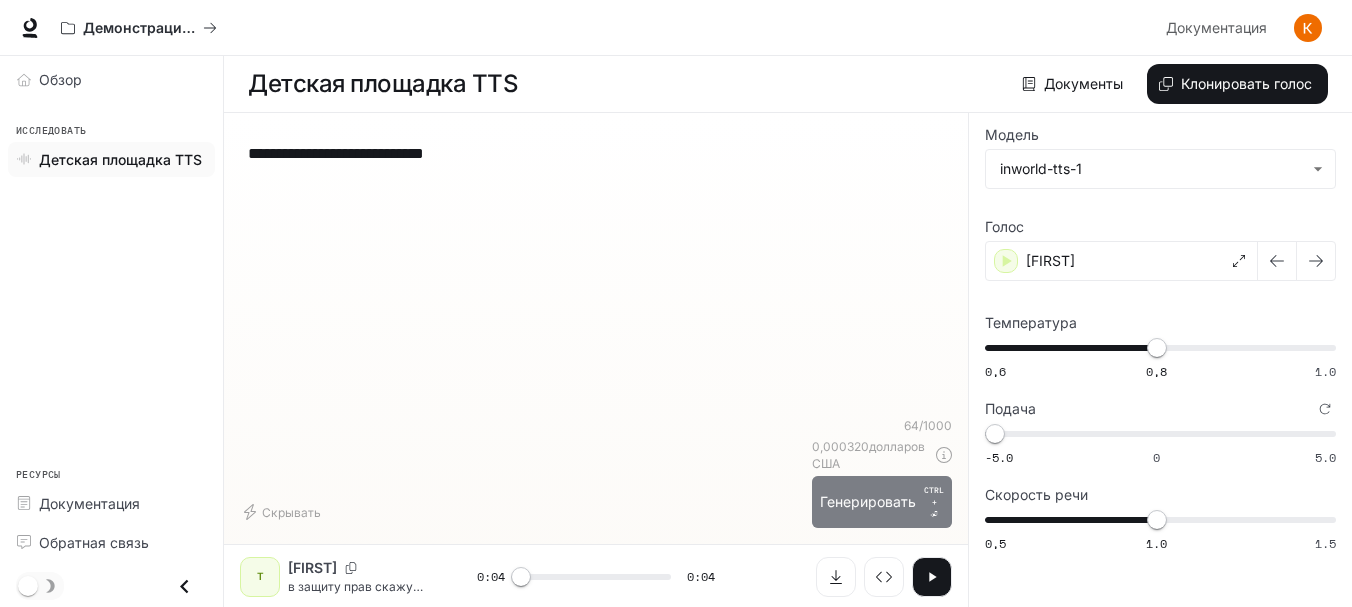 click on "Генерировать" at bounding box center [868, 501] 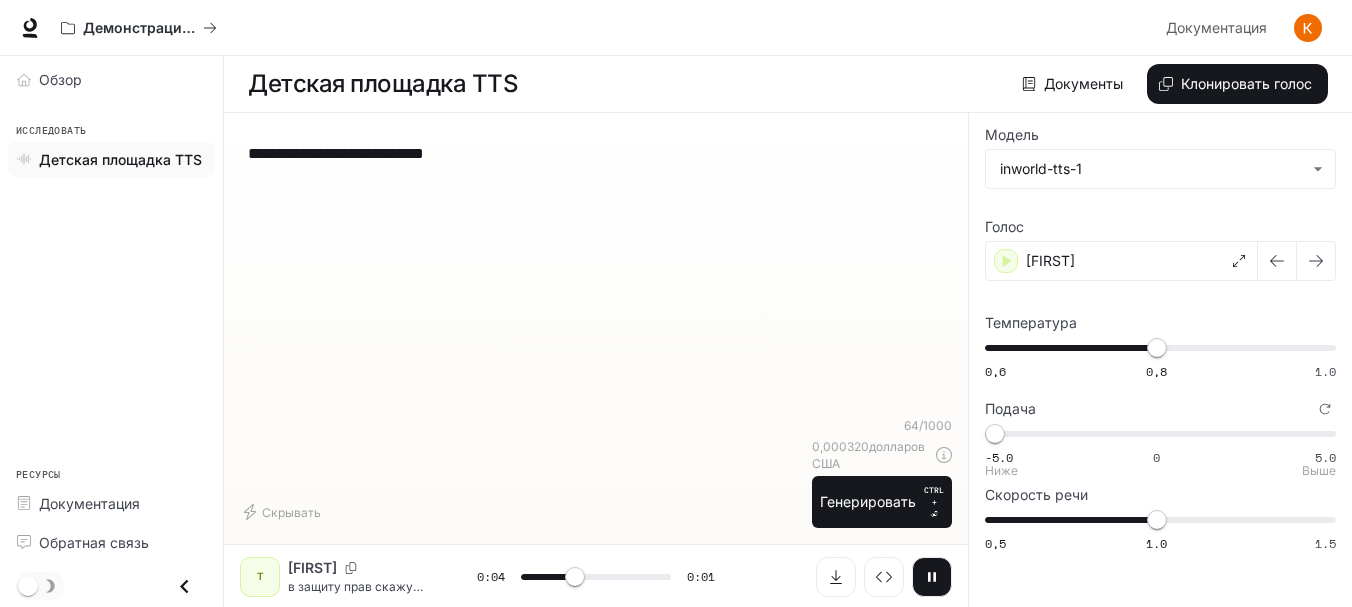 click on "-5.0 0 5.0 -4.7" at bounding box center (1156, 434) 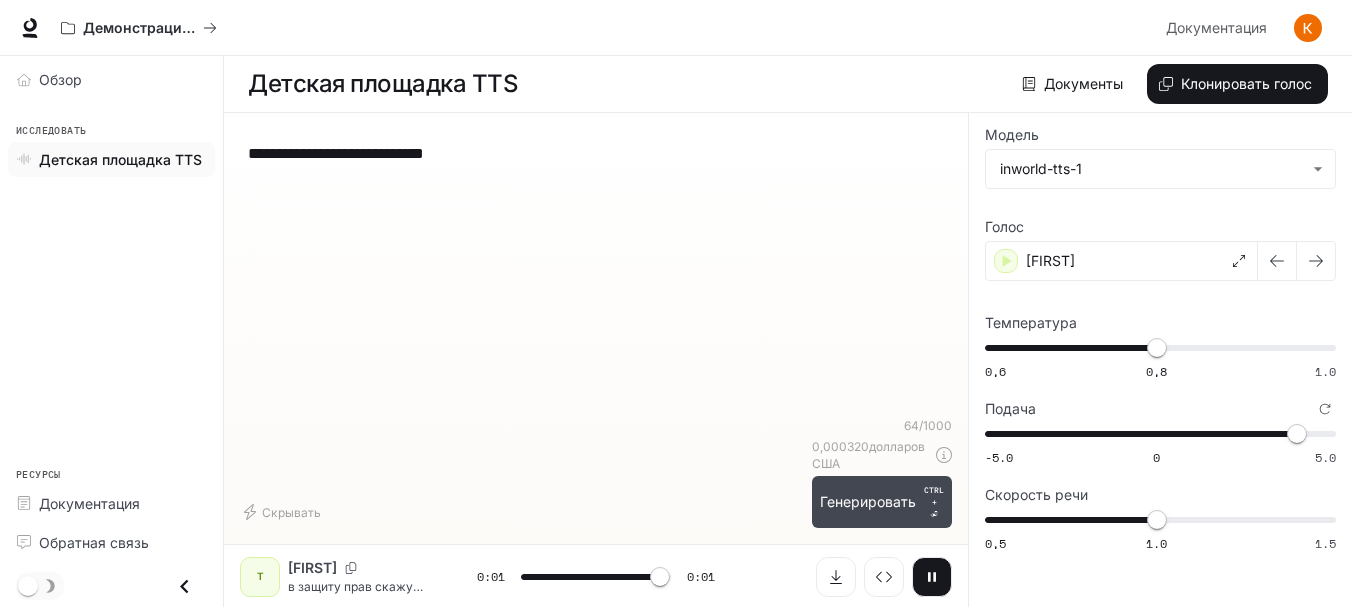 click on "Генерировать" at bounding box center [868, 501] 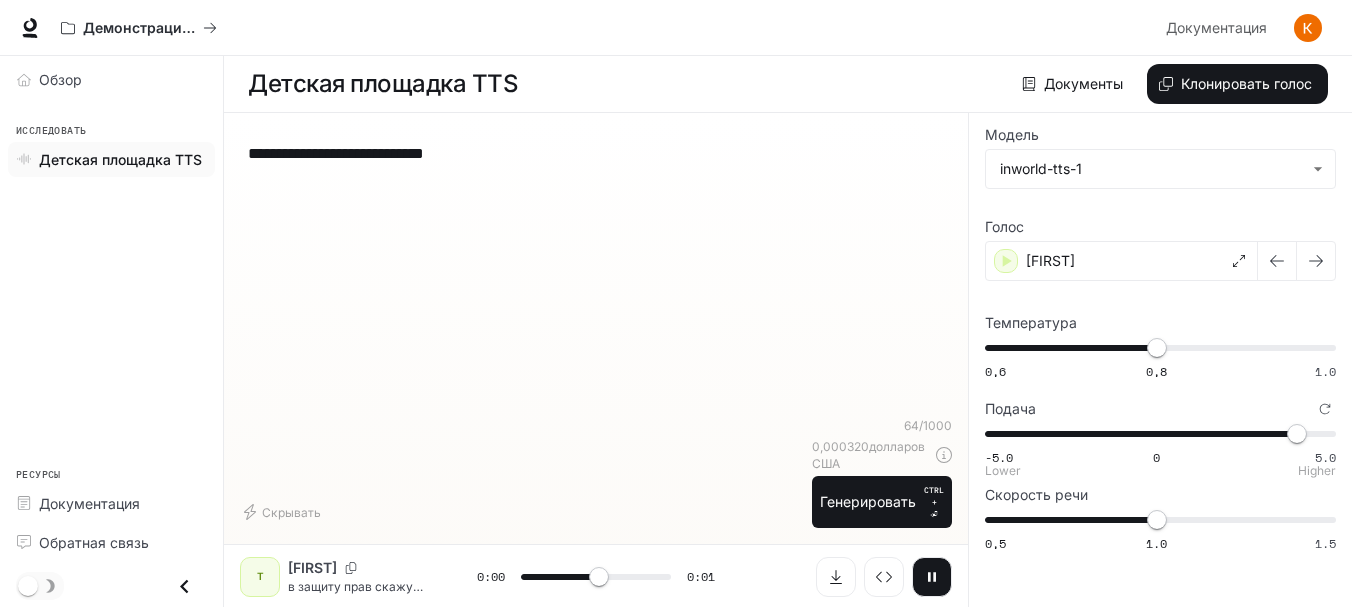 type on "***" 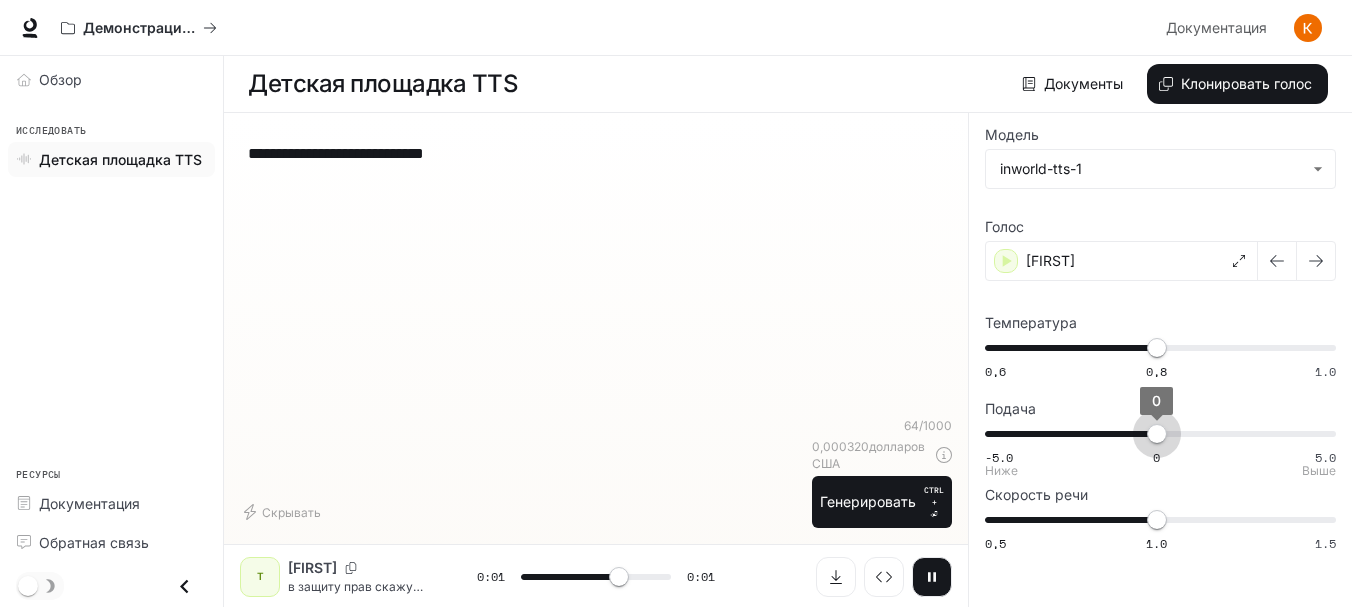 click on "-5.0 0 5.0 0" at bounding box center (1156, 434) 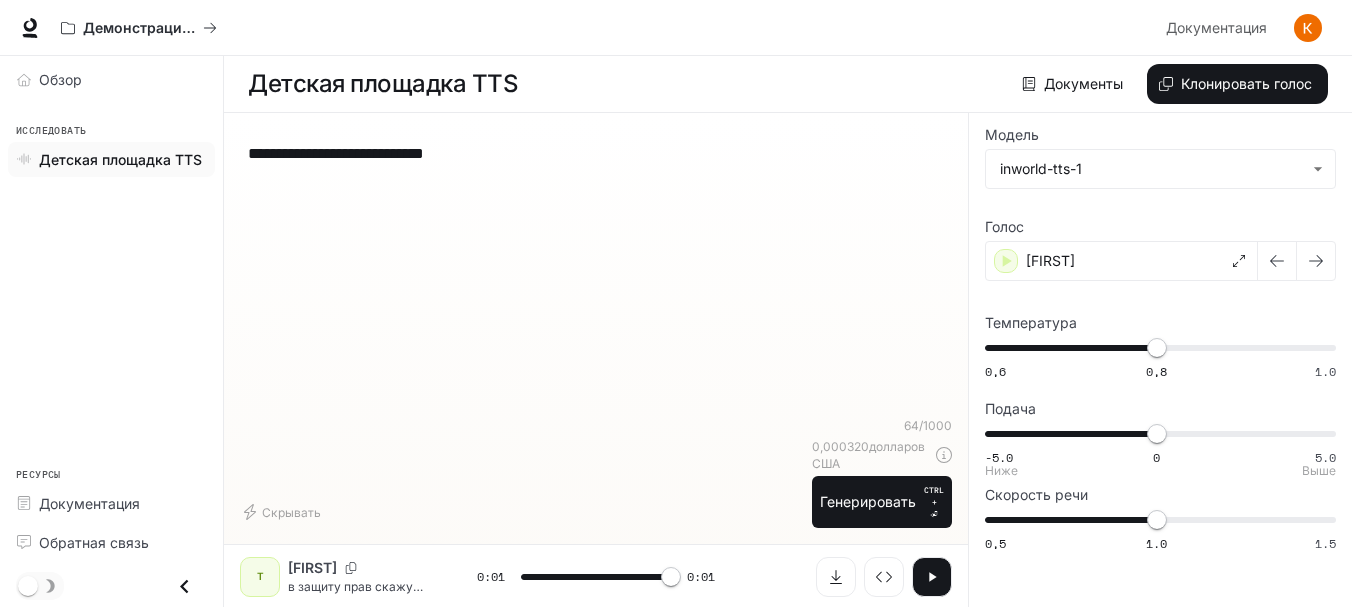 type on "*" 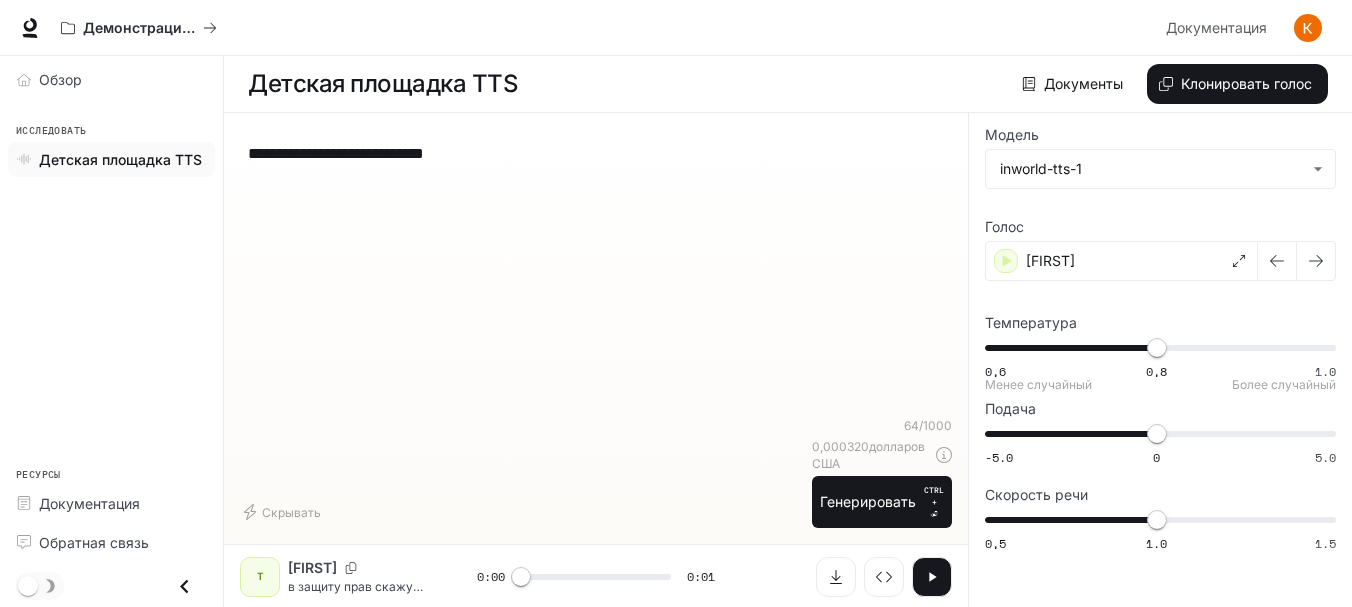 type on "****" 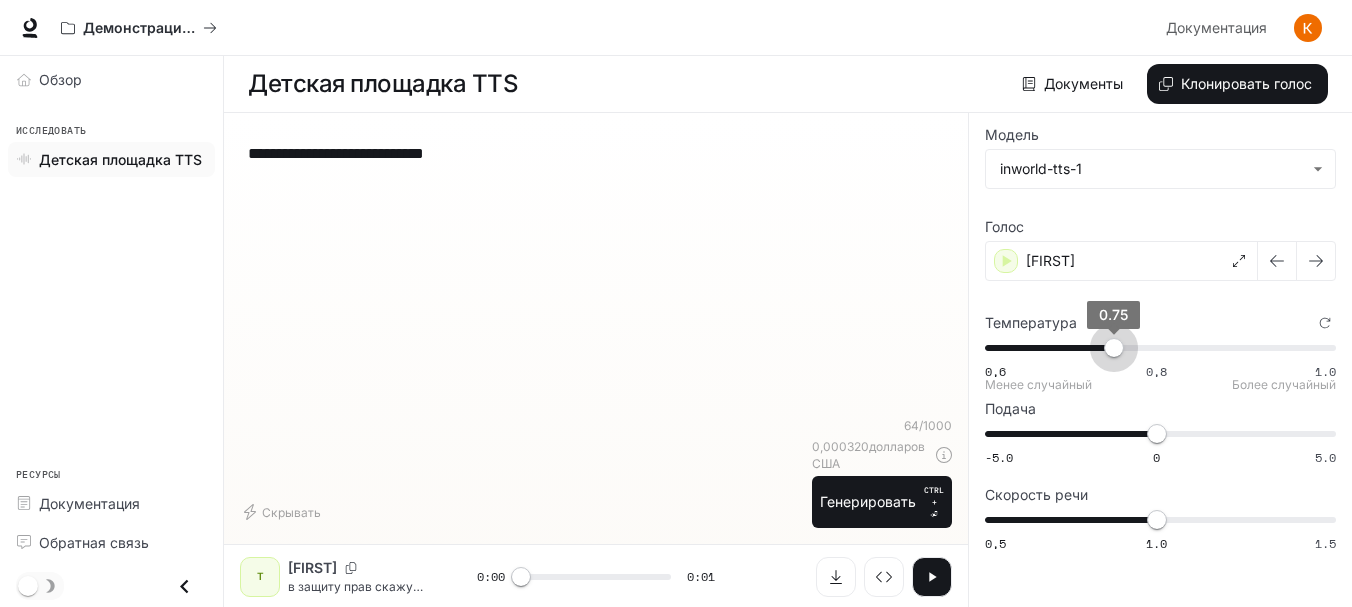 click on "0,6 0,8 1.0 0.75" at bounding box center (1156, 348) 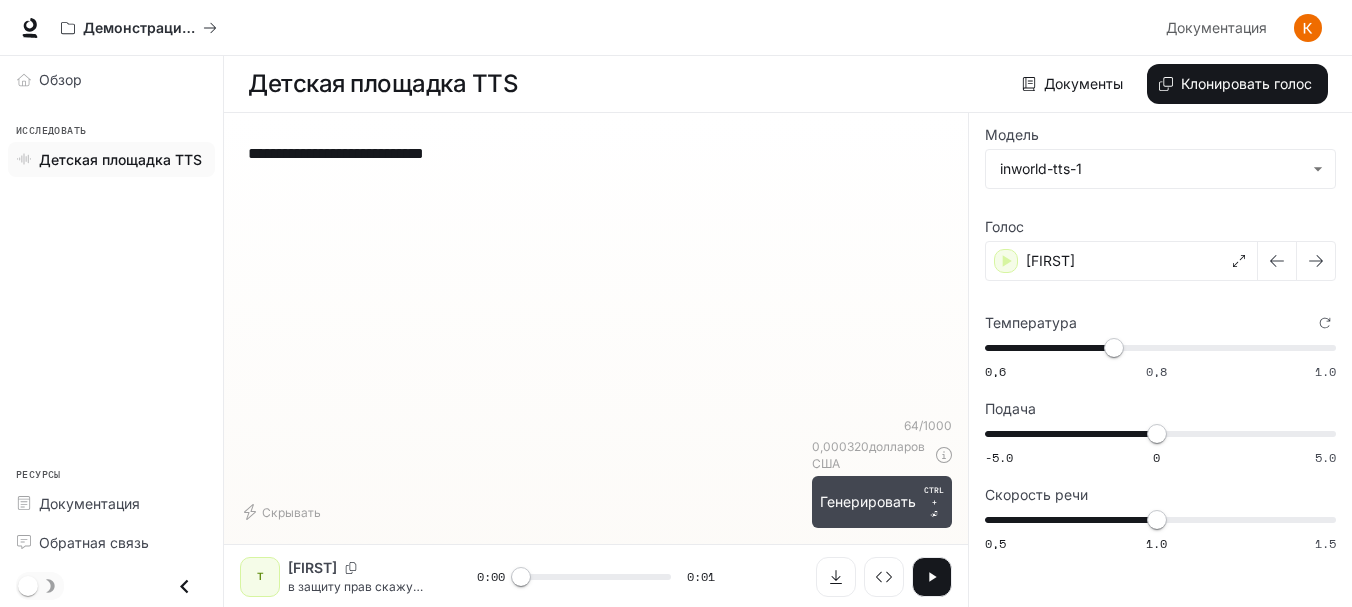 click on "Генерировать" at bounding box center [868, 501] 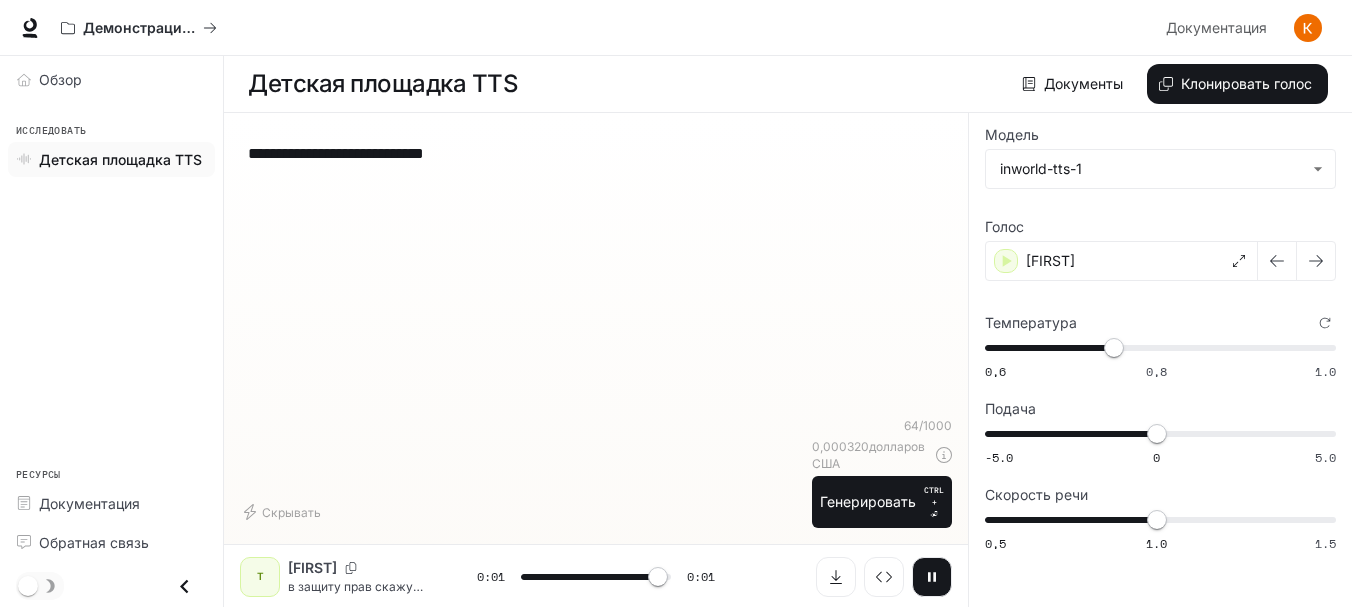 type on "*" 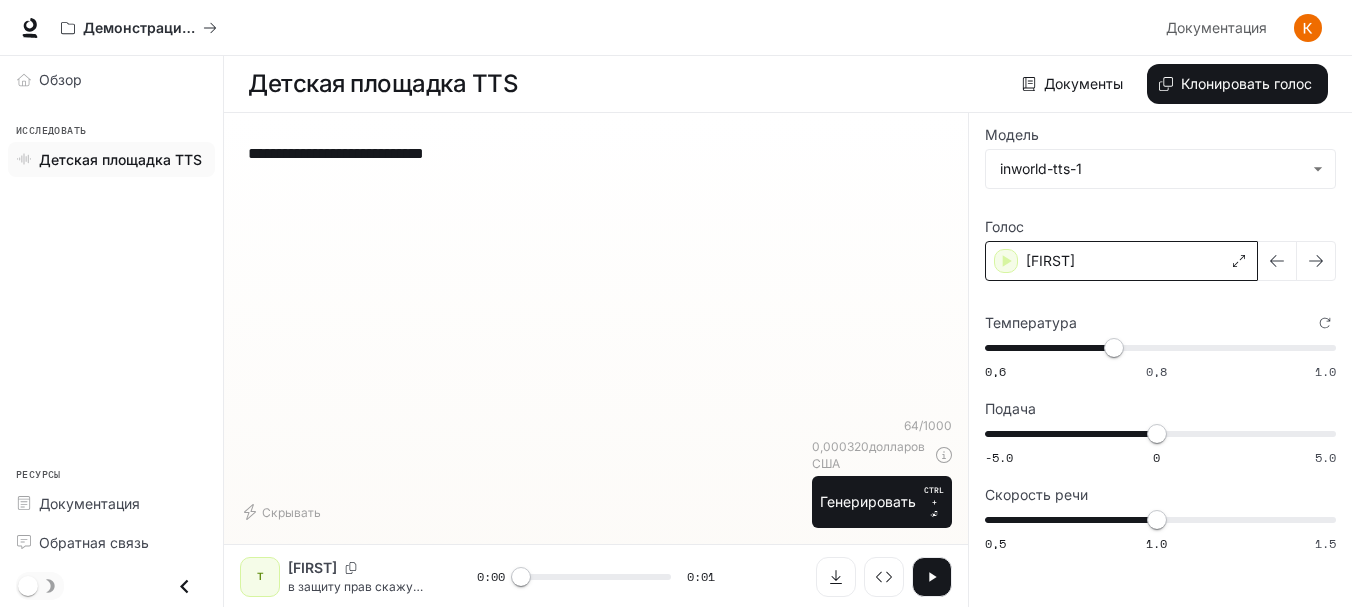 click 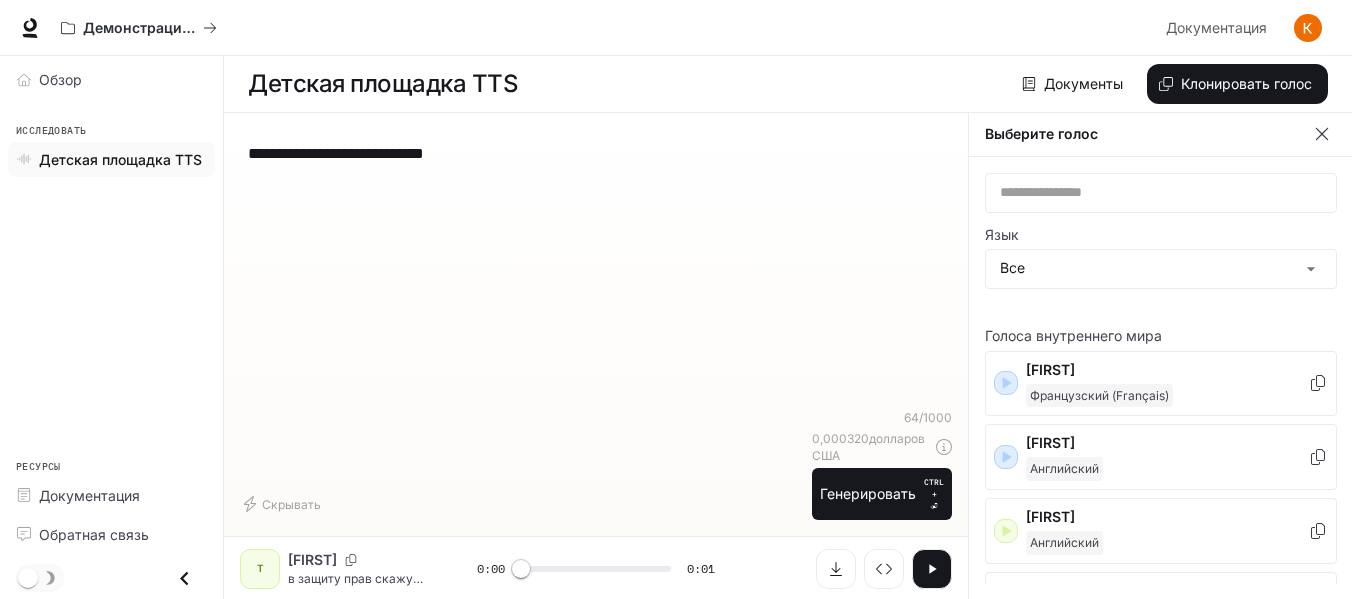 click on "**********" at bounding box center [596, 269] 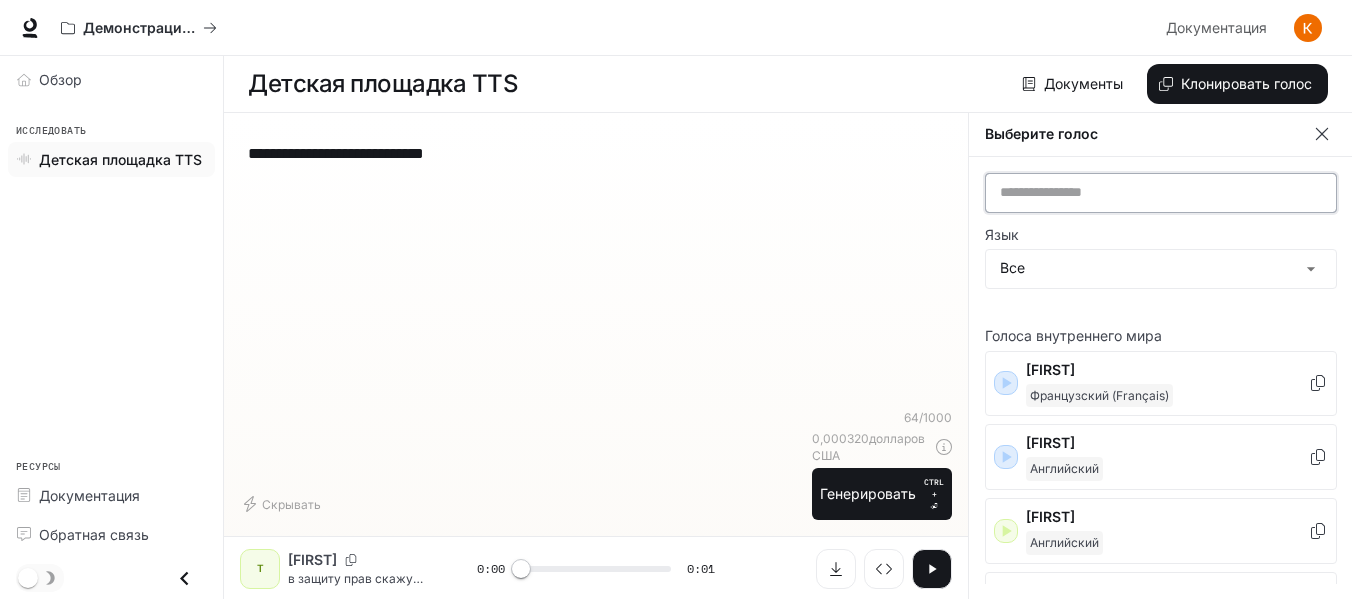 click at bounding box center (1161, 192) 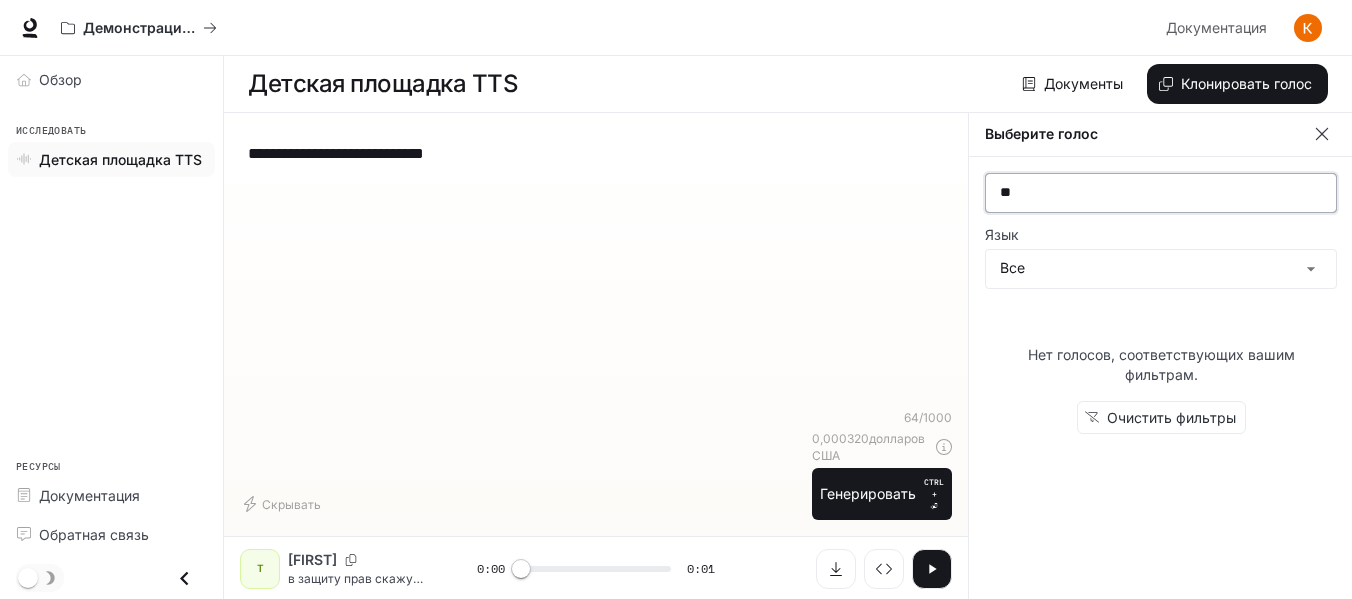 type on "*" 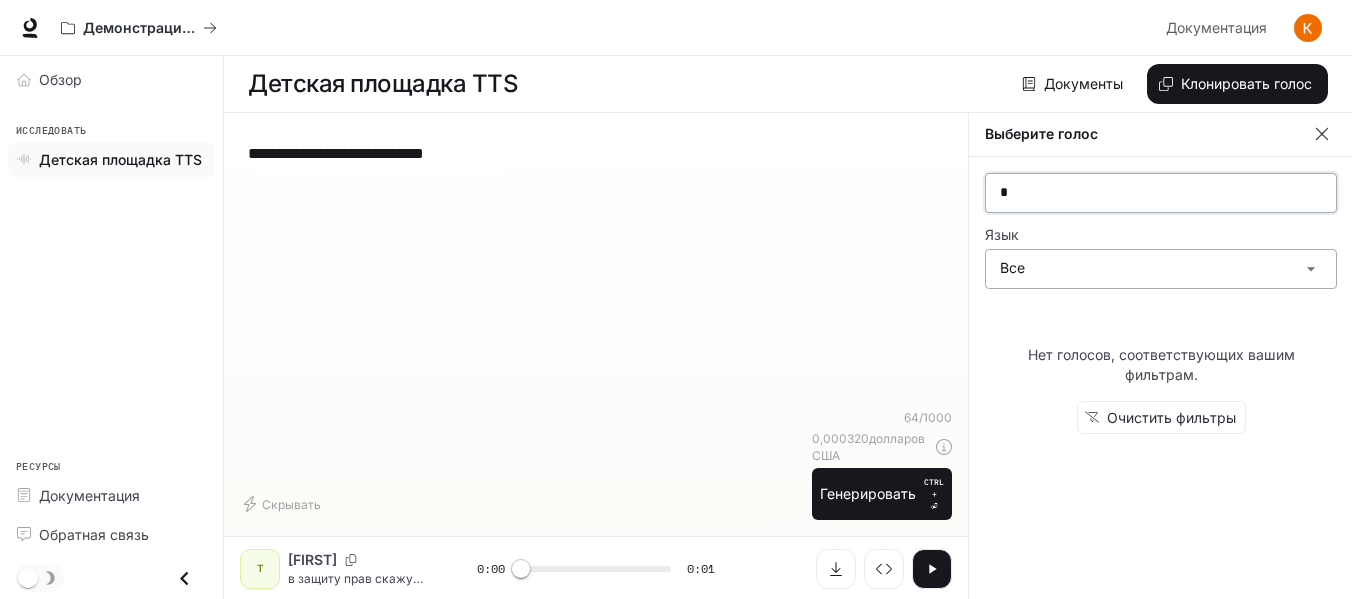 type 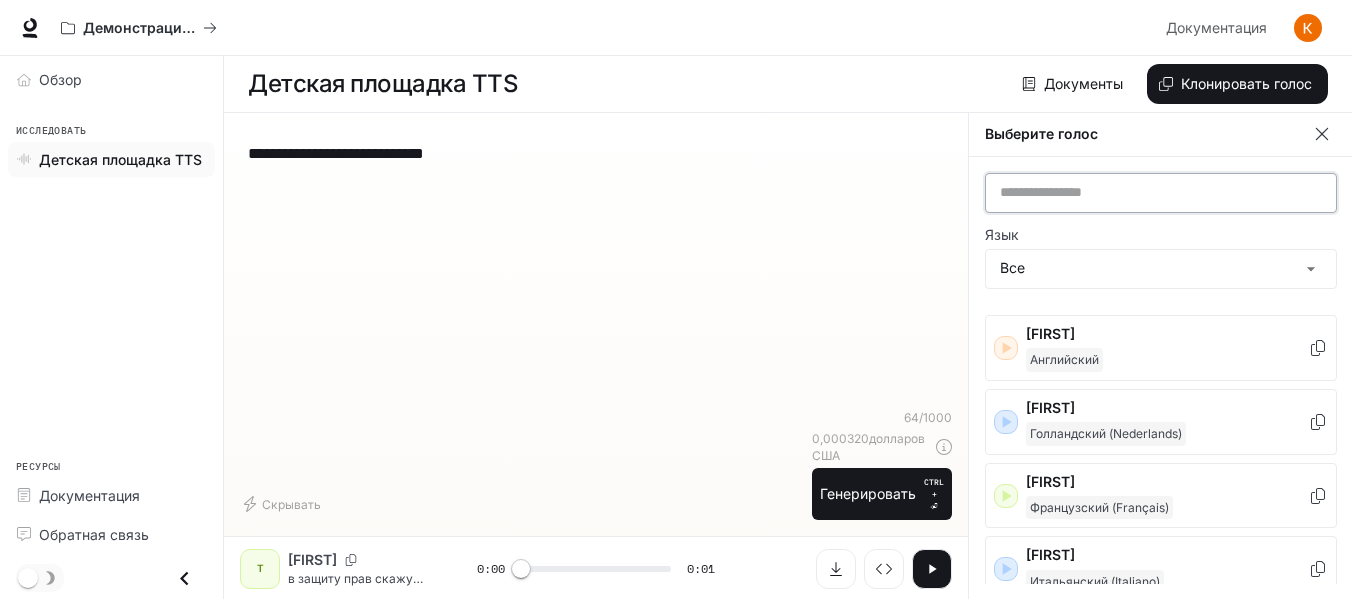 scroll, scrollTop: 761, scrollLeft: 0, axis: vertical 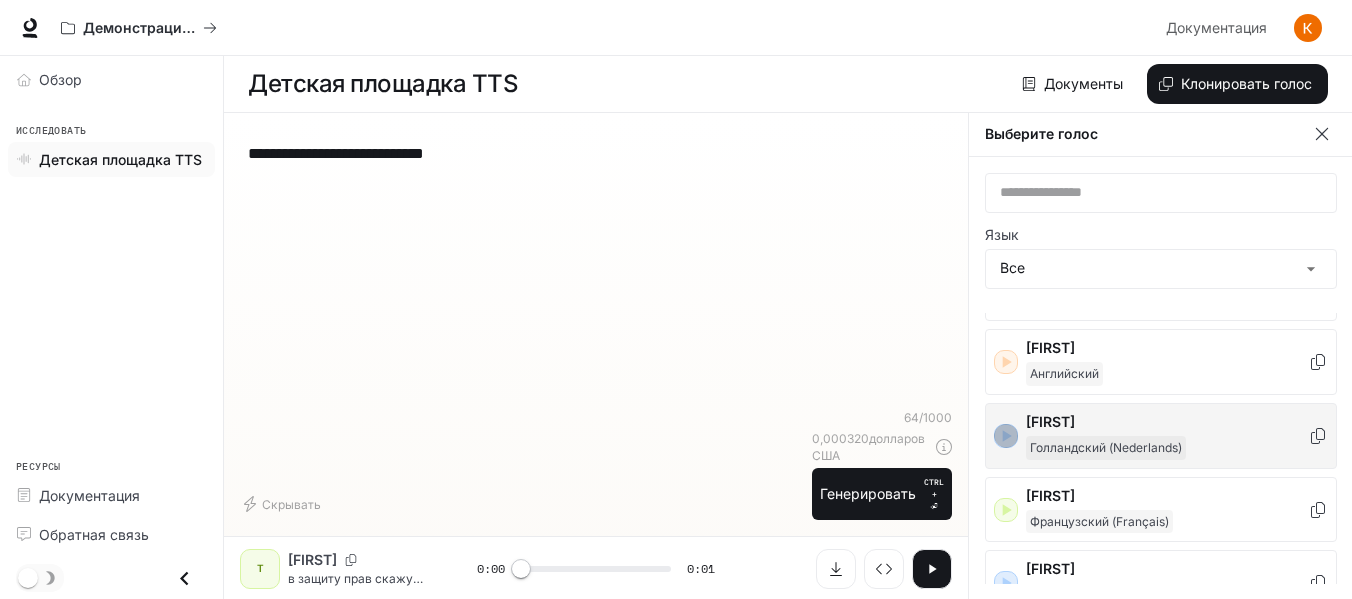 click 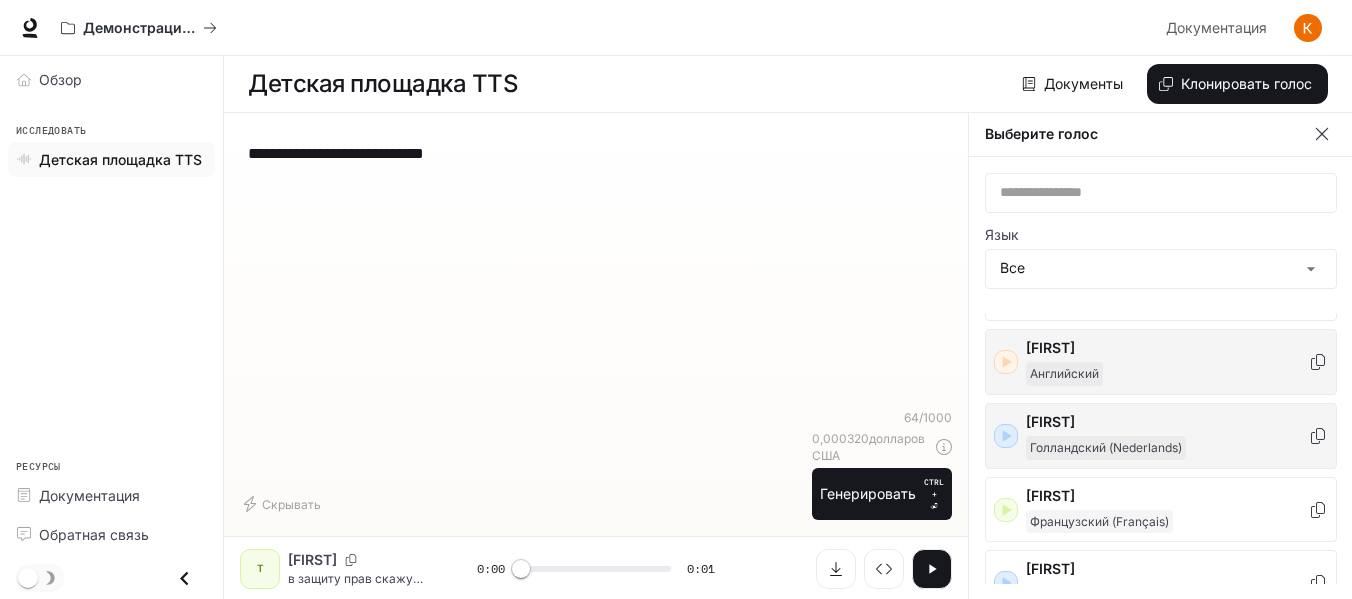click 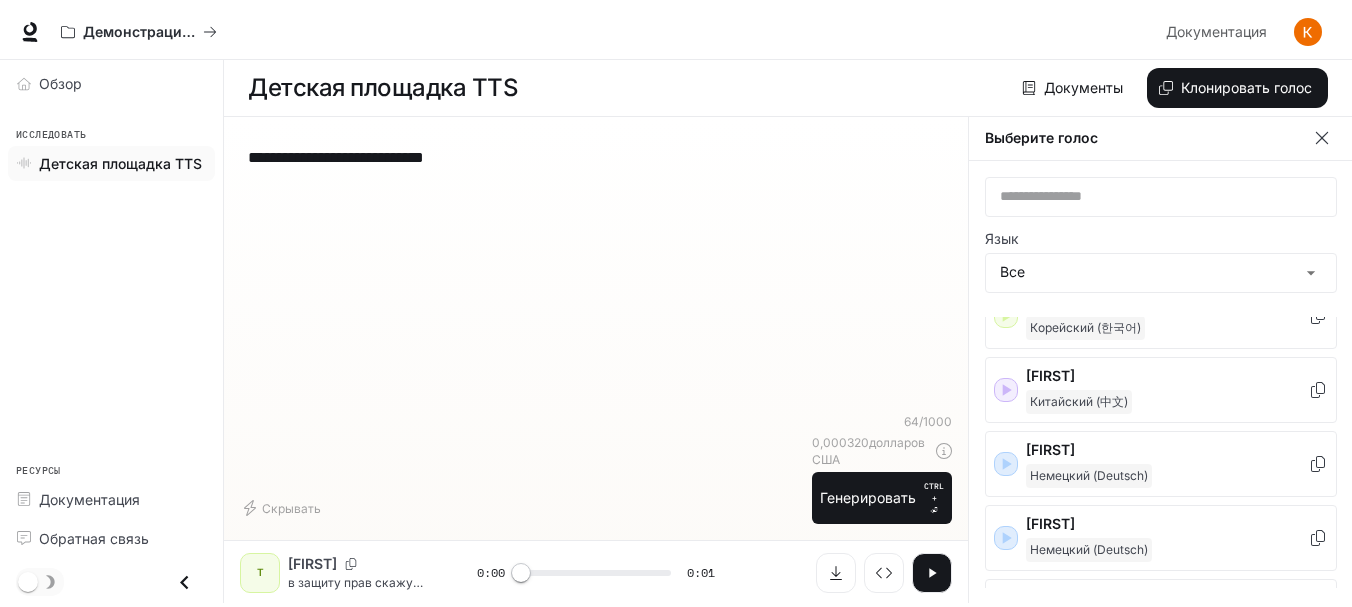 scroll, scrollTop: 1361, scrollLeft: 0, axis: vertical 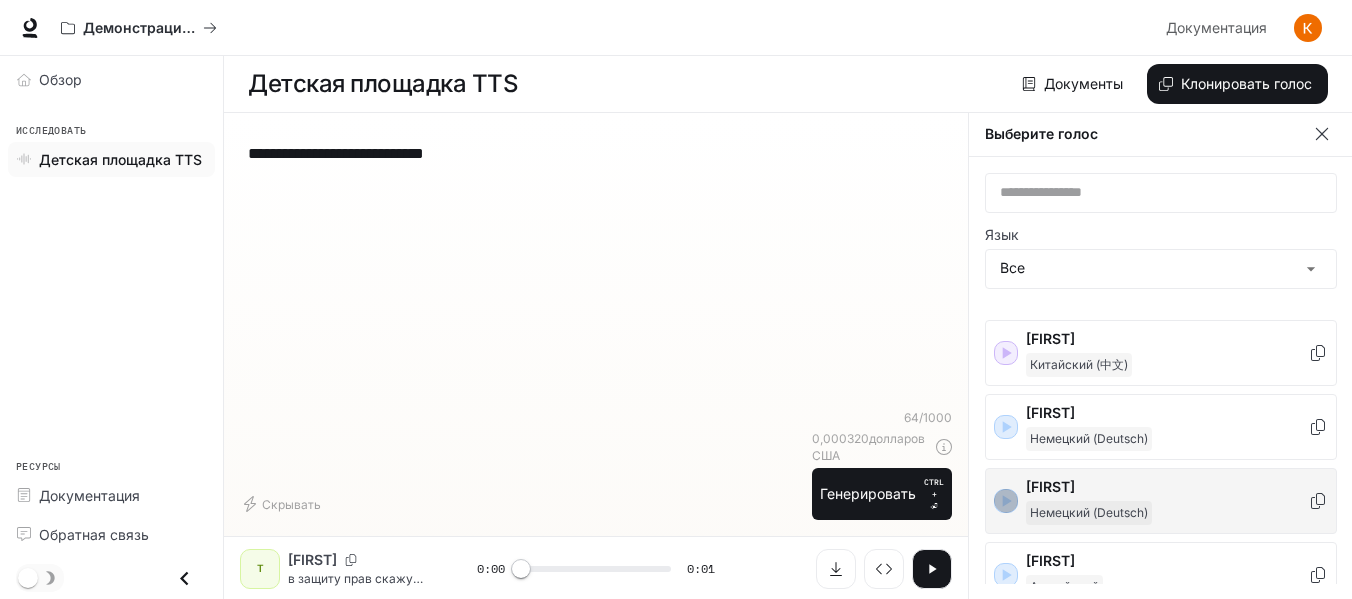 click 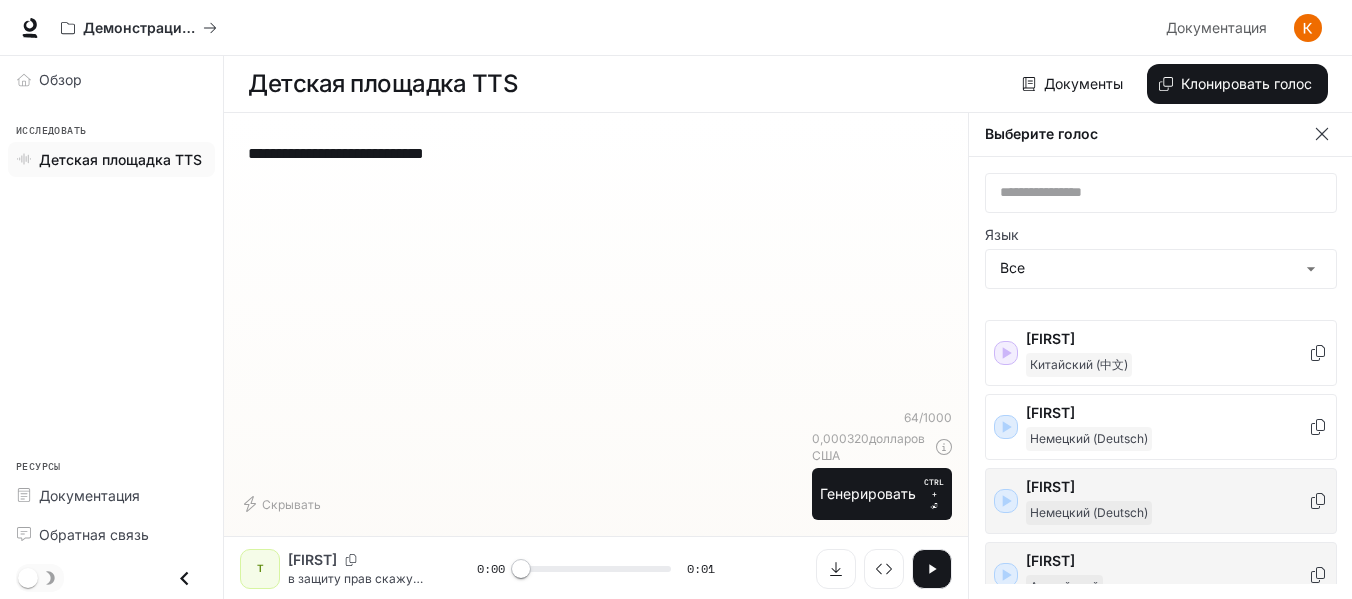 click 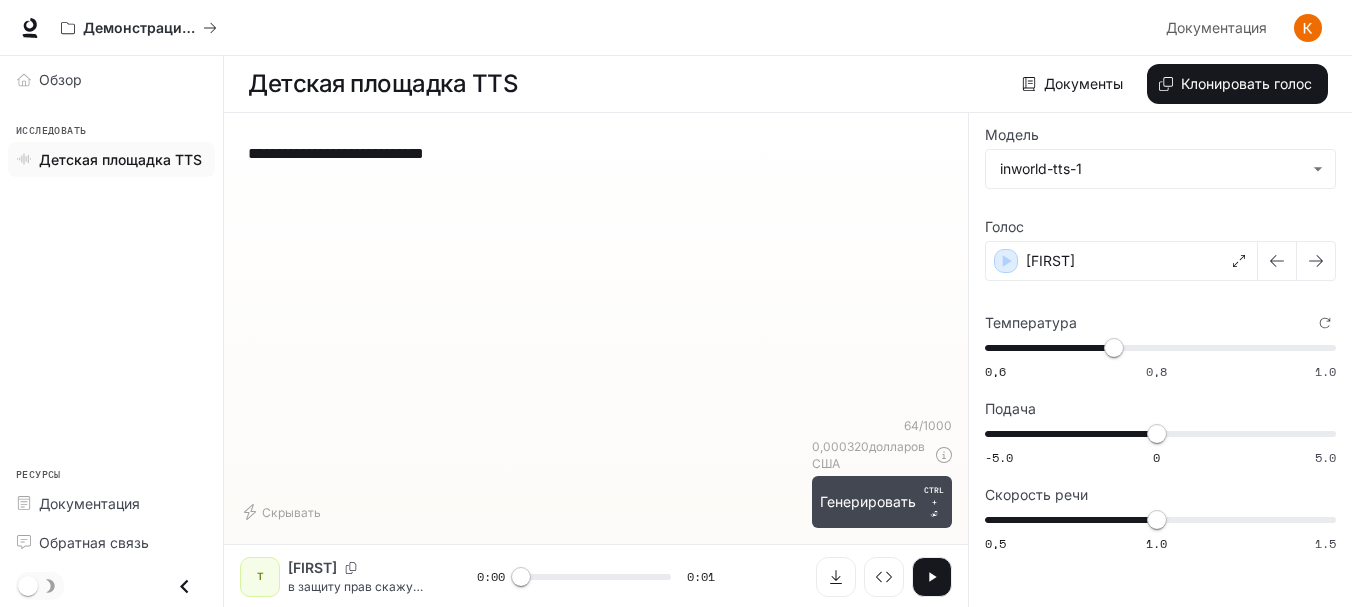 click on "Генерировать" at bounding box center (868, 501) 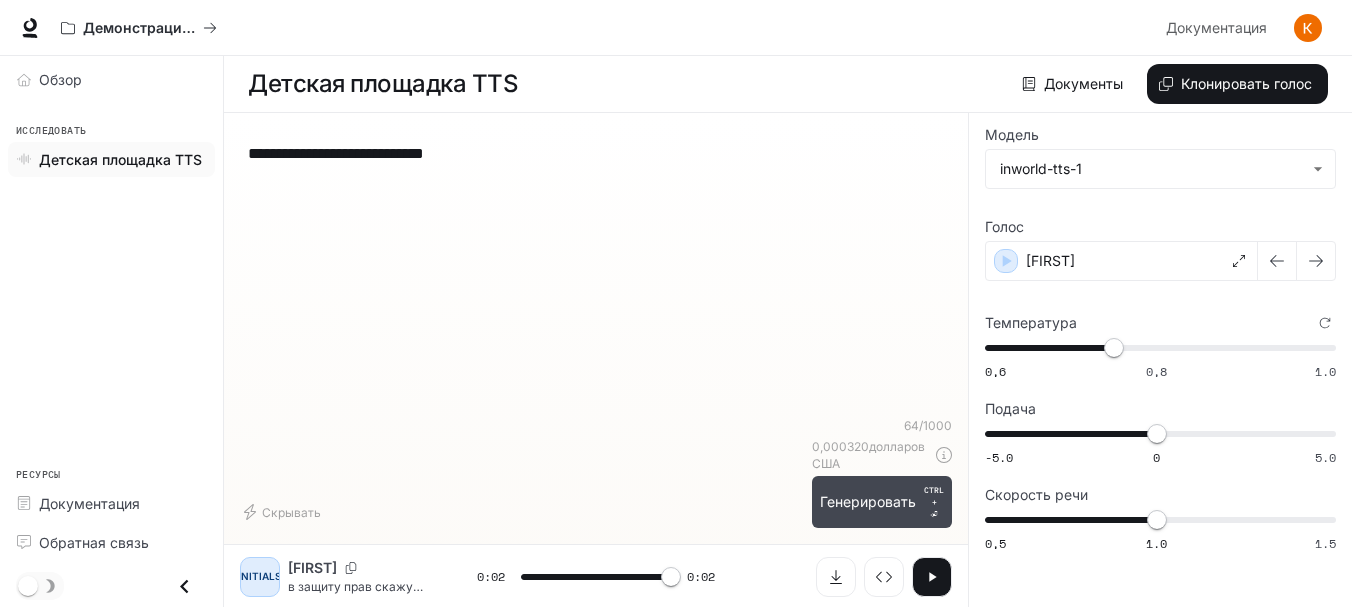 type on "*" 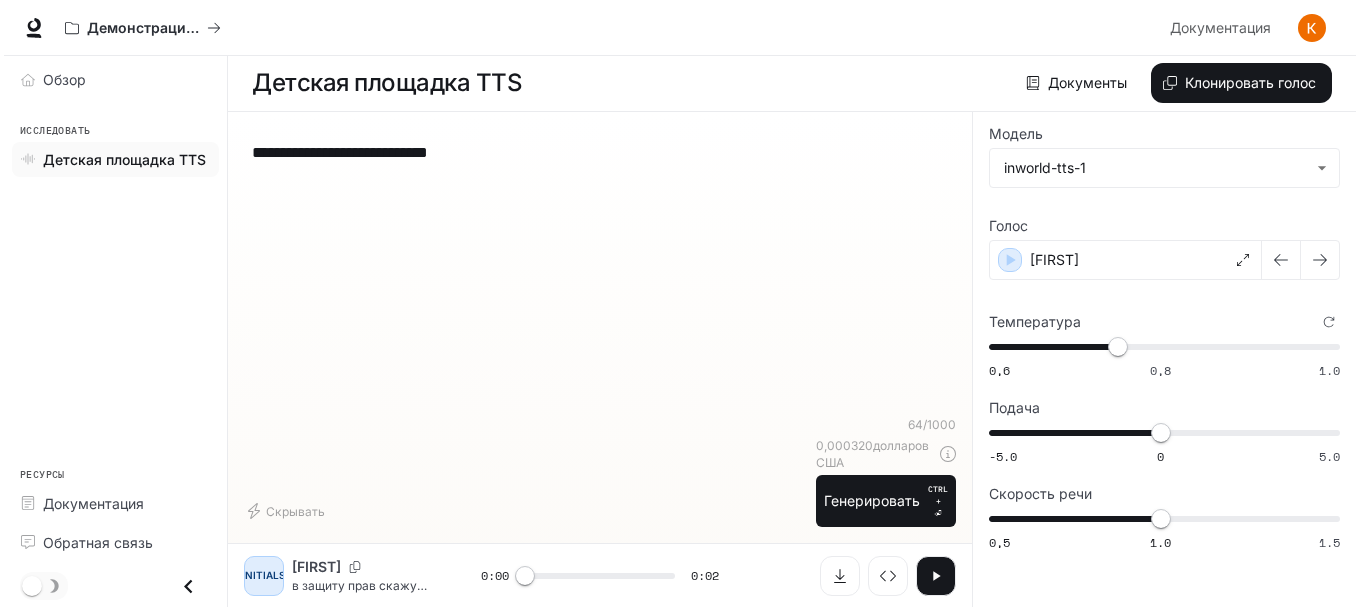 scroll, scrollTop: 0, scrollLeft: 0, axis: both 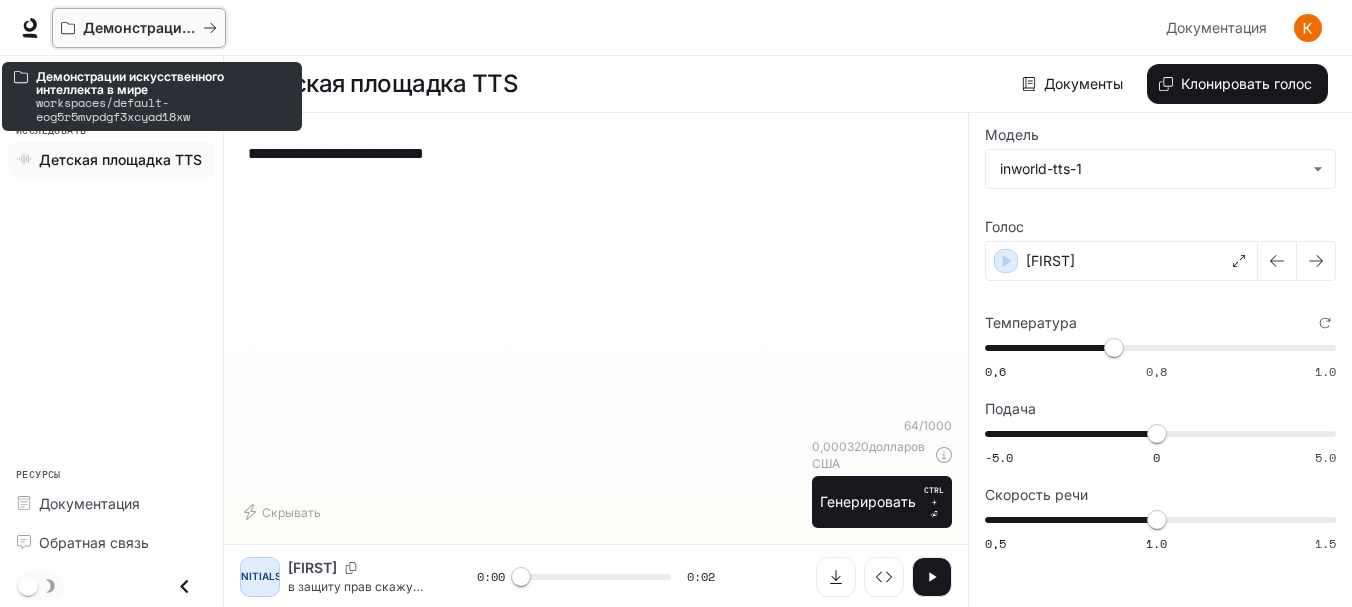 click 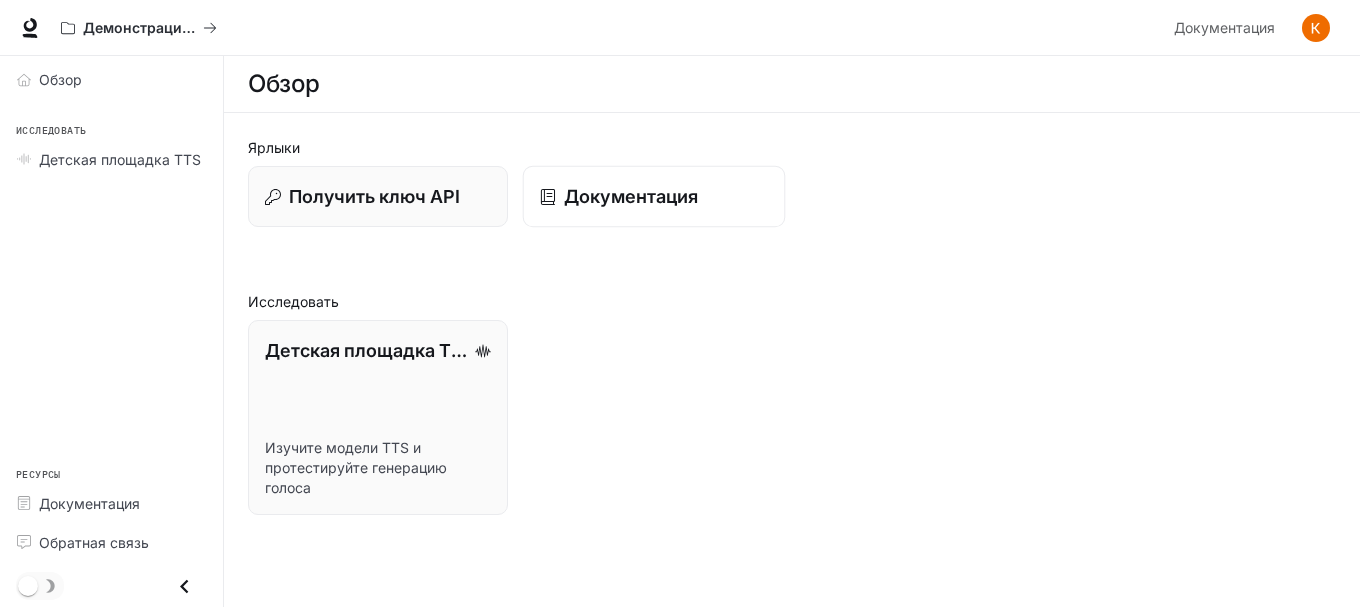 drag, startPoint x: 604, startPoint y: 196, endPoint x: 560, endPoint y: 206, distance: 45.122055 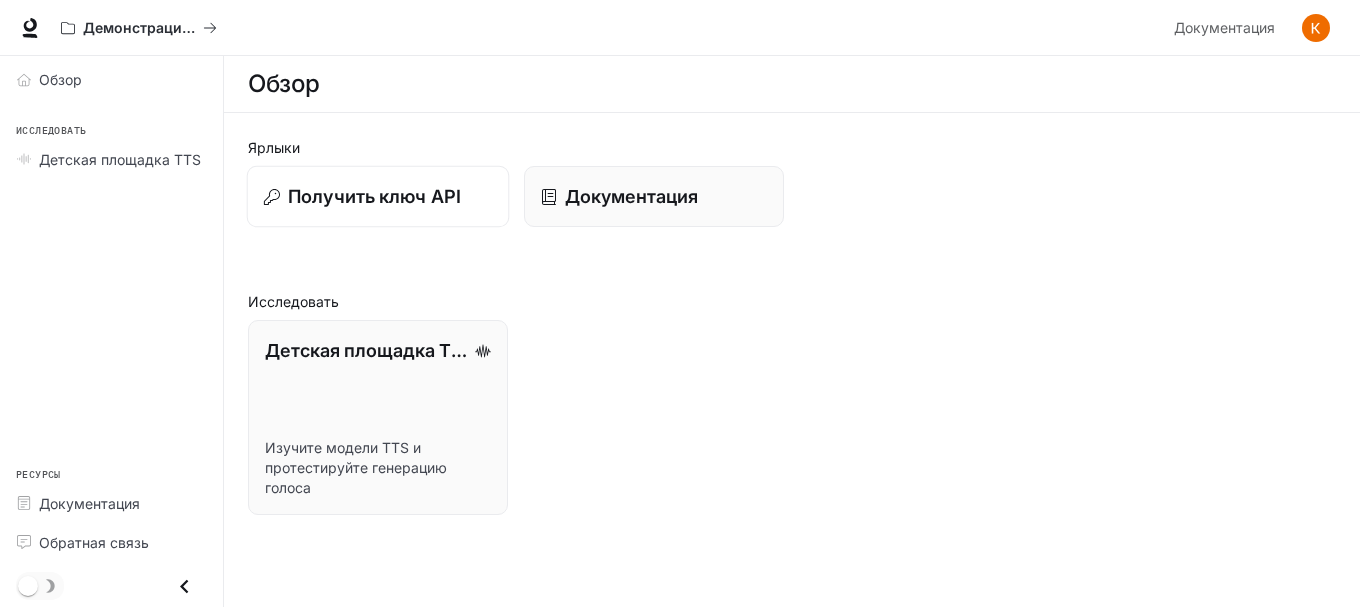 click on "Получить ключ API" at bounding box center [374, 196] 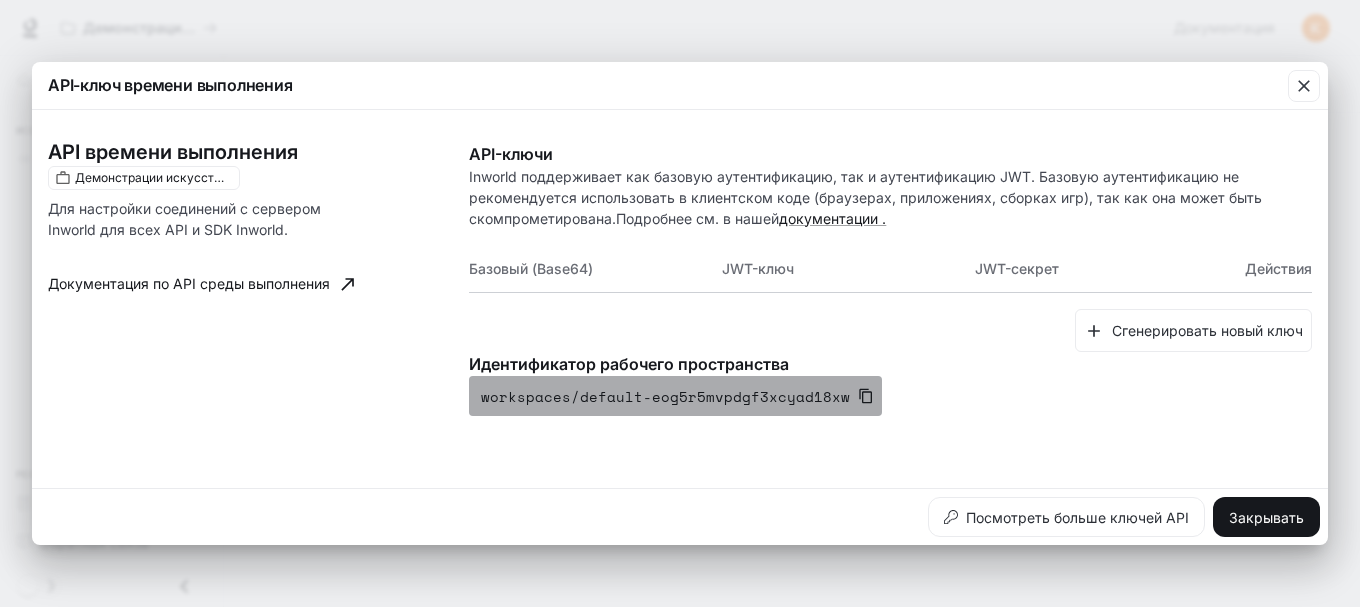 click 